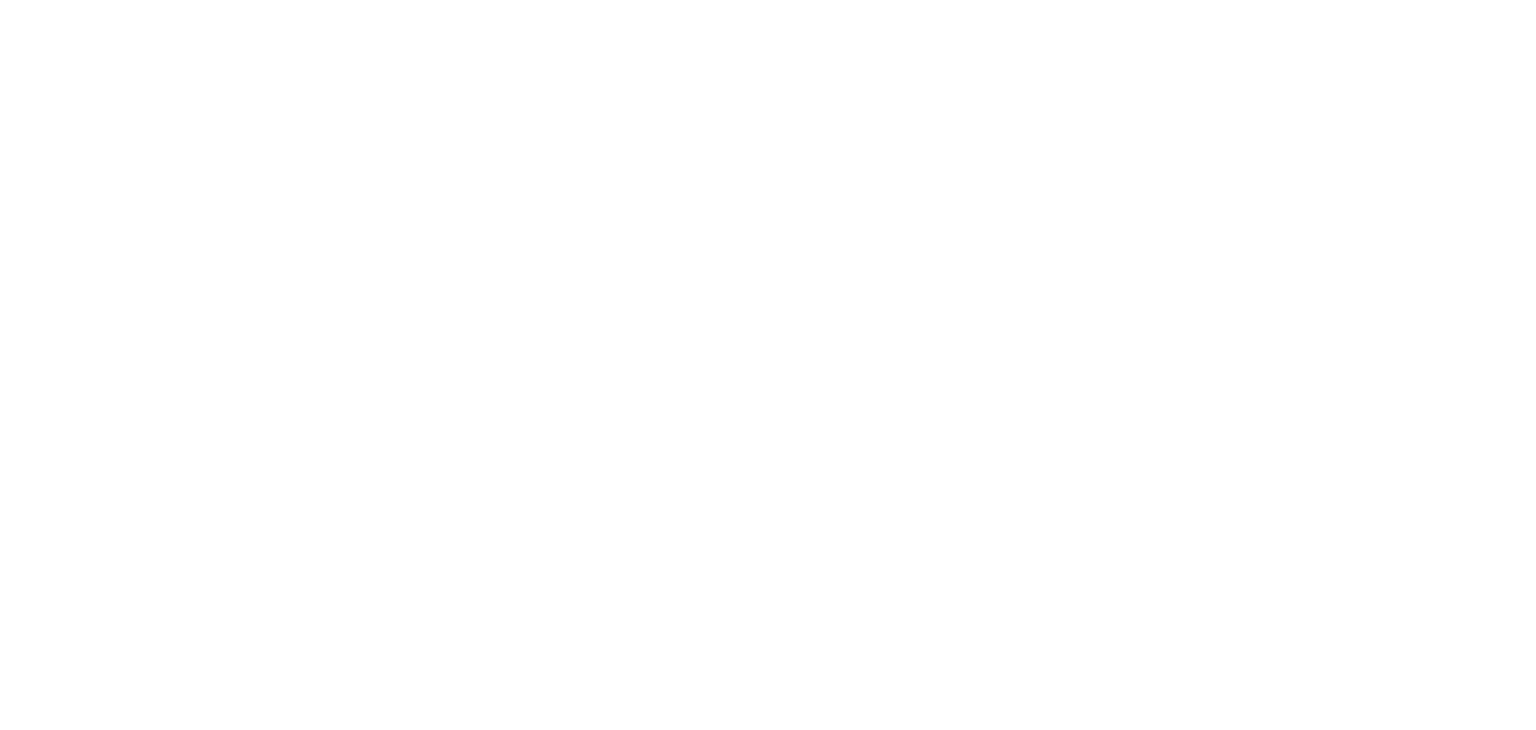 scroll, scrollTop: 0, scrollLeft: 0, axis: both 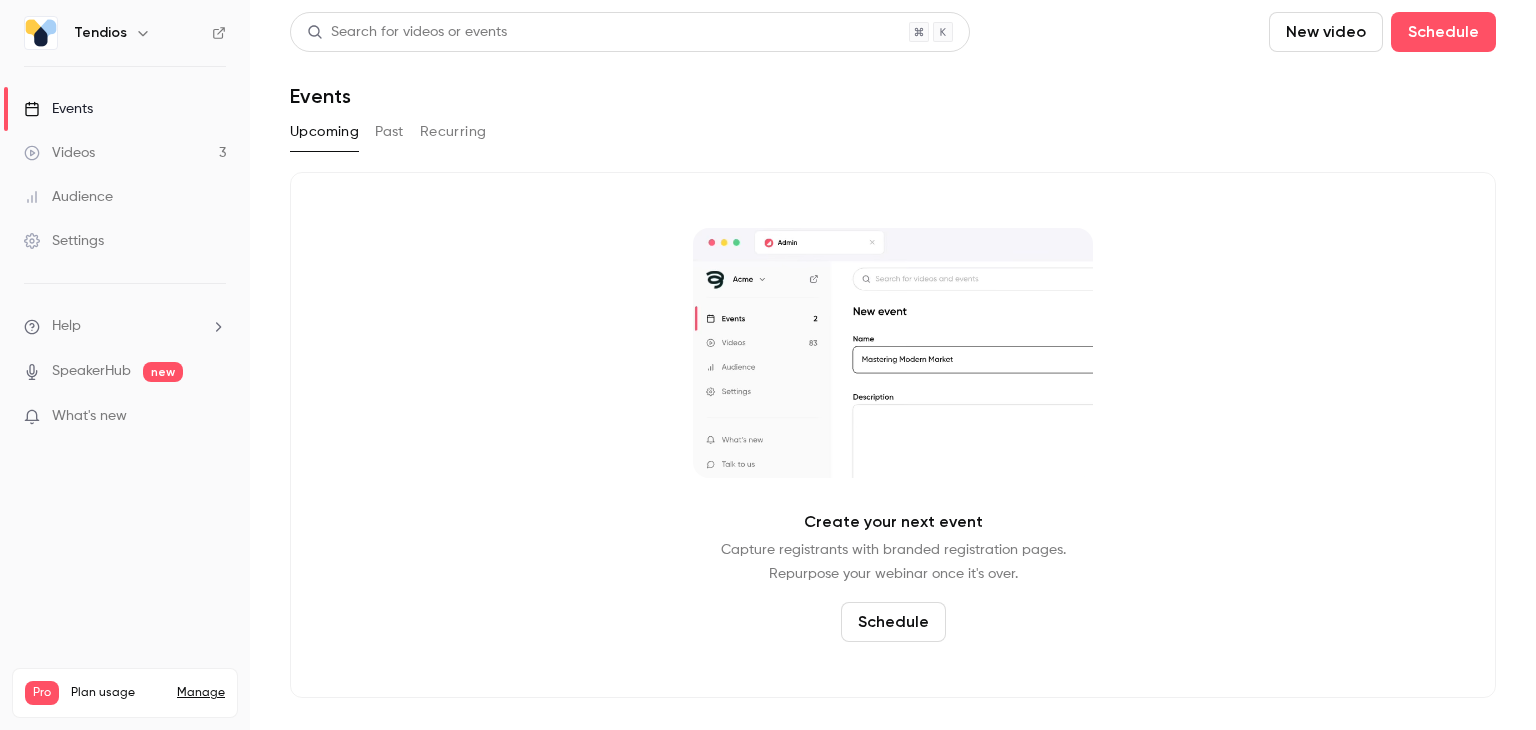 click on "Help" at bounding box center (125, 326) 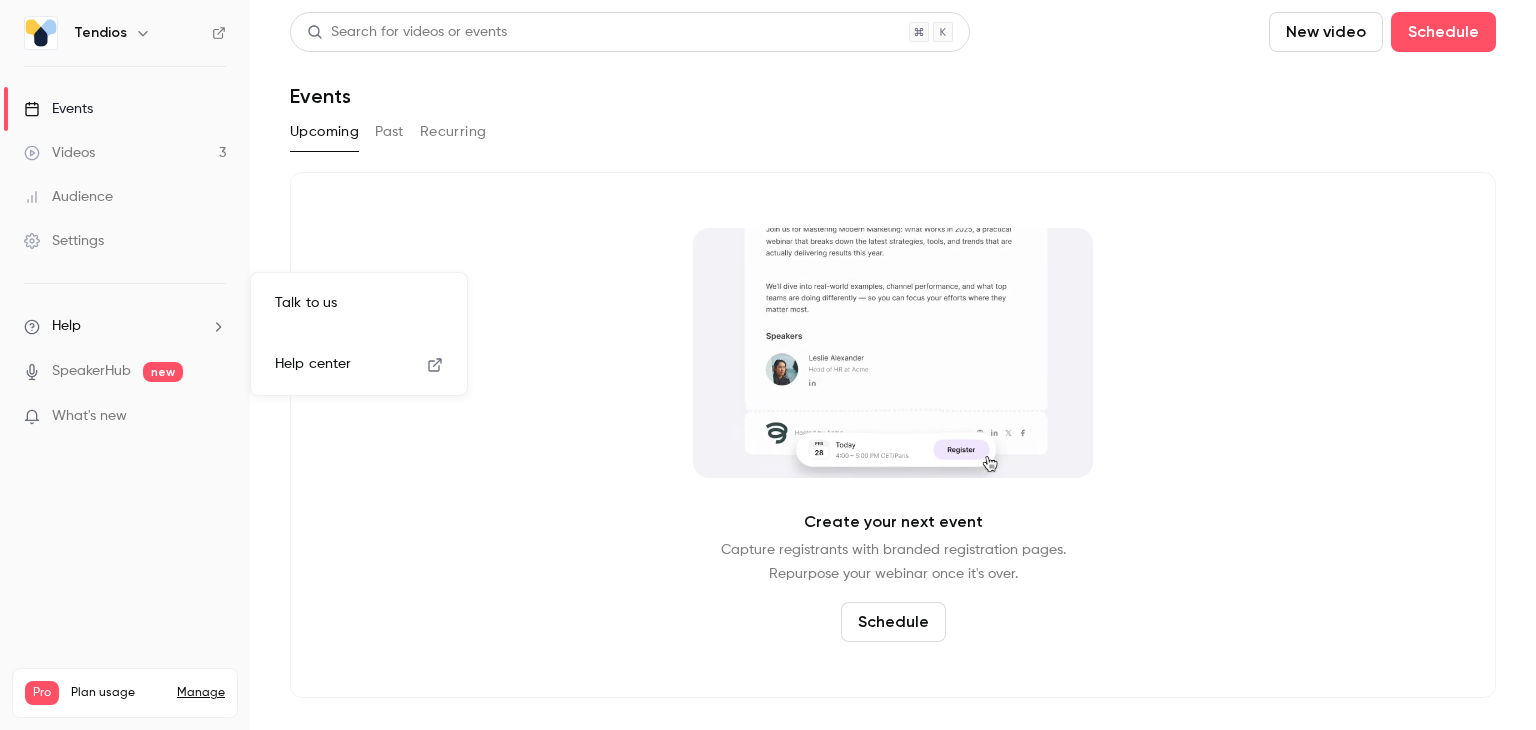 click on "Talk to us" at bounding box center [359, 303] 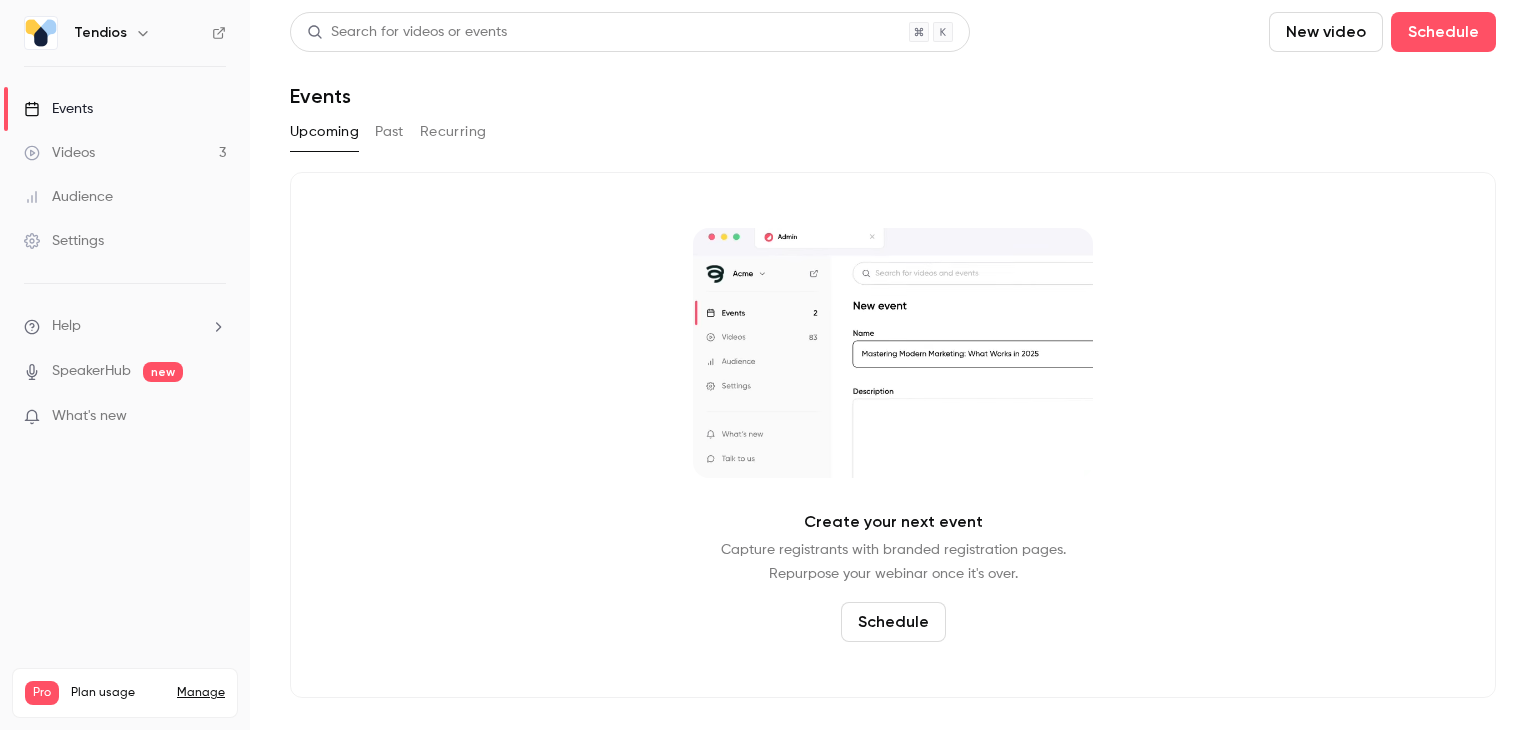 click on "Help" at bounding box center [125, 326] 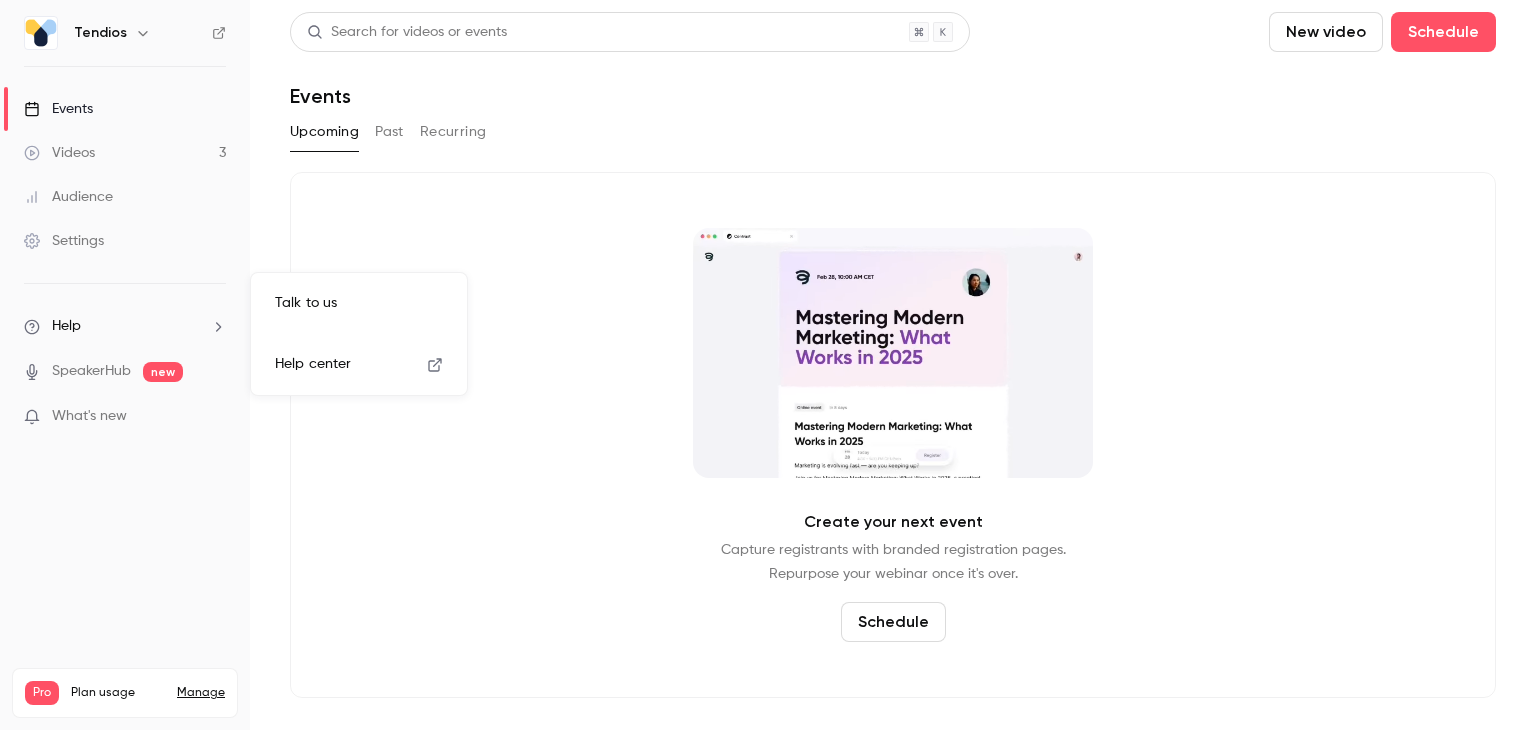click on "Talk to us" at bounding box center [359, 303] 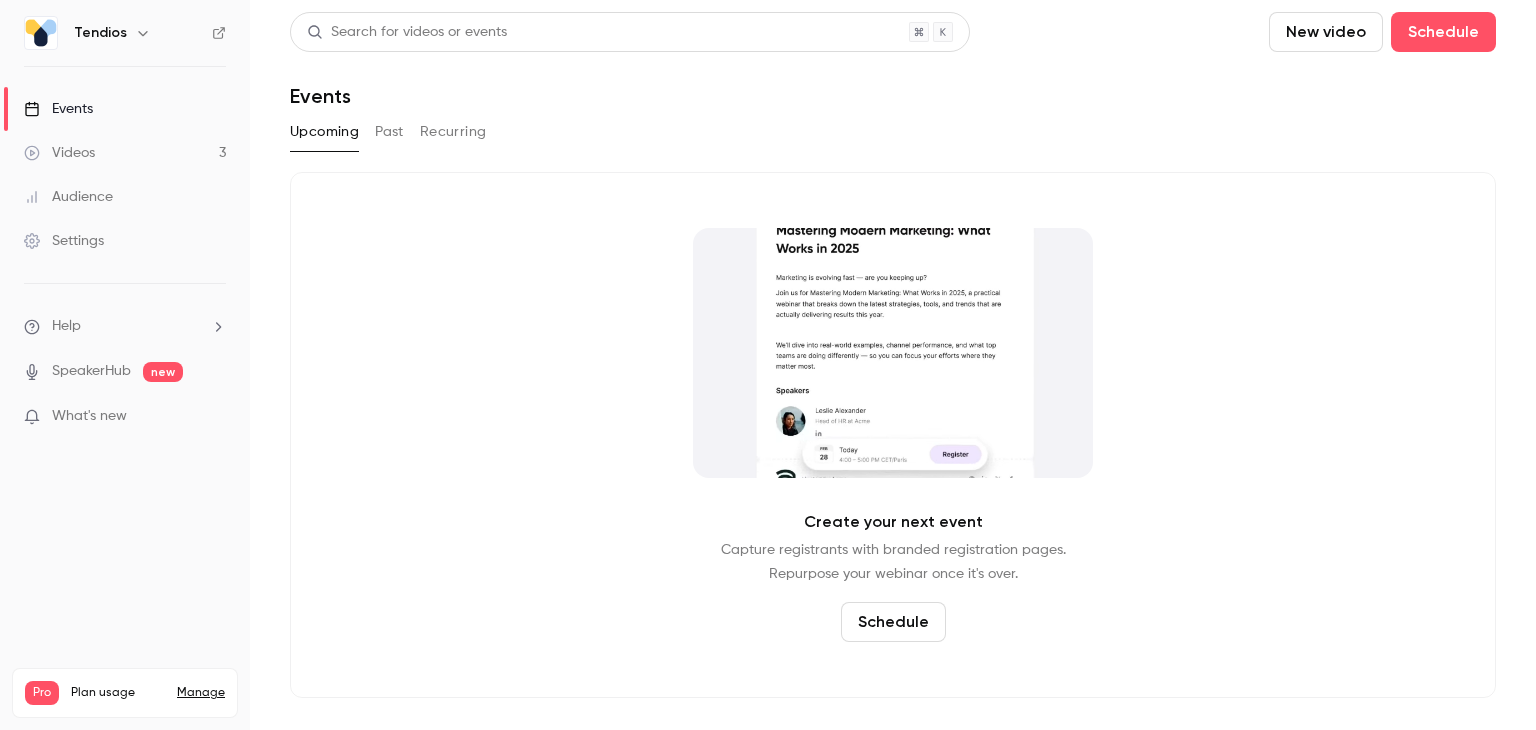 click on "SpeakerHub new" at bounding box center (103, 371) 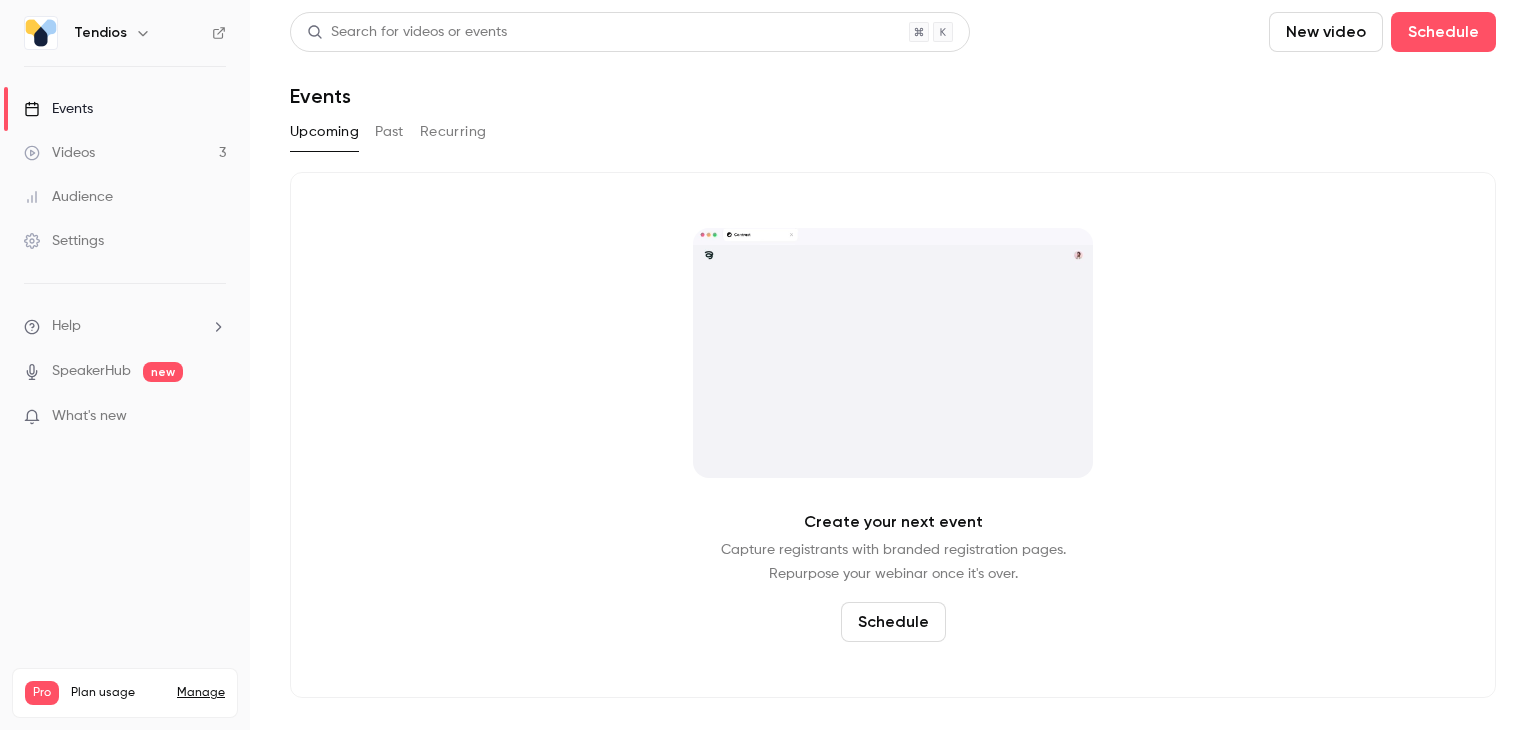 click on "Help" at bounding box center (125, 326) 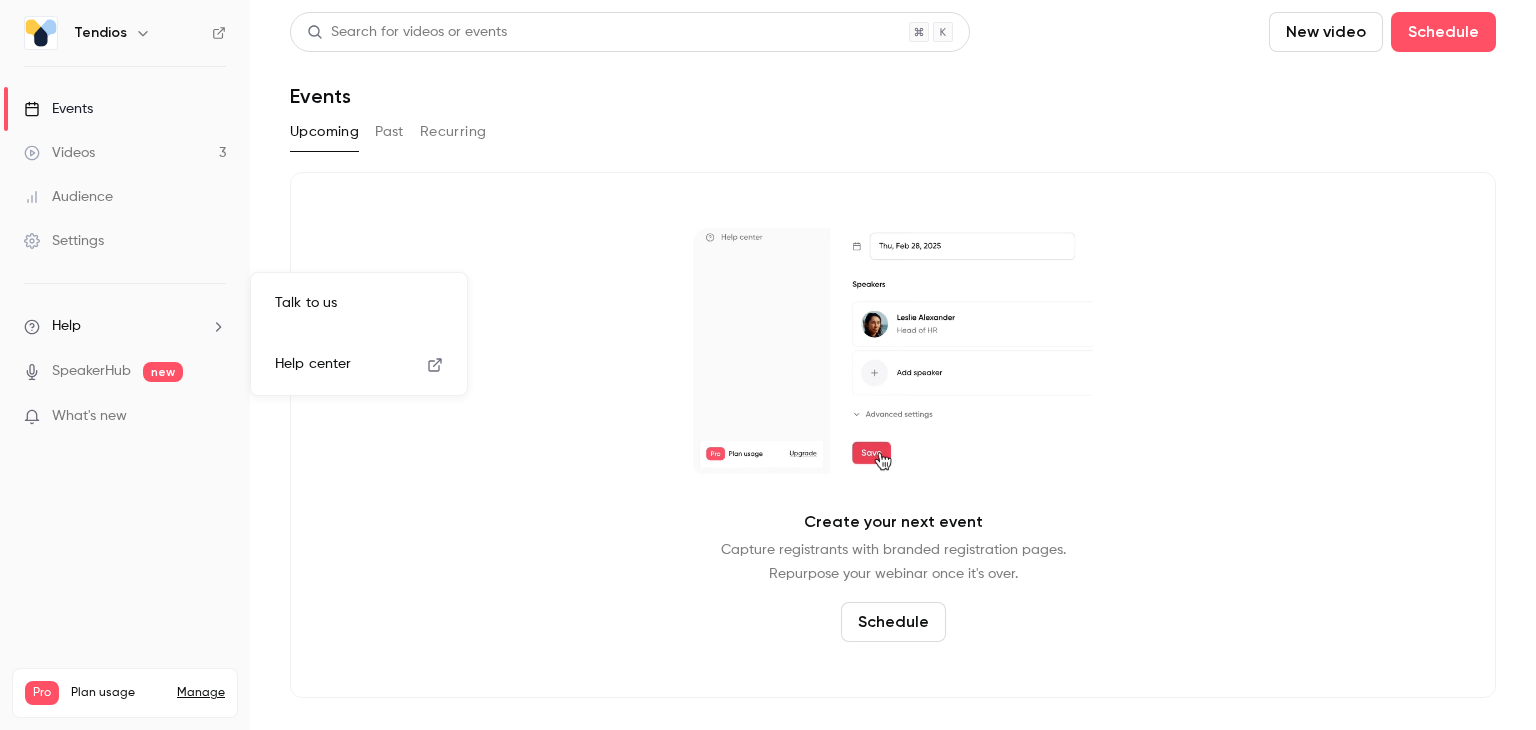 click at bounding box center [768, 365] 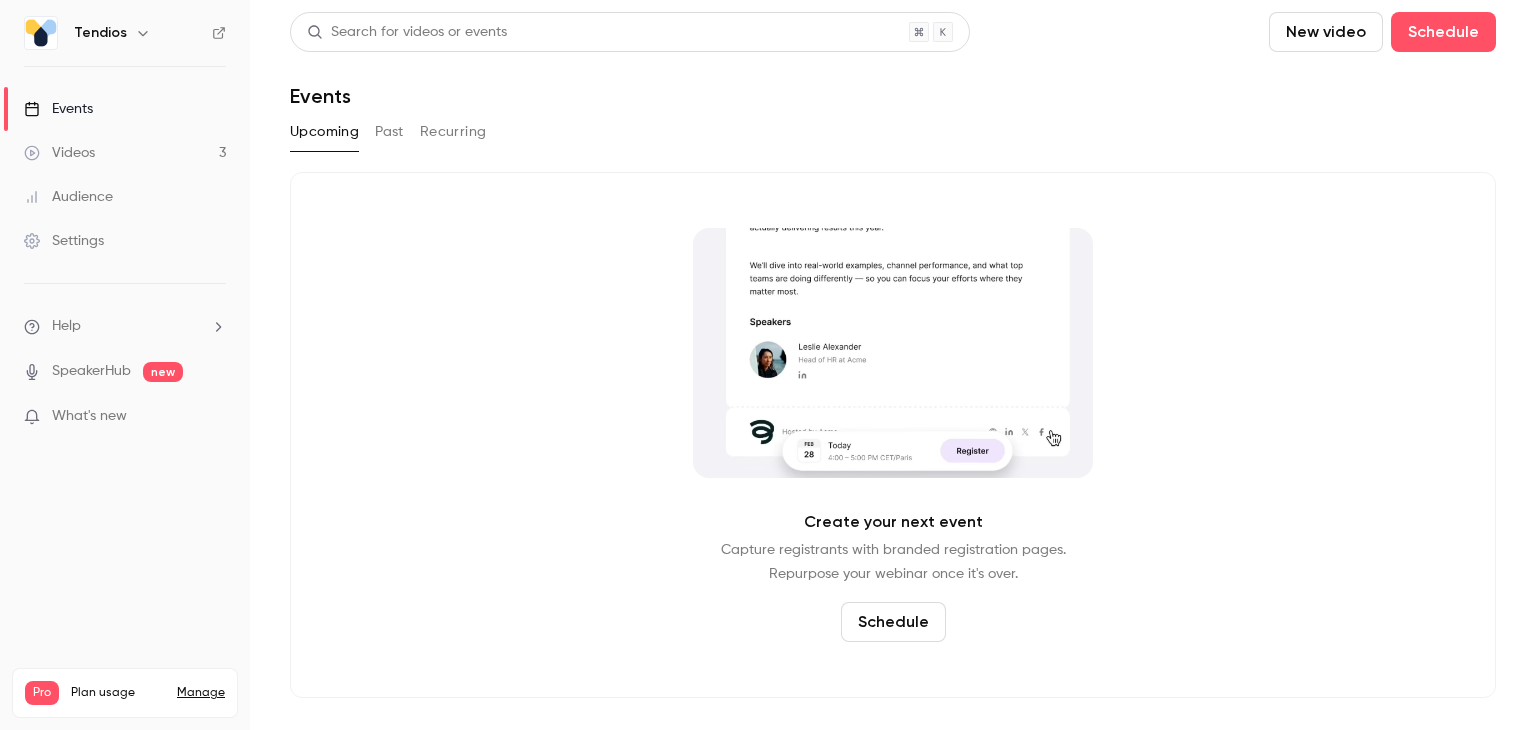 click on "Help" at bounding box center (125, 326) 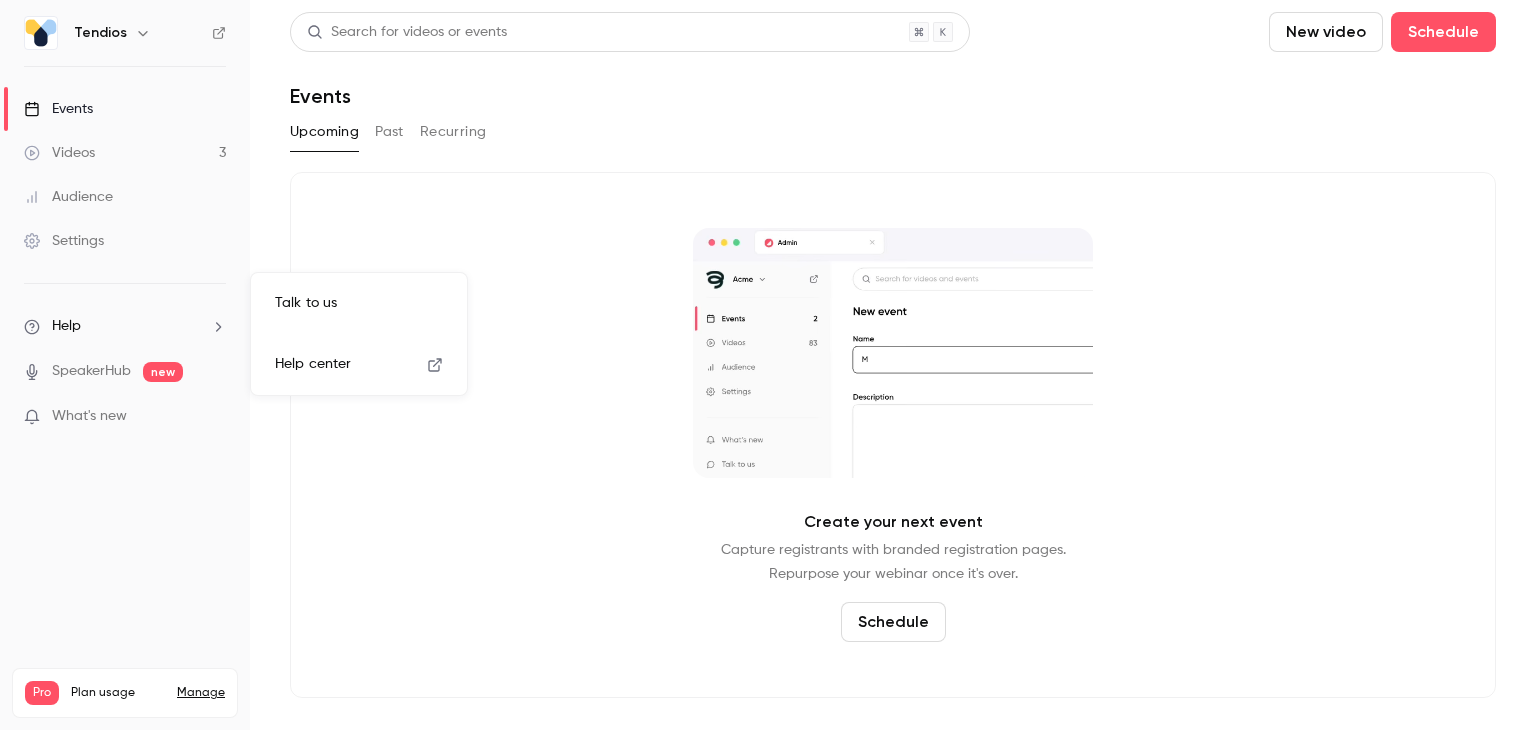 click on "Talk to us" at bounding box center (359, 303) 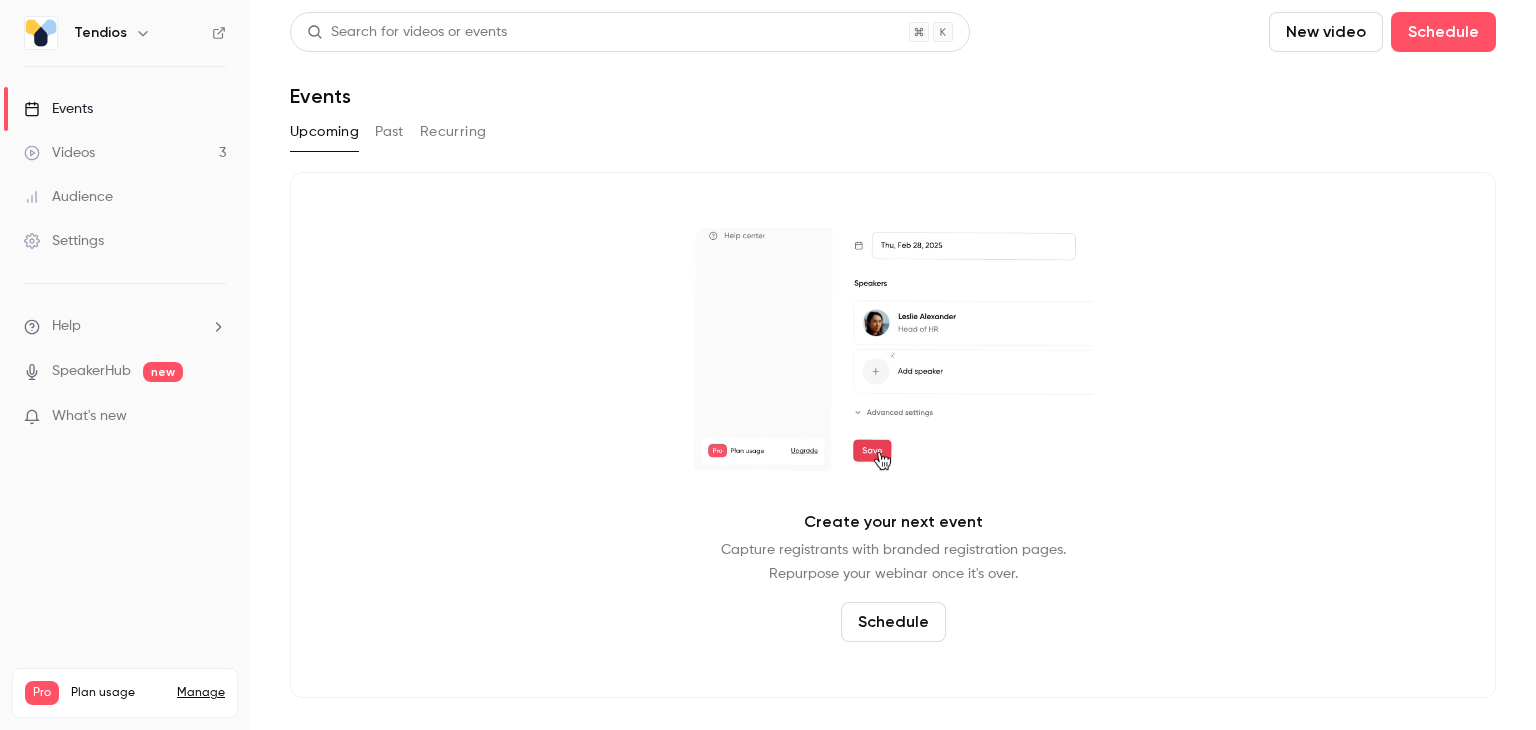 click on "Help" at bounding box center (125, 326) 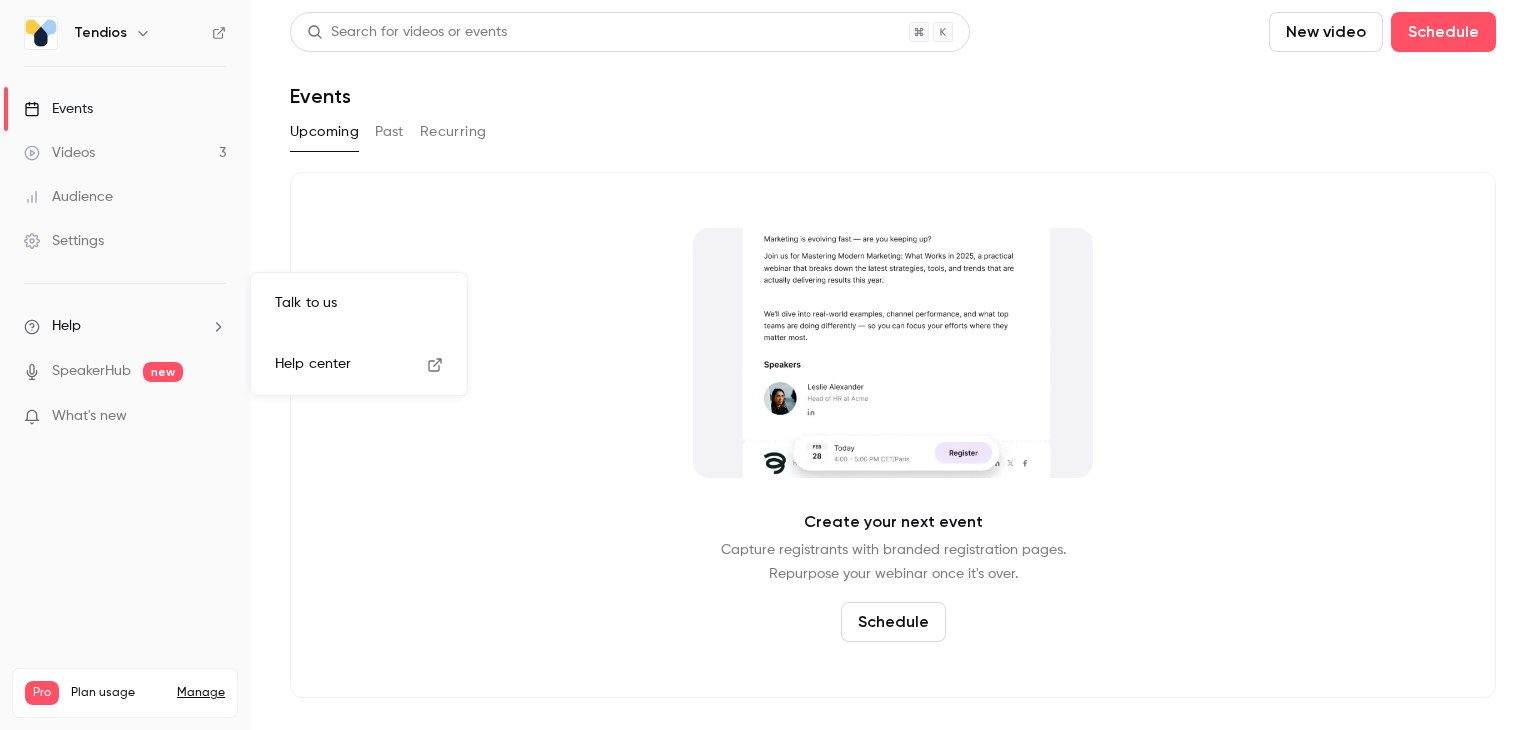 click on "Talk to us" at bounding box center (359, 303) 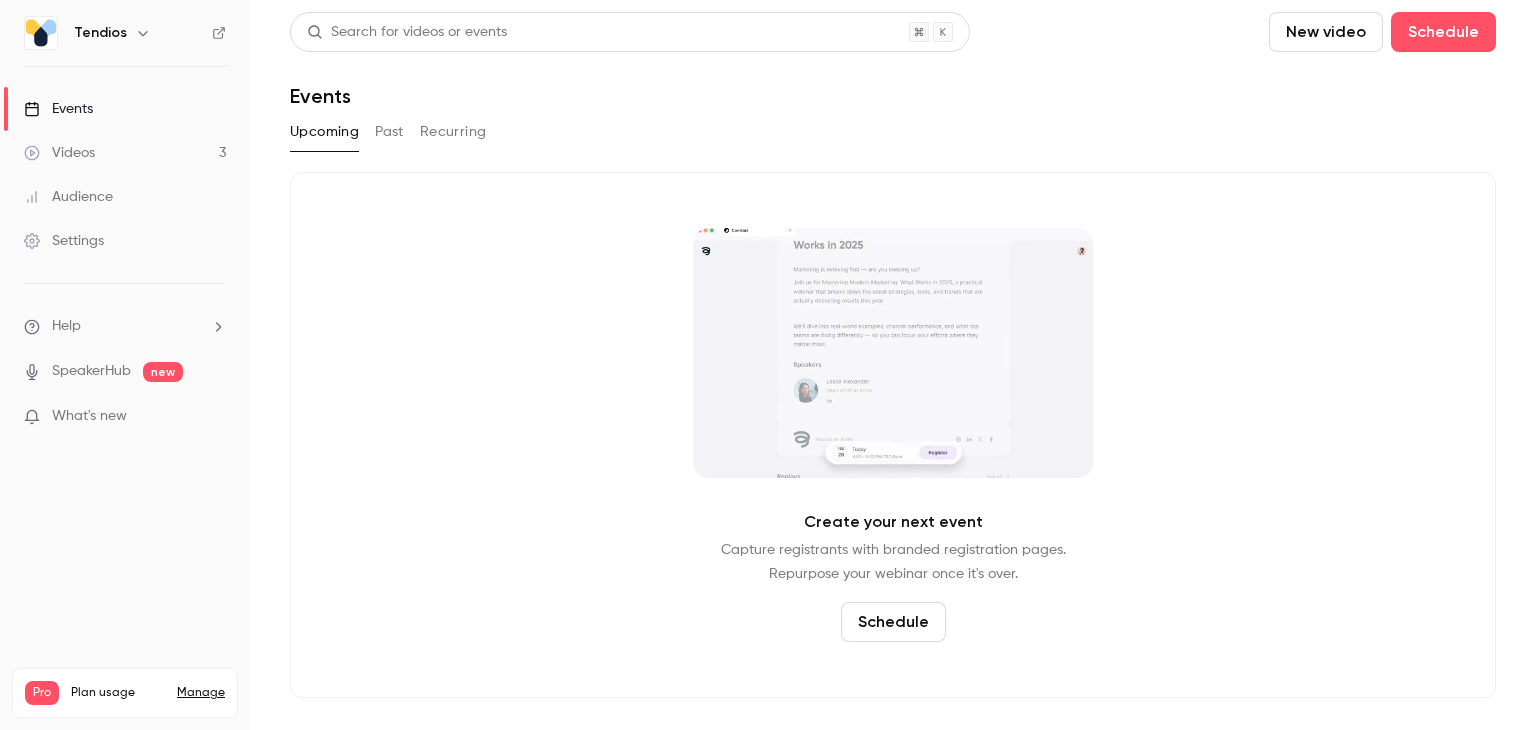 click at bounding box center [41, 33] 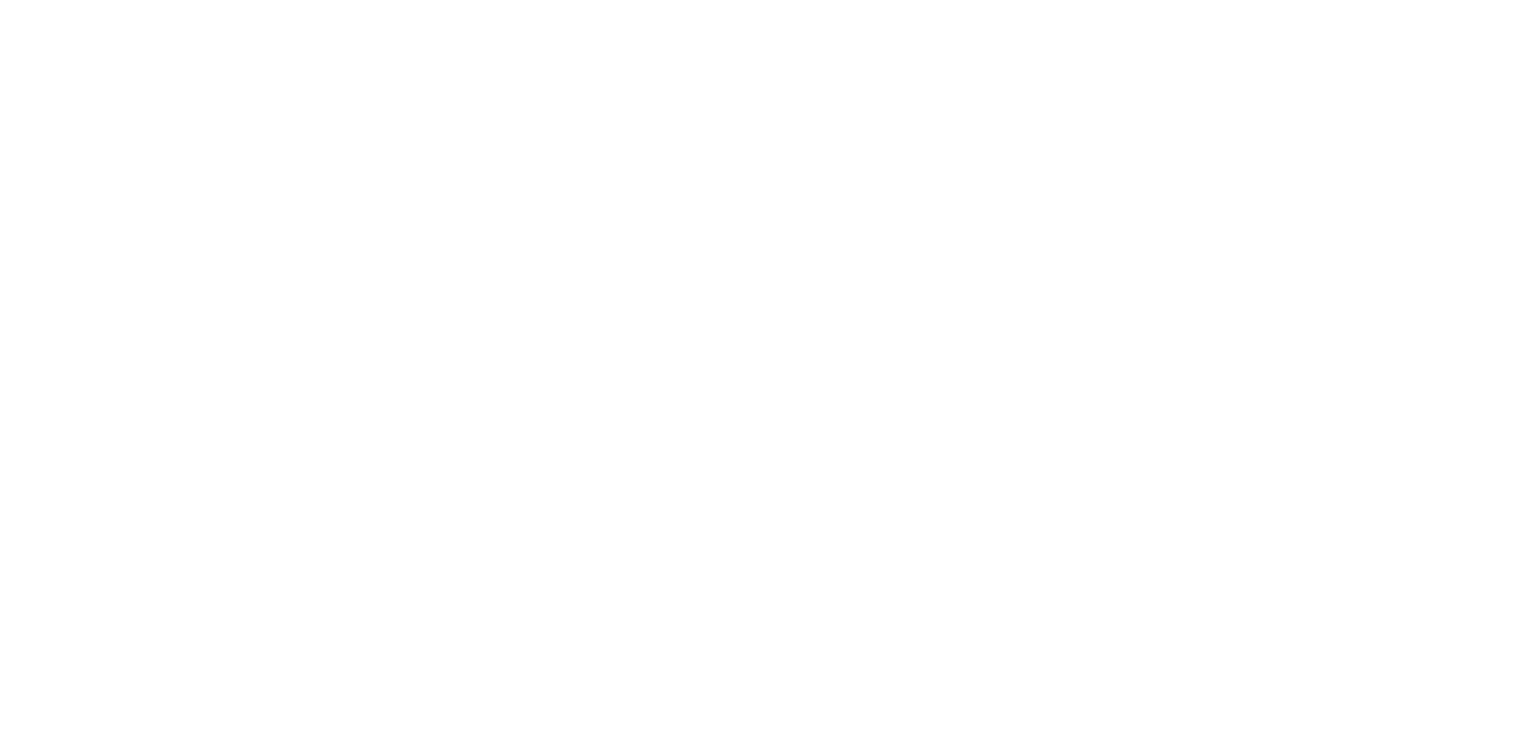 scroll, scrollTop: 0, scrollLeft: 0, axis: both 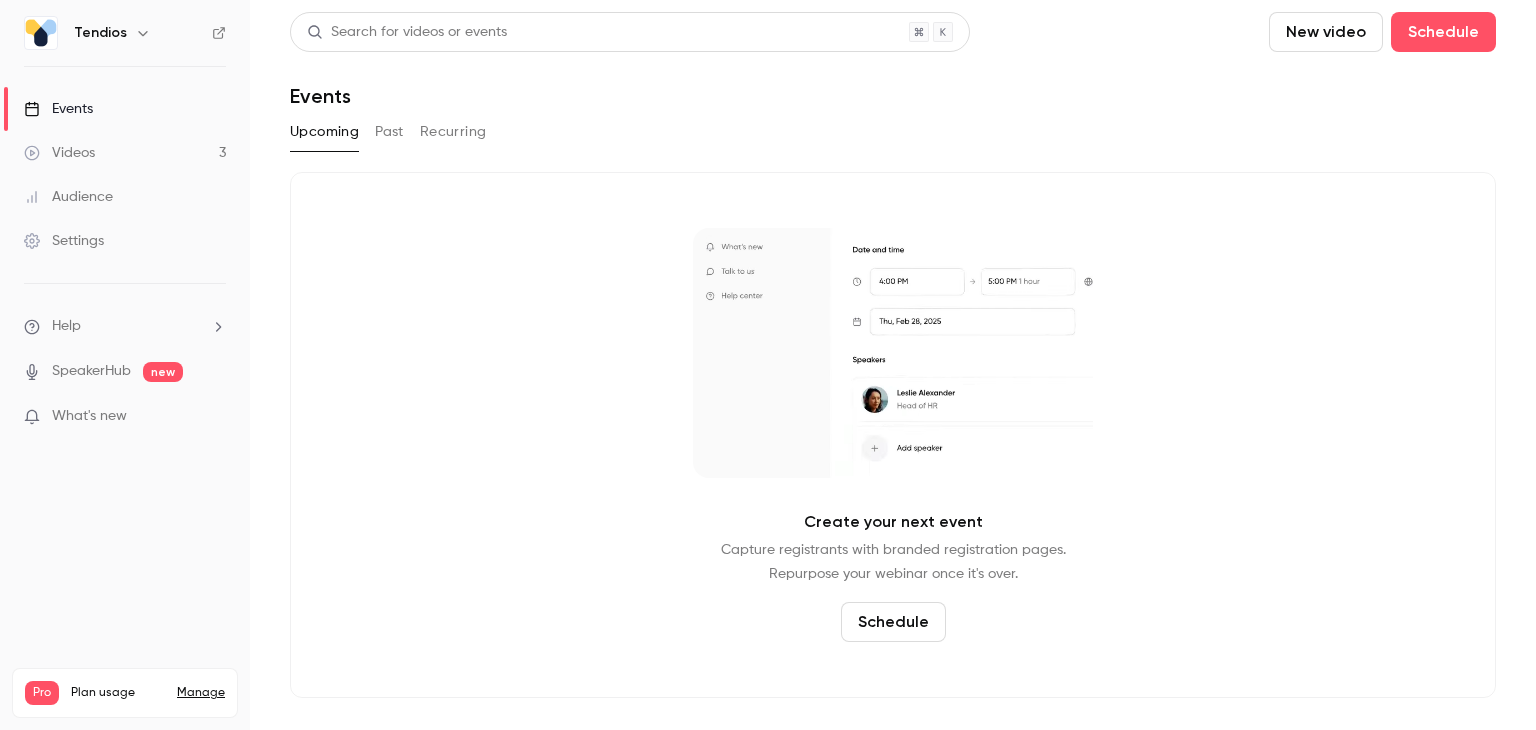 click on "Past" at bounding box center (389, 132) 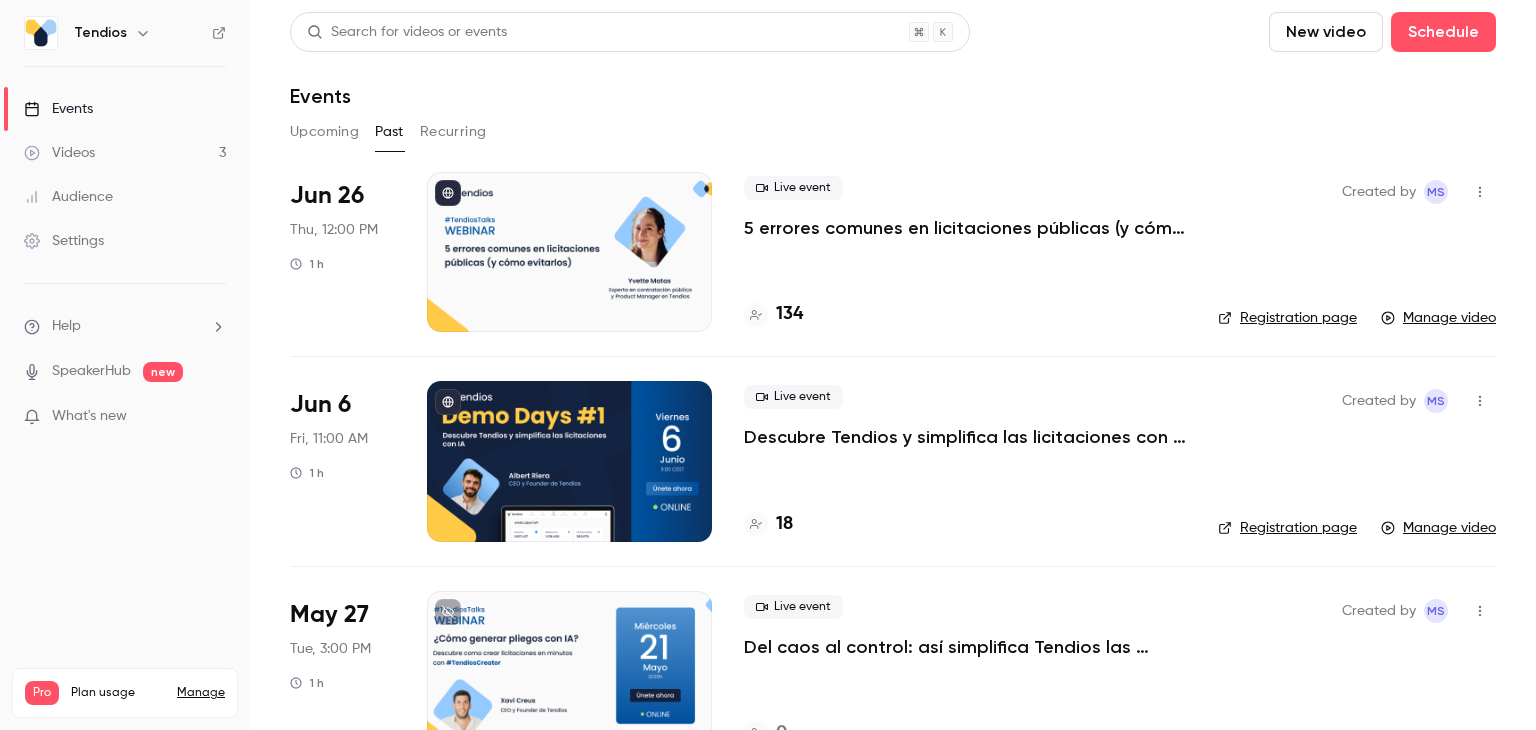click on "Help" at bounding box center (125, 326) 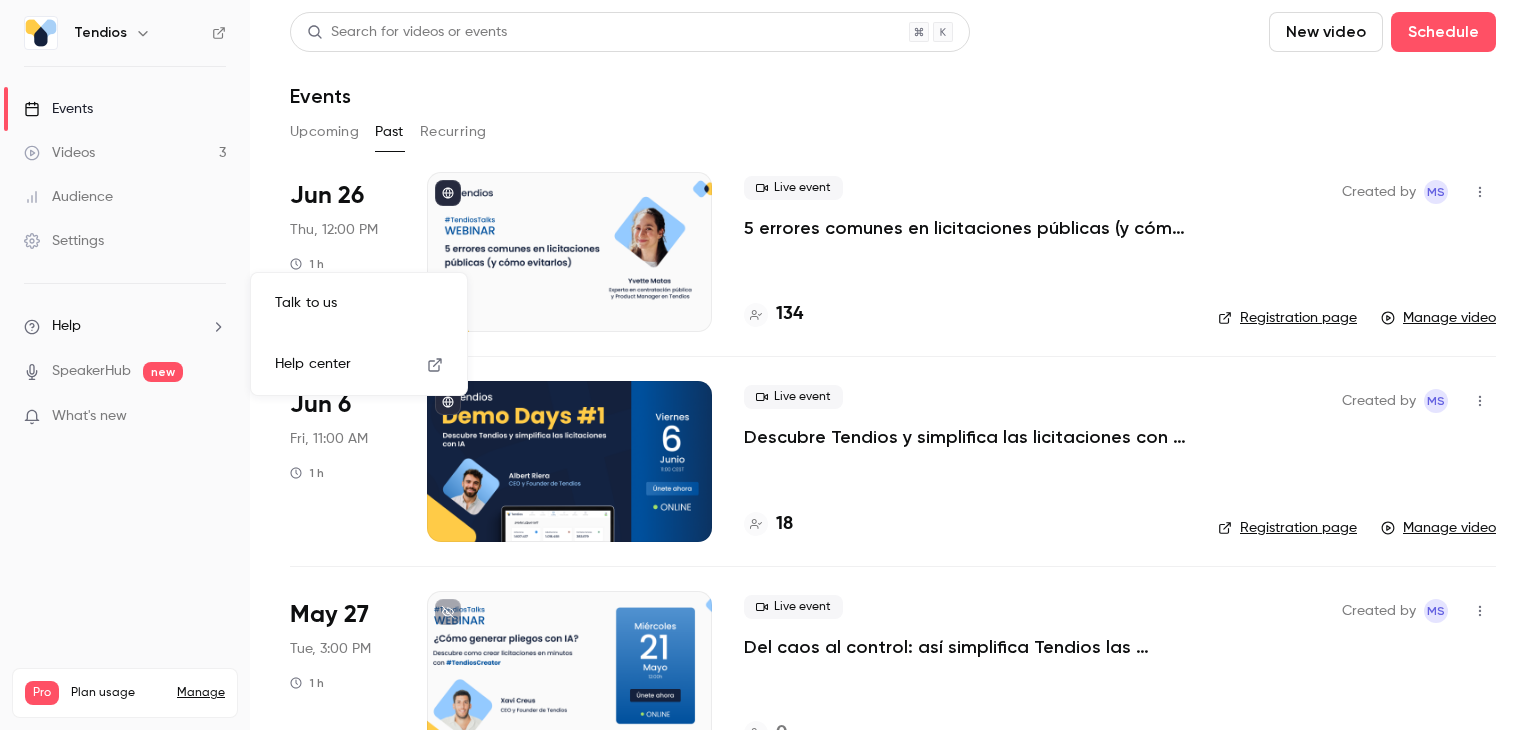 click on "Talk to us" at bounding box center (359, 303) 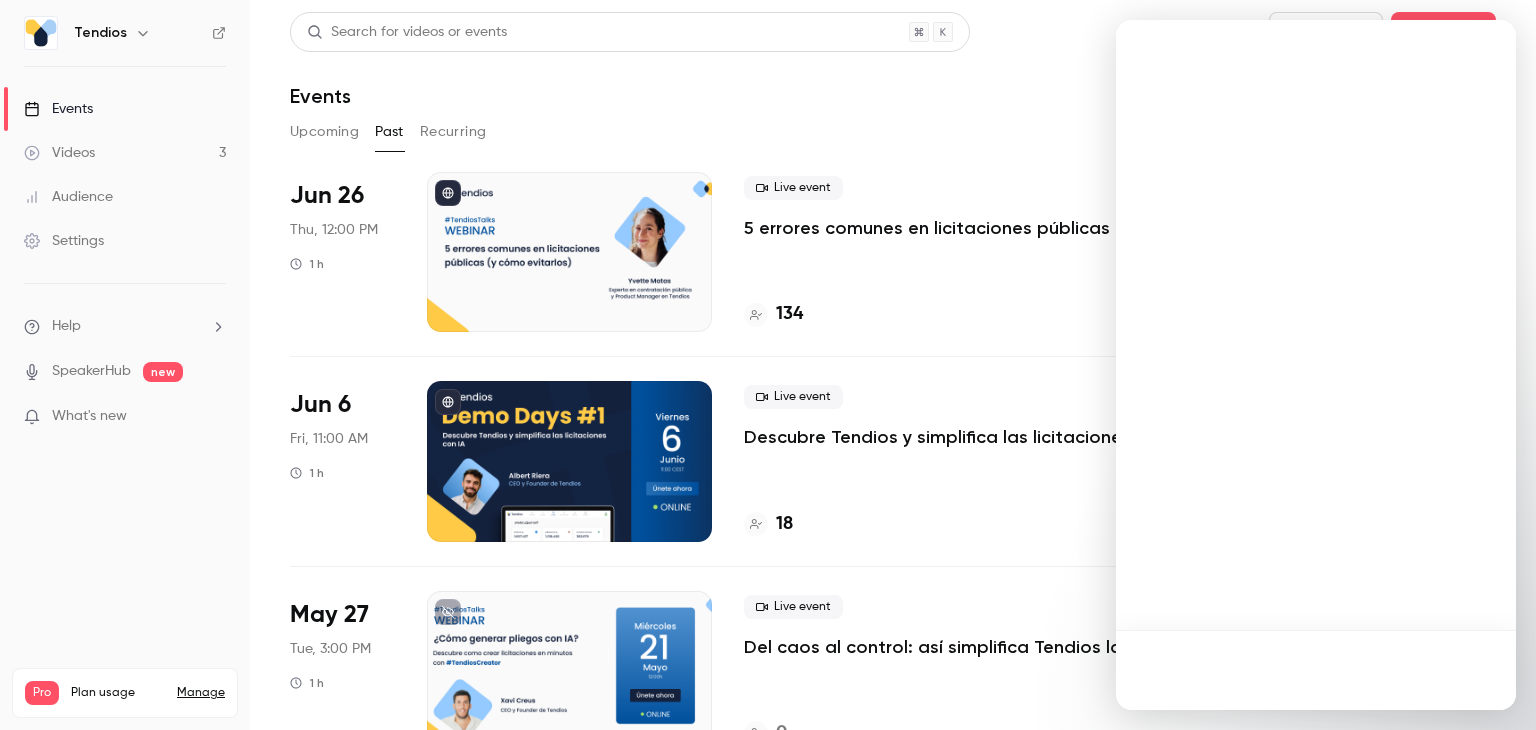 scroll, scrollTop: 0, scrollLeft: 0, axis: both 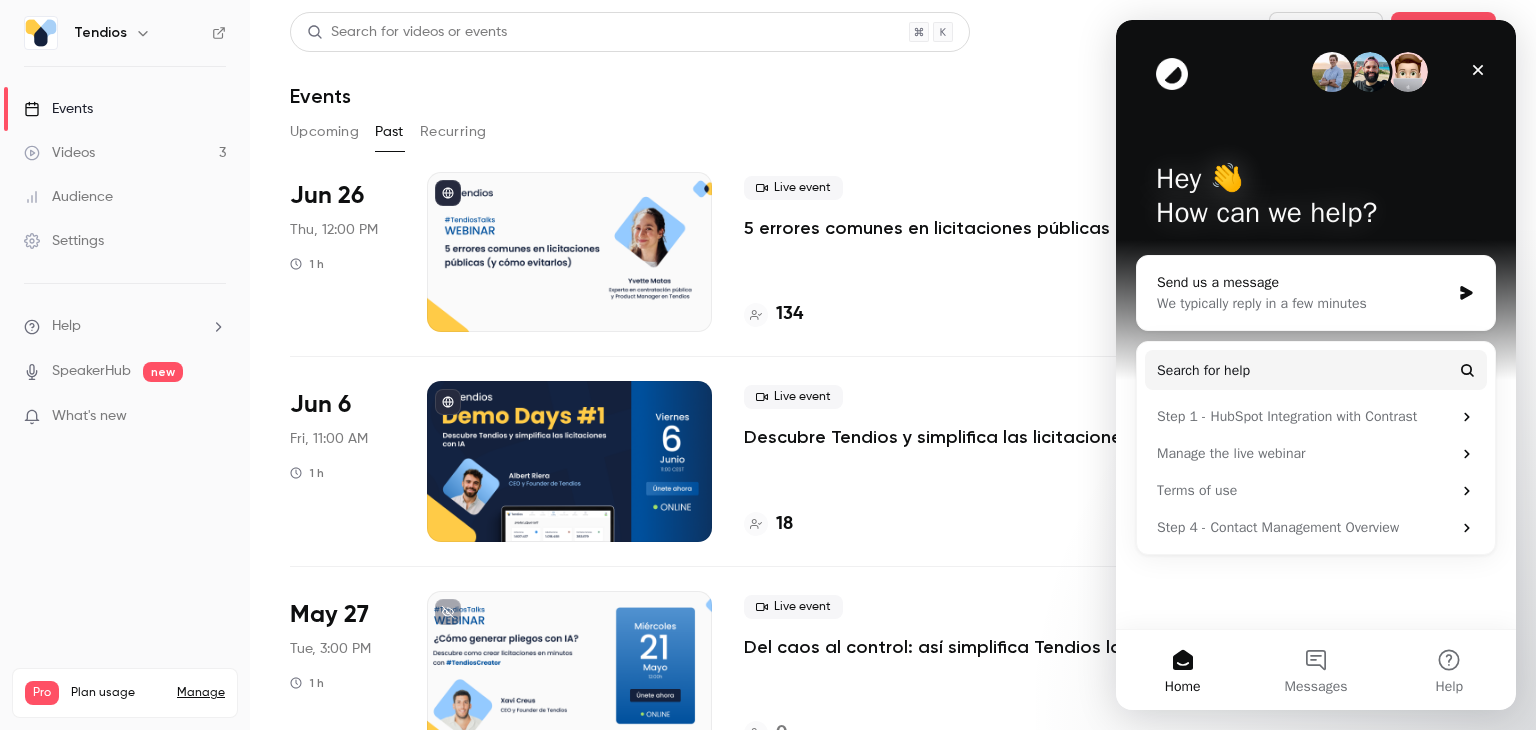 click on "We typically reply in a few minutes" at bounding box center (1303, 303) 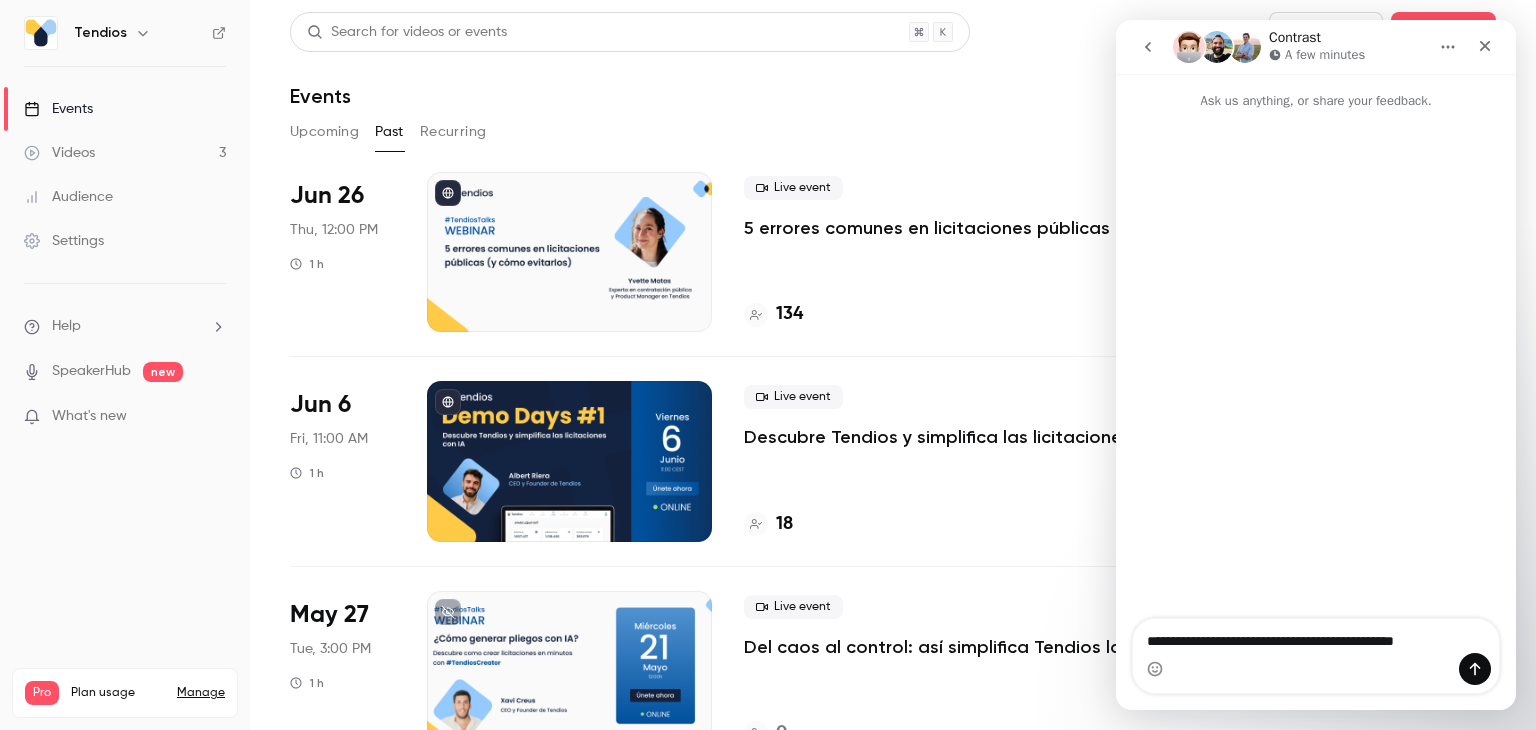 type on "**********" 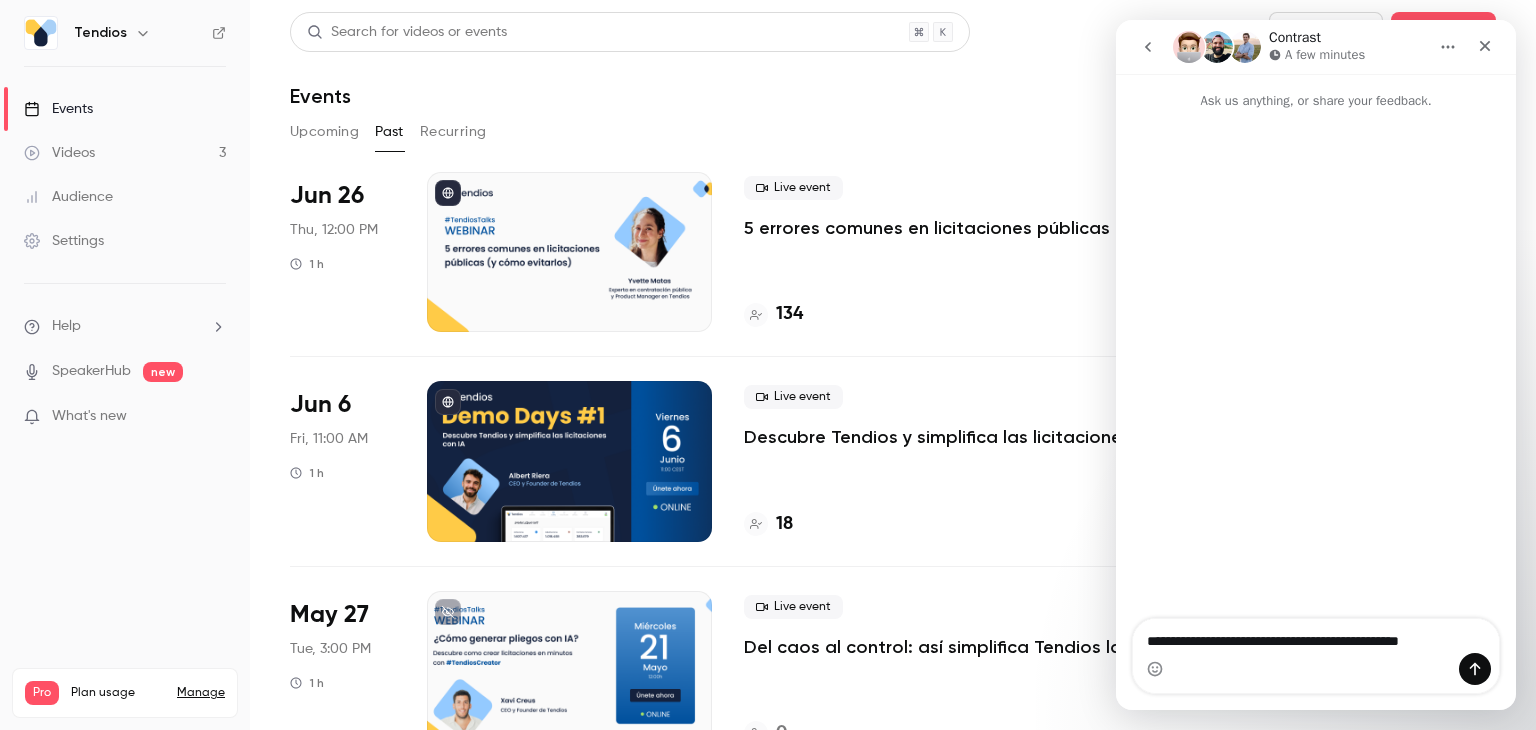 type 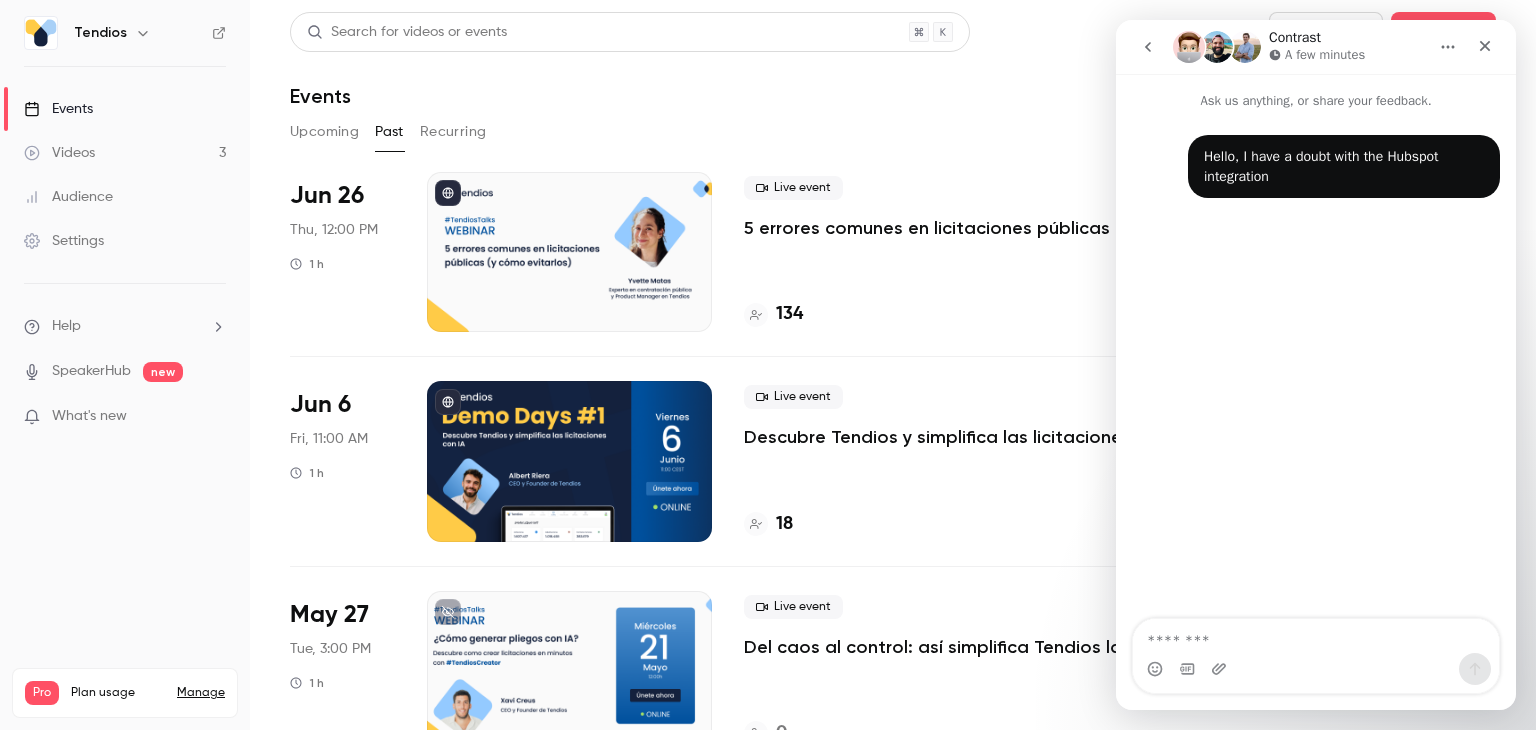 type on "*" 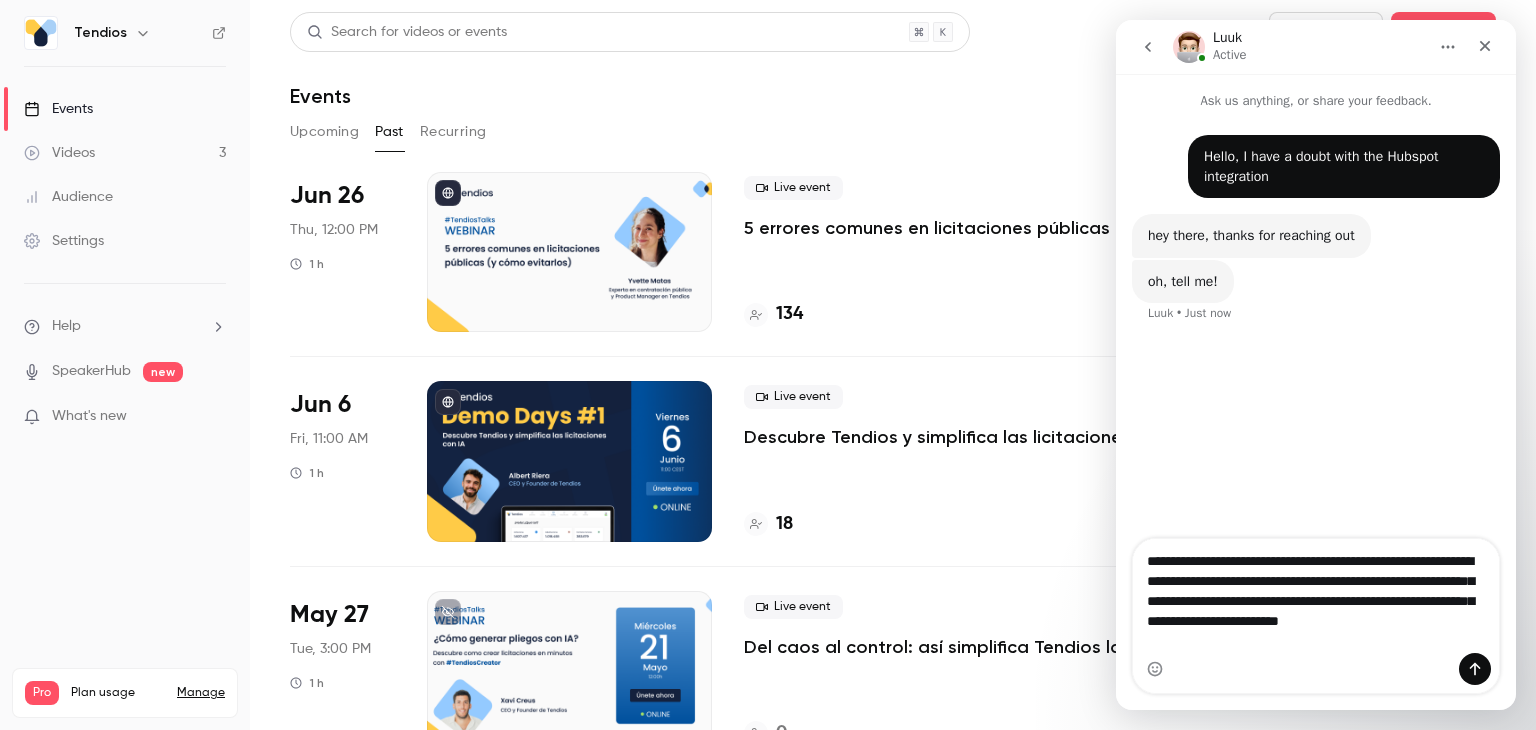 click on "**********" at bounding box center (1316, 596) 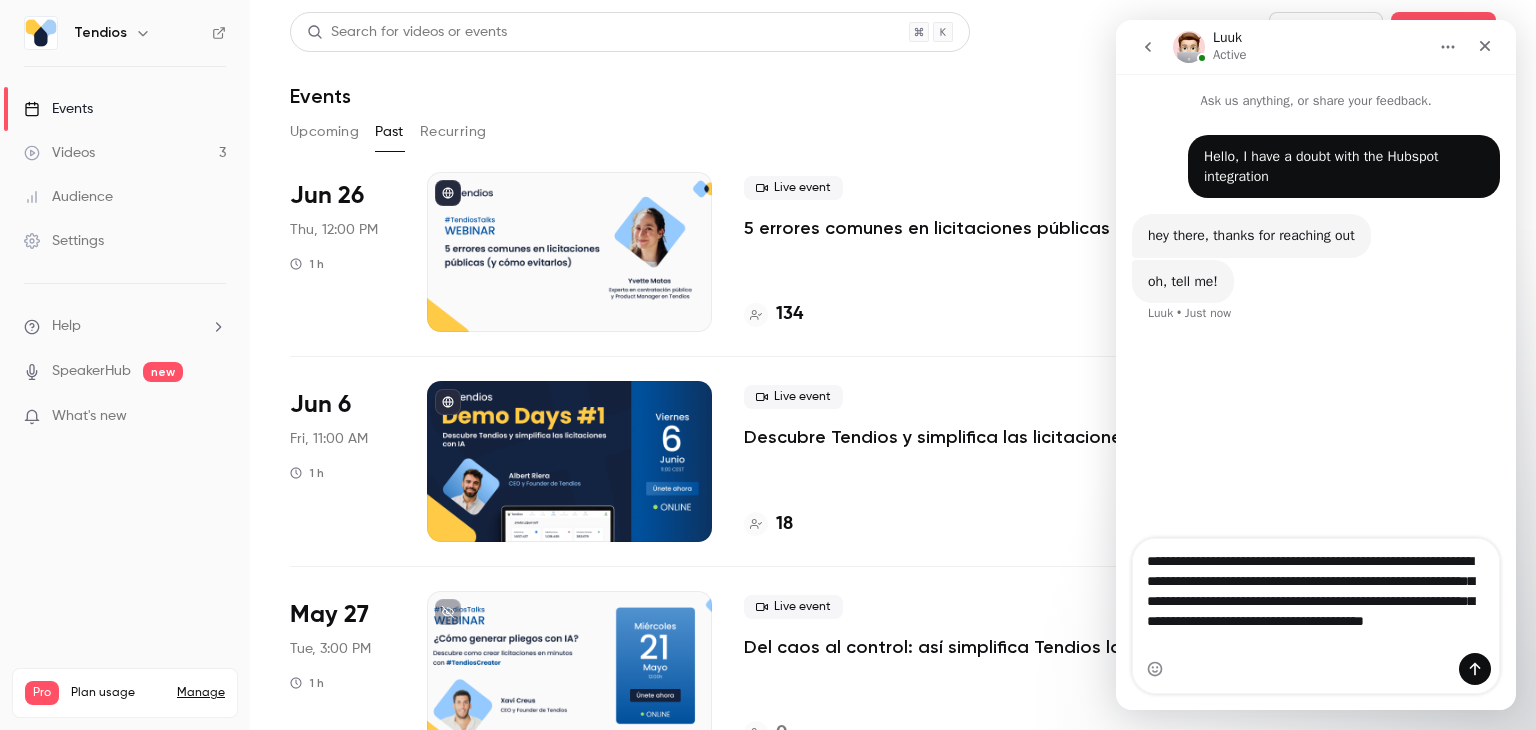 type on "**********" 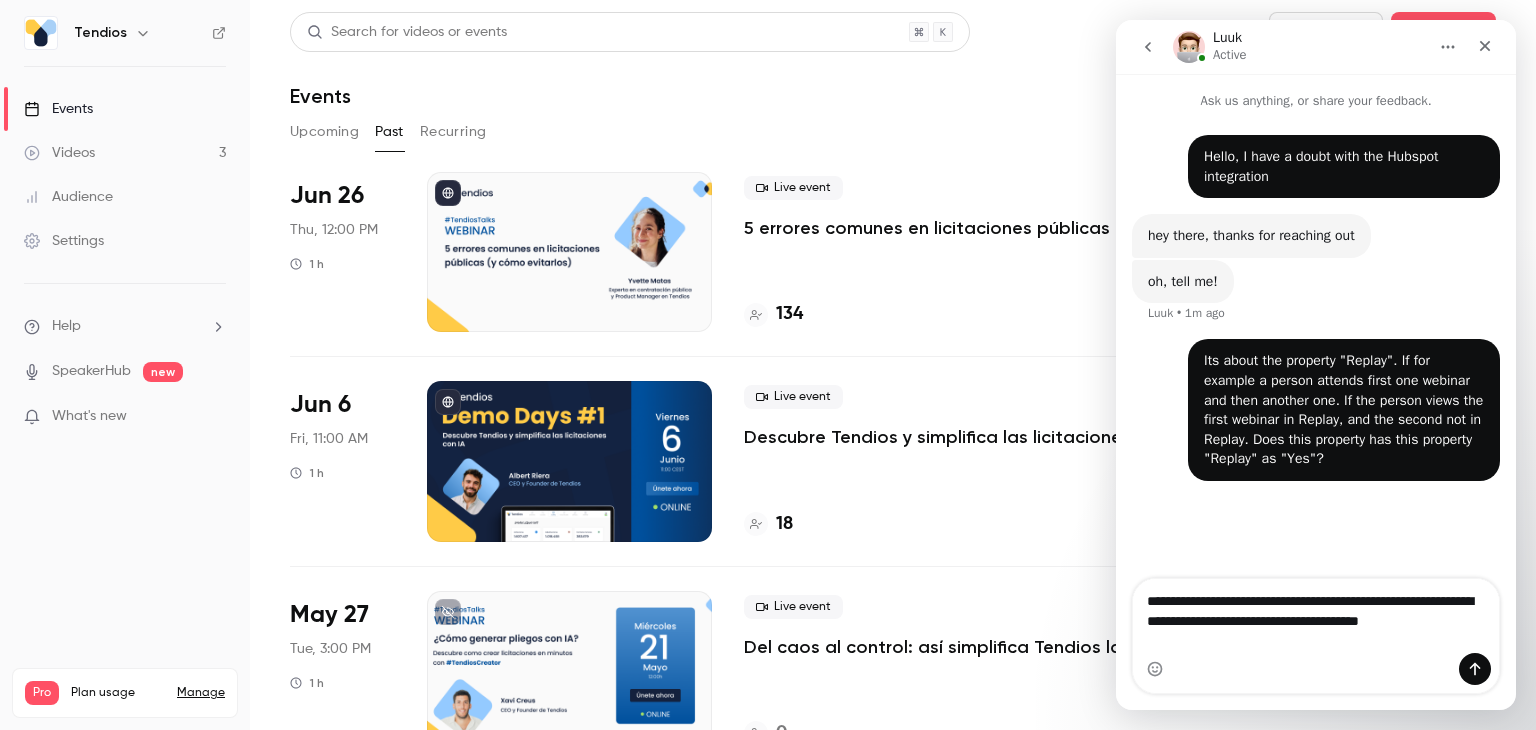 type on "**********" 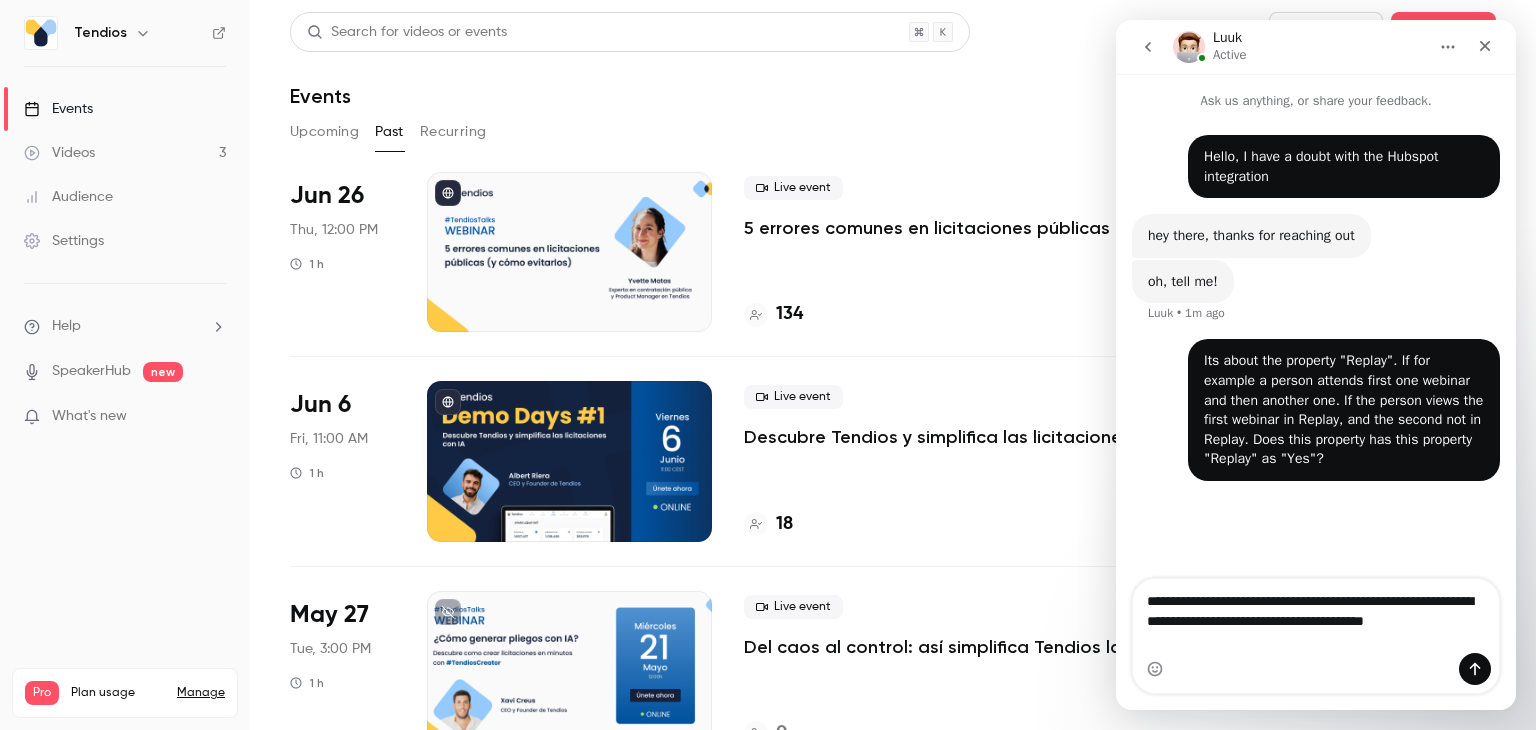 type 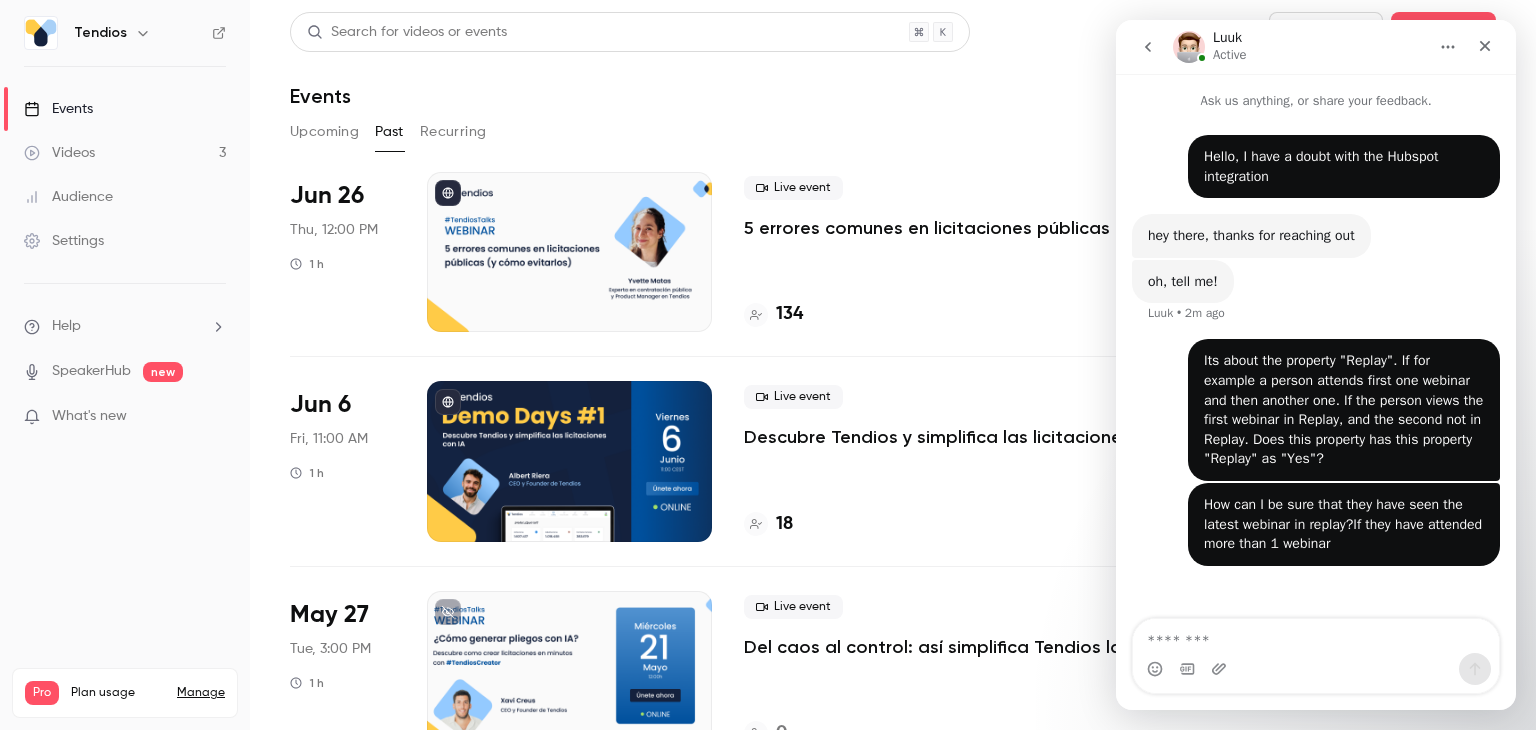 click on "Its about the property "Replay". If for example a person attends first one webinar and then another one. If the person views the first webinar in Replay, and the second not in Replay. Does this property has this property "Replay" as "Yes"?    •   1m ago" at bounding box center [1316, 411] 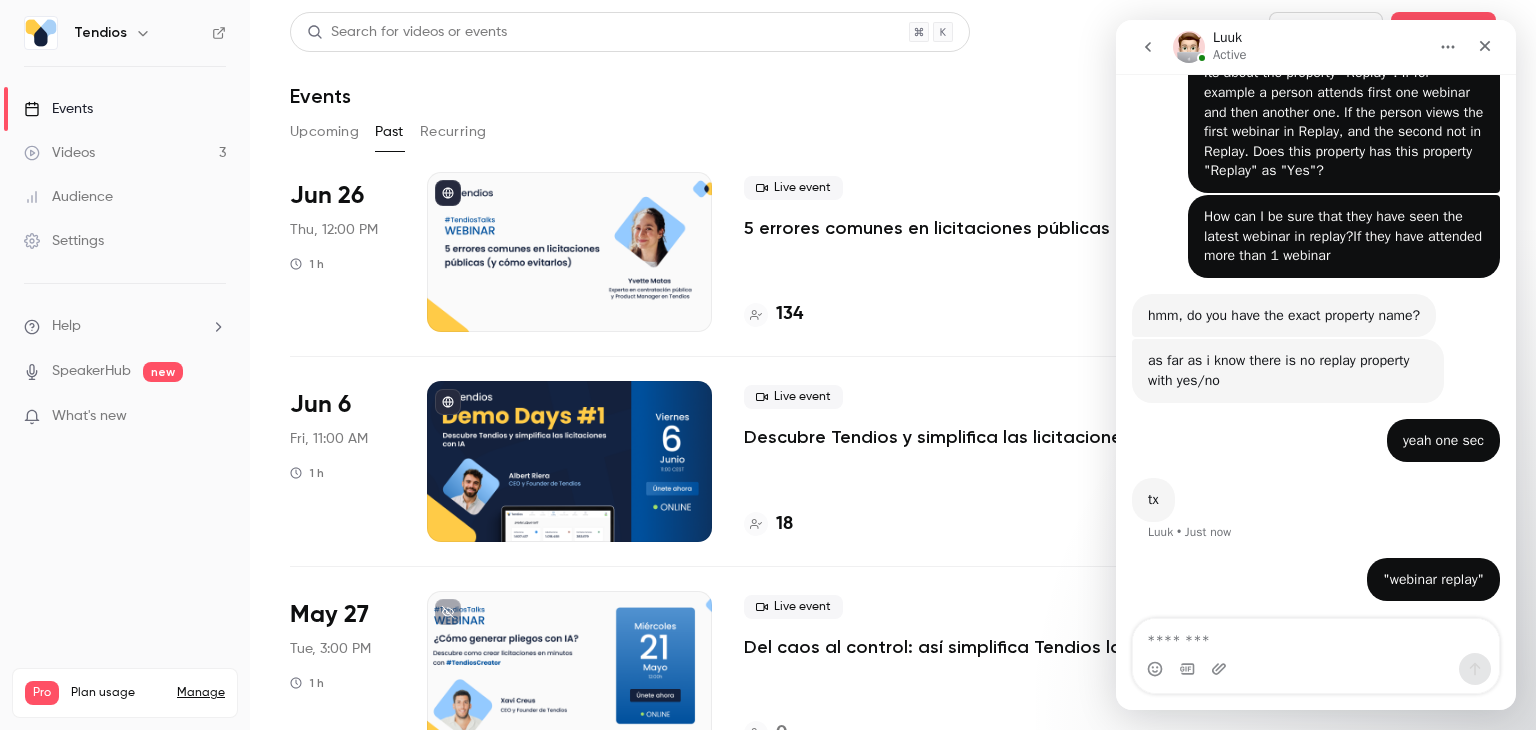 scroll, scrollTop: 272, scrollLeft: 0, axis: vertical 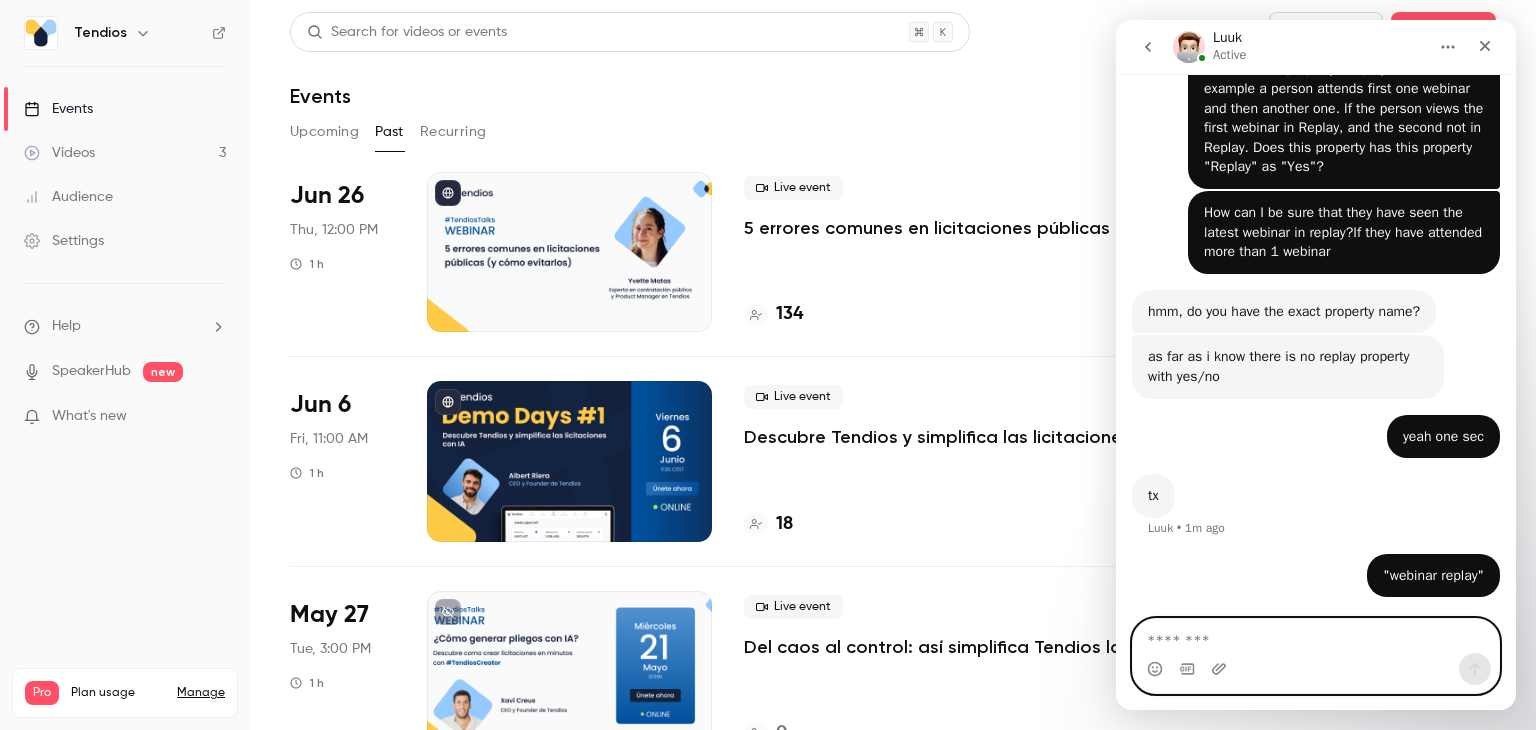 click at bounding box center [1316, 636] 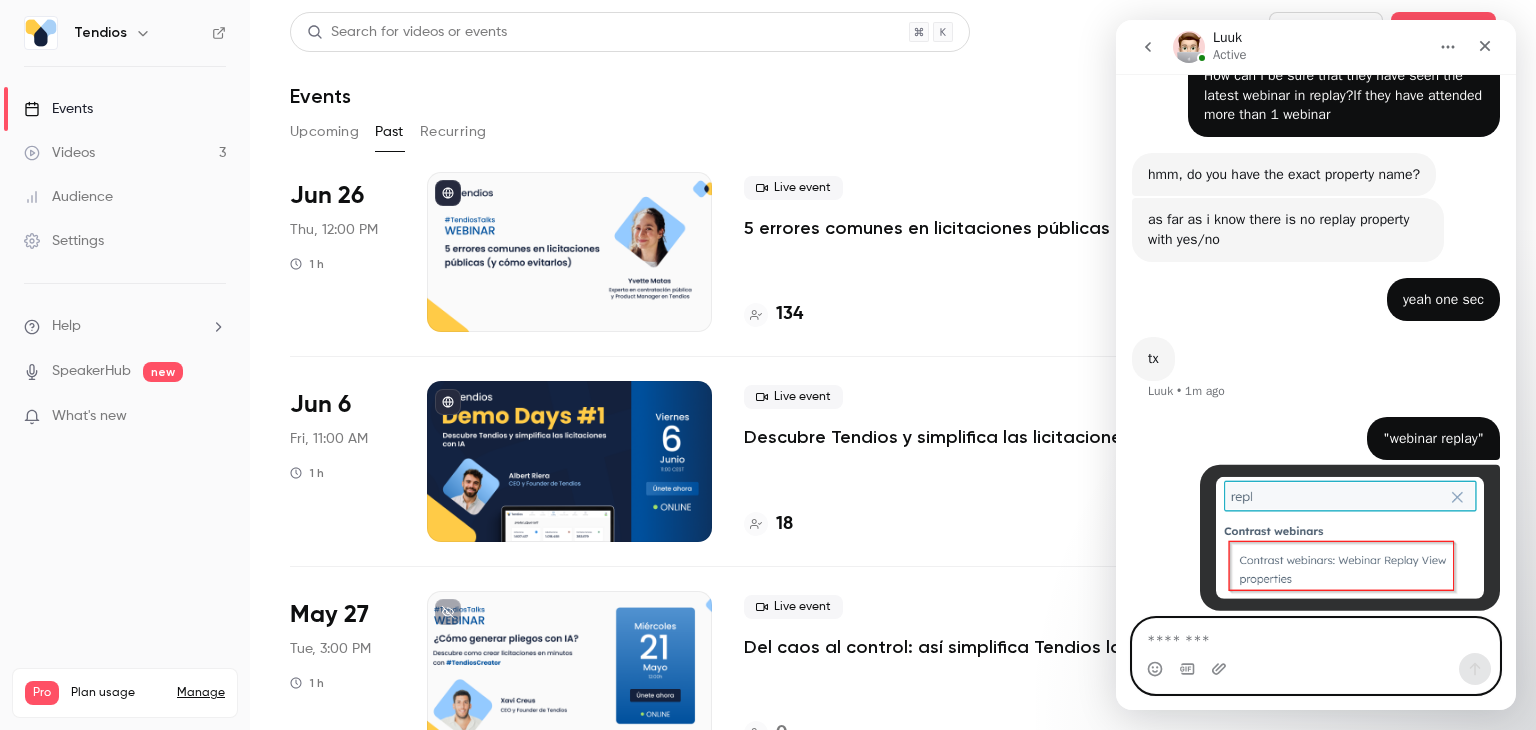 scroll, scrollTop: 420, scrollLeft: 0, axis: vertical 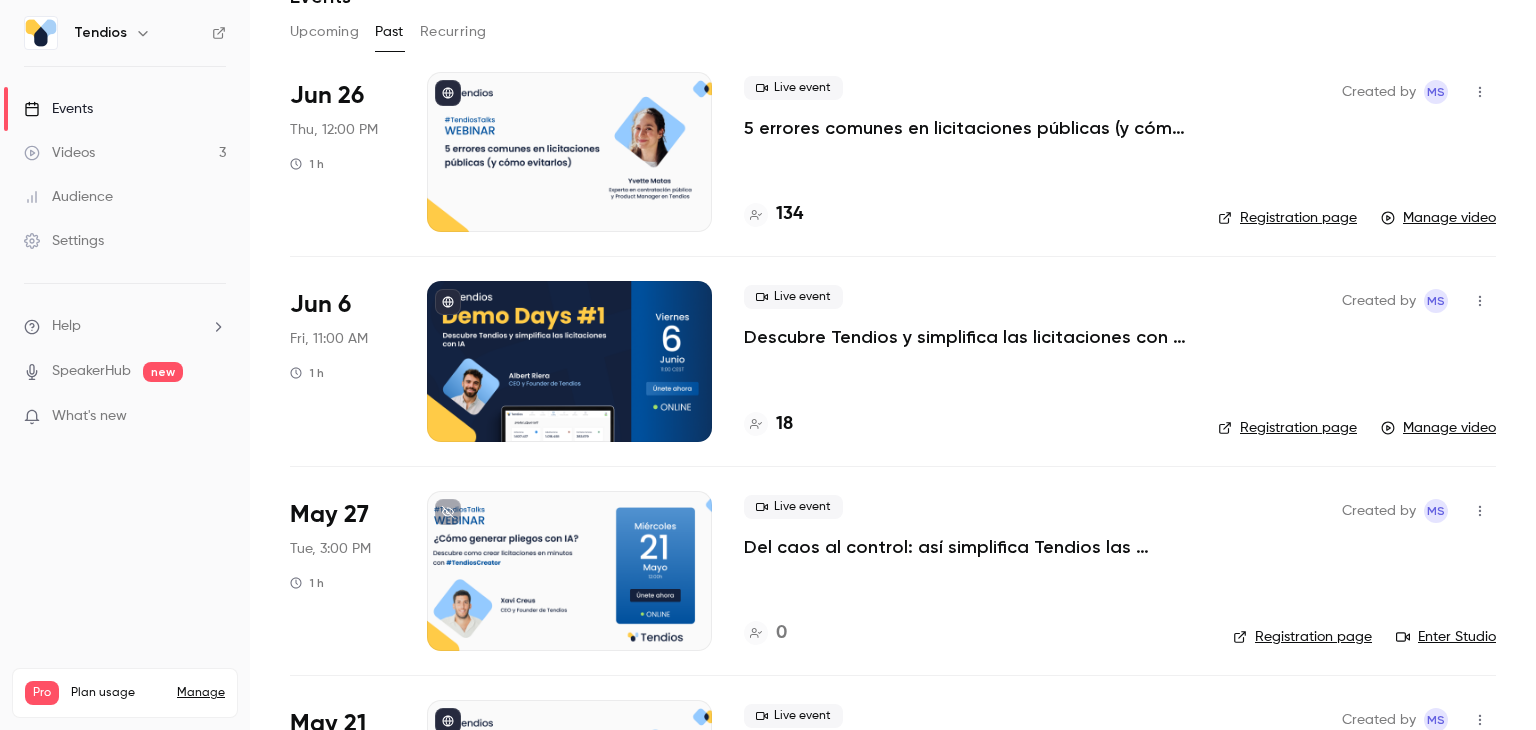 click on "Help" at bounding box center (125, 326) 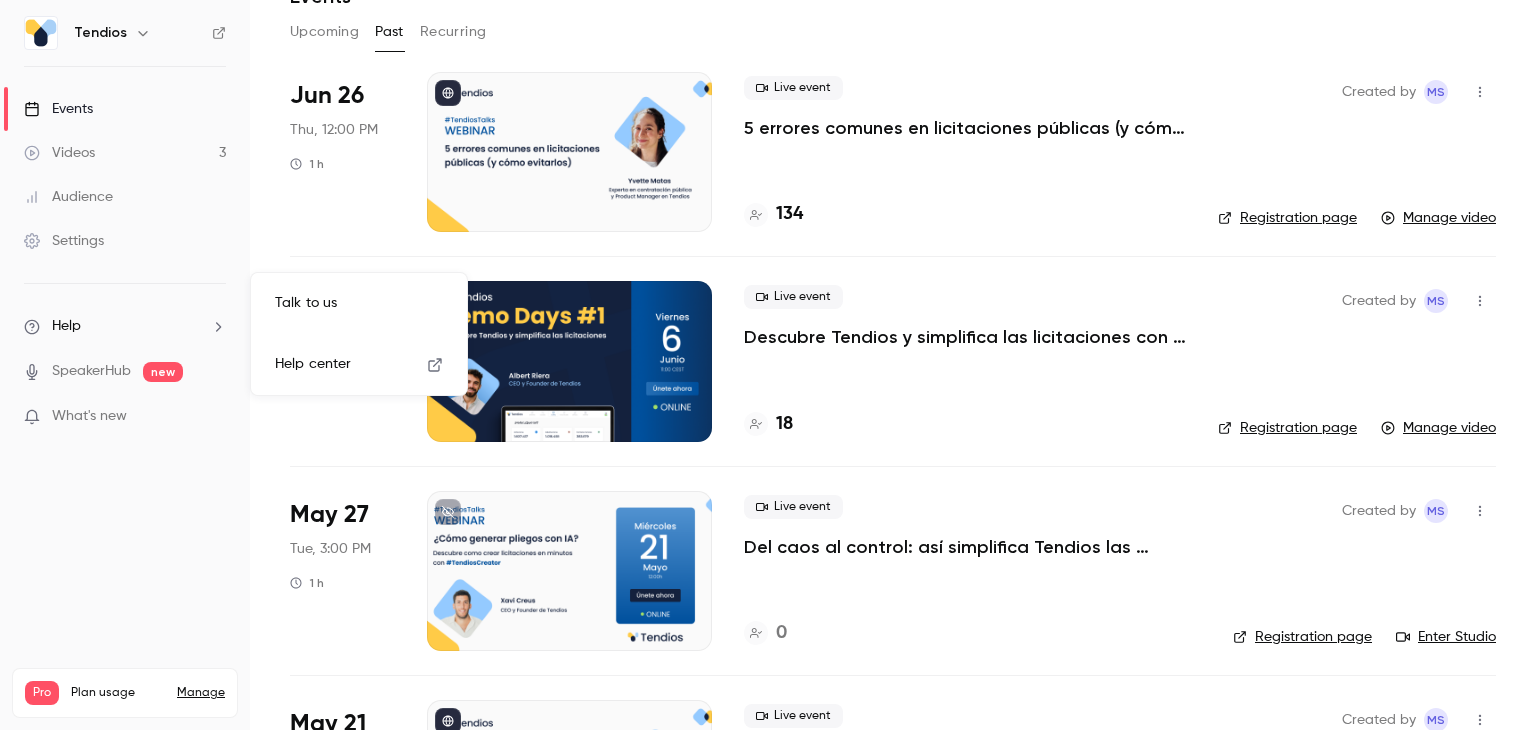 click on "Talk to us" at bounding box center [359, 303] 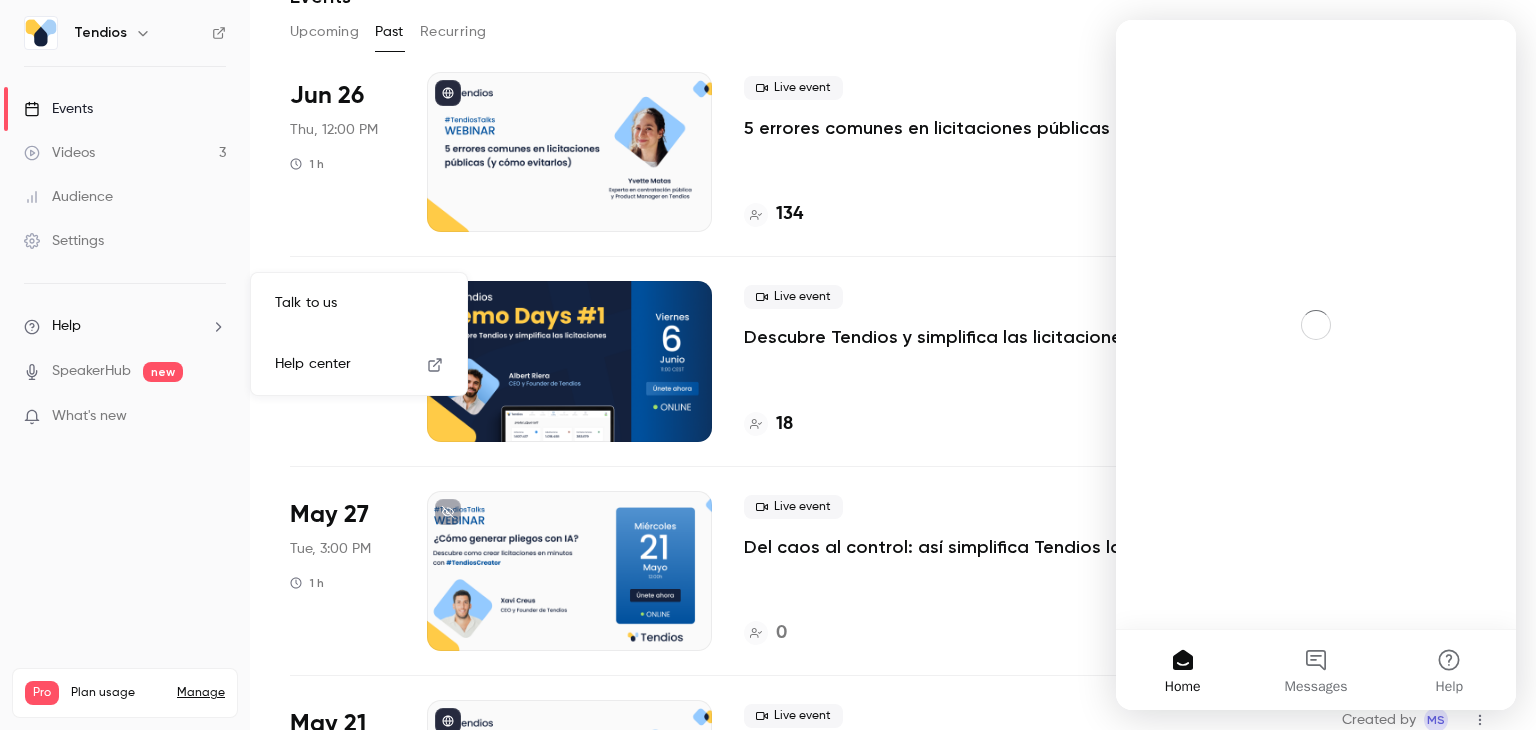 scroll, scrollTop: 0, scrollLeft: 0, axis: both 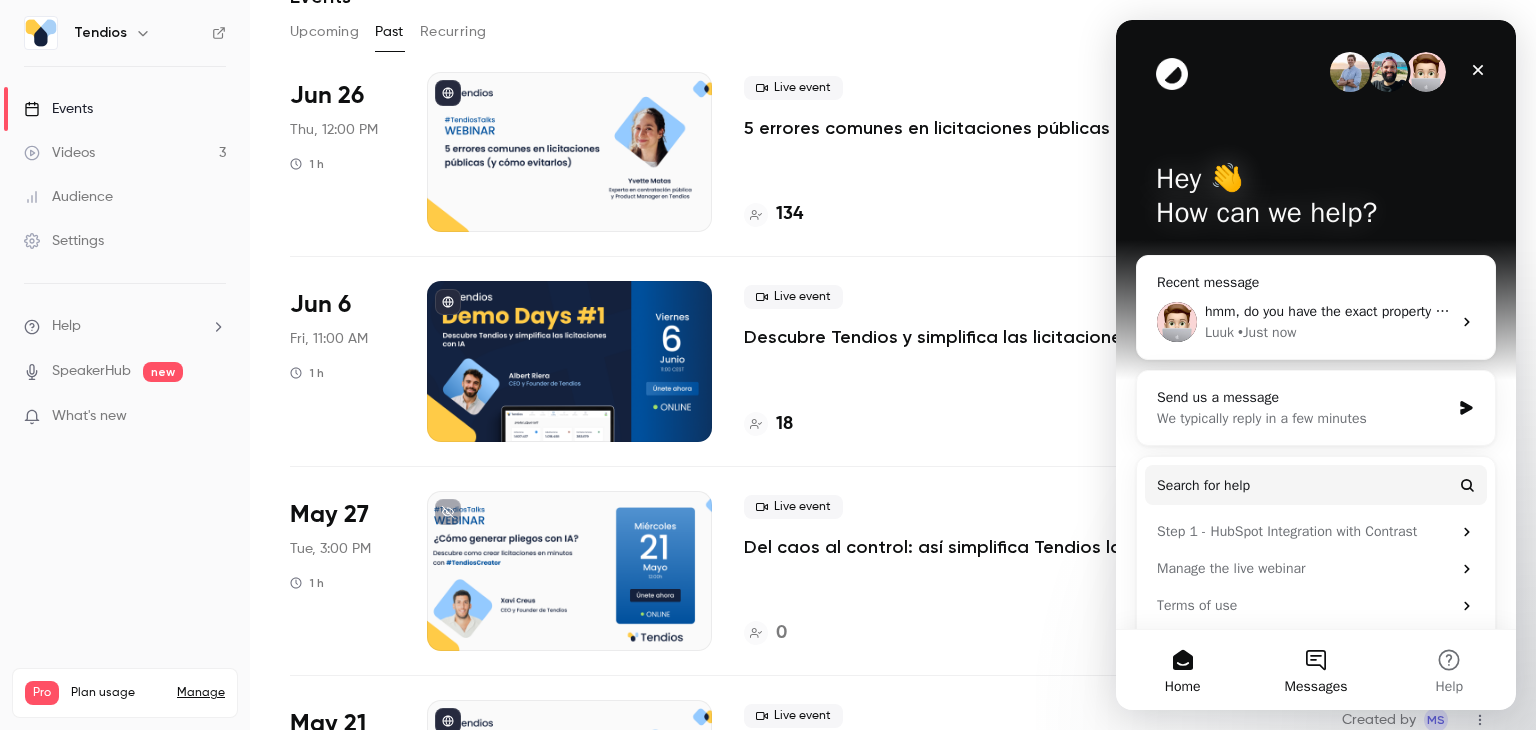 click on "Messages" at bounding box center (1315, 670) 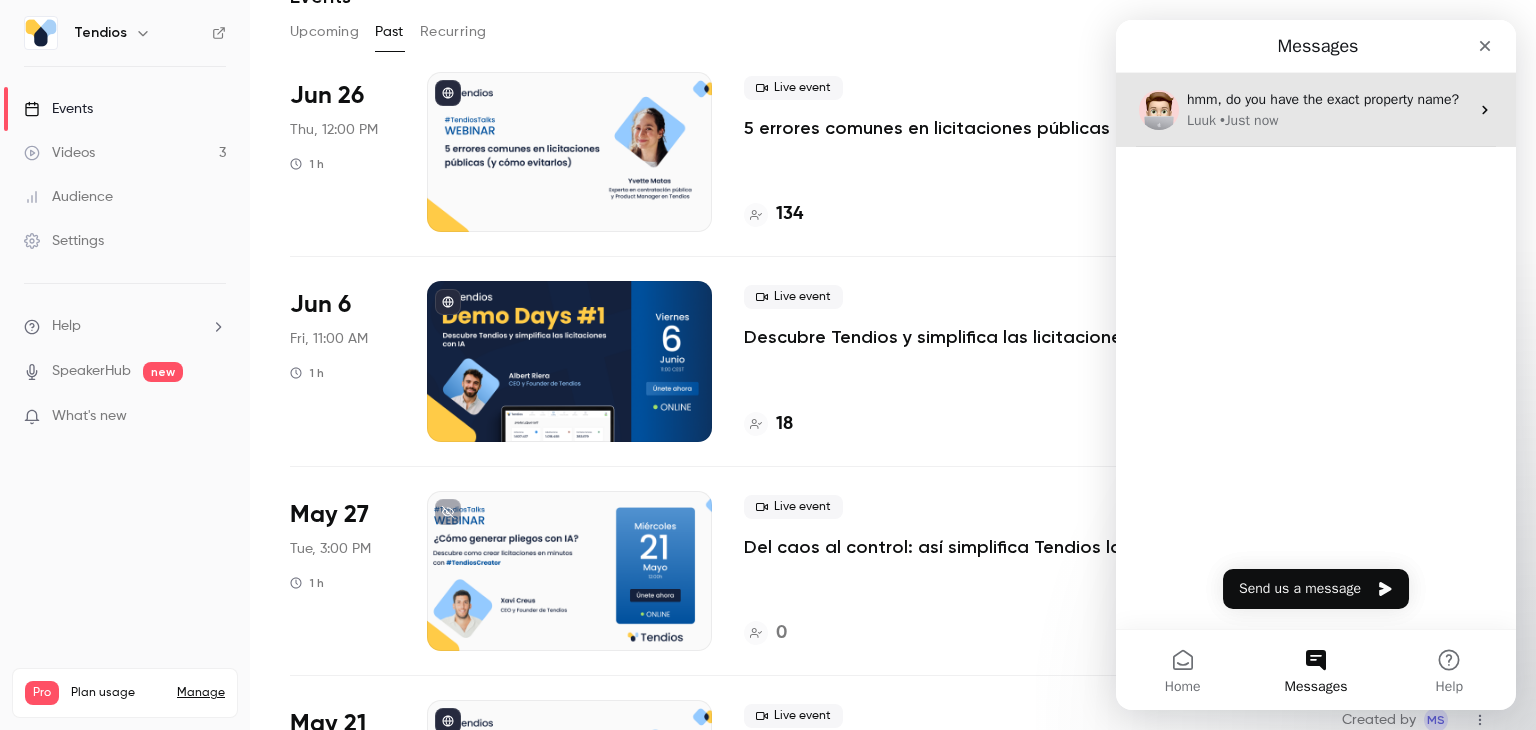 click on "hmm, do you have the exact property name?" at bounding box center [1323, 99] 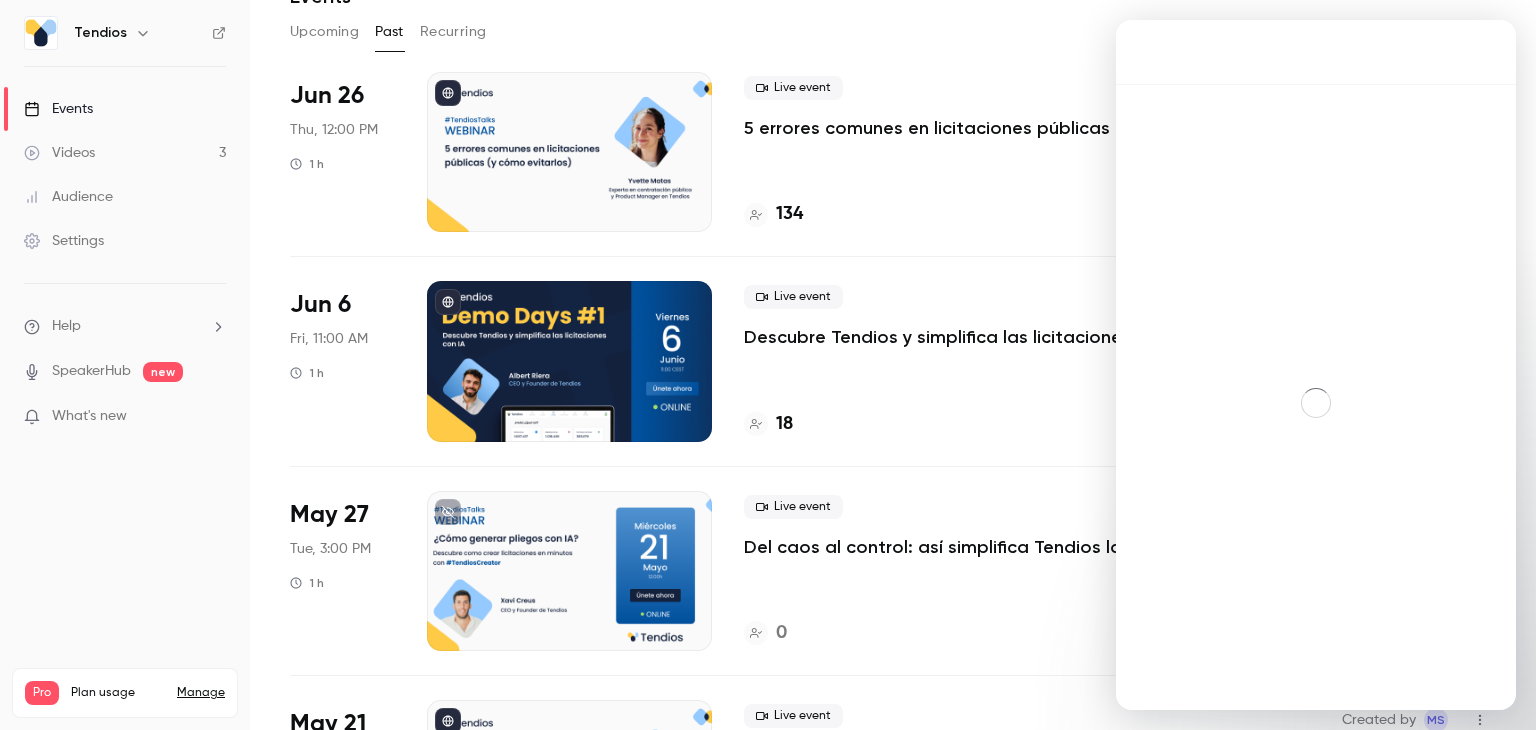 scroll, scrollTop: 3, scrollLeft: 0, axis: vertical 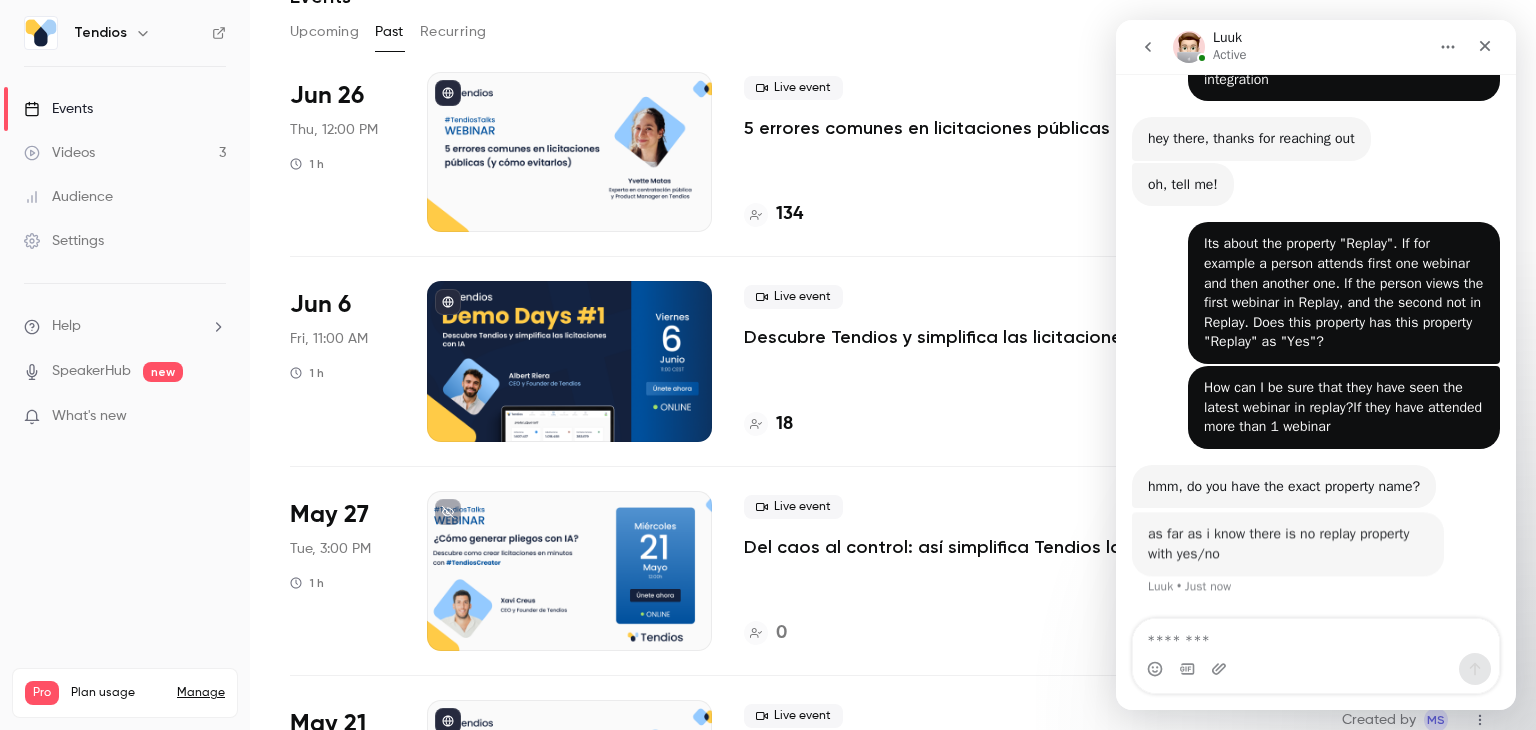 click at bounding box center (1316, 636) 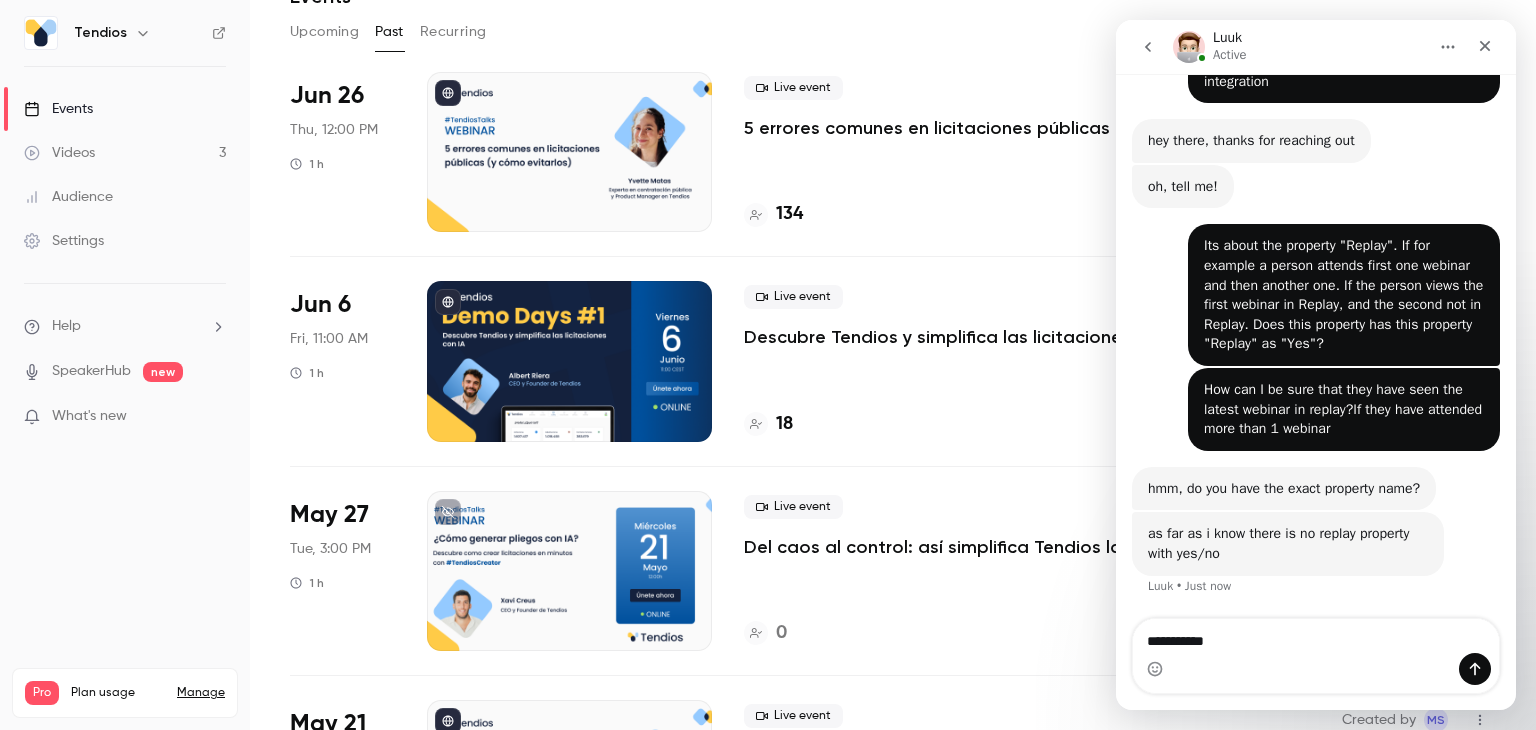 type on "**********" 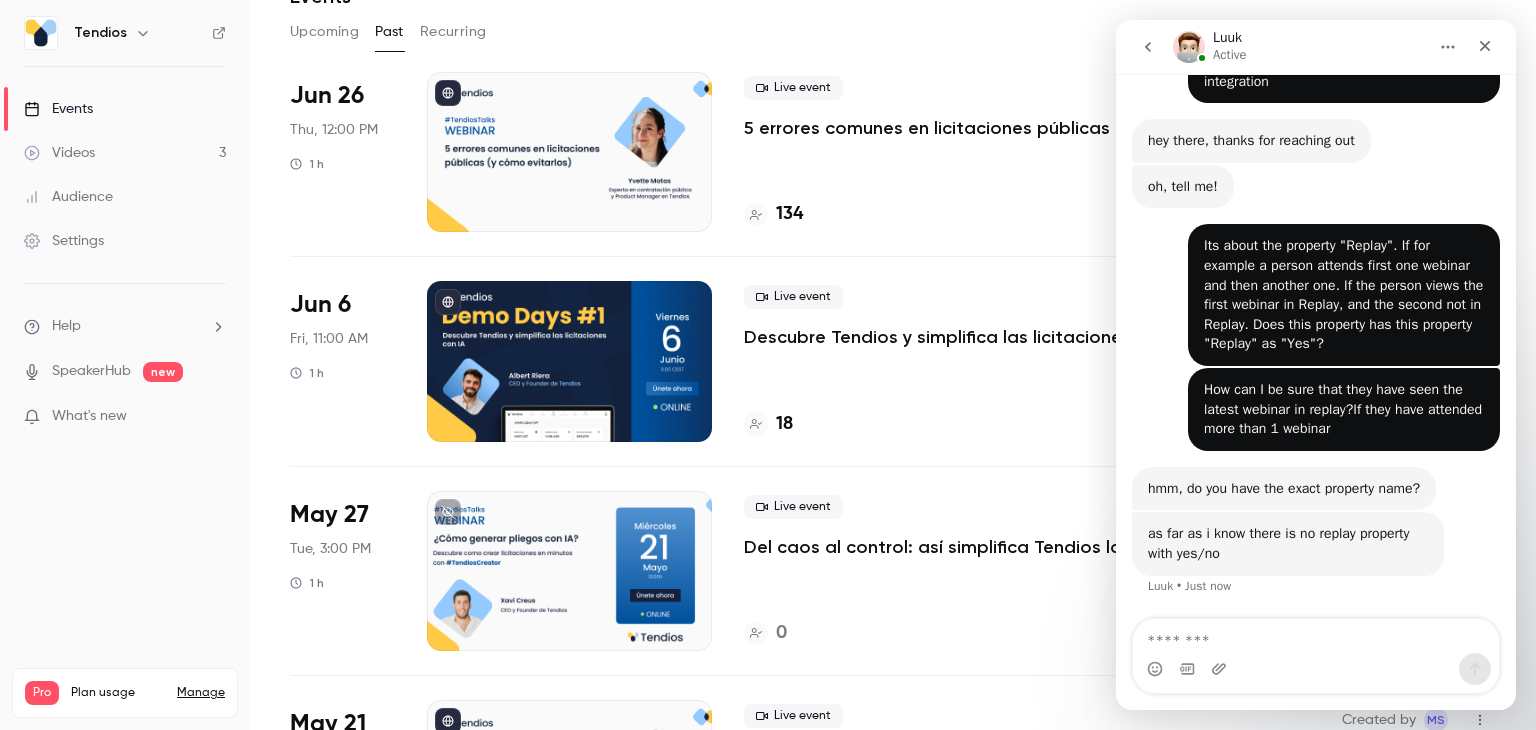 scroll, scrollTop: 153, scrollLeft: 0, axis: vertical 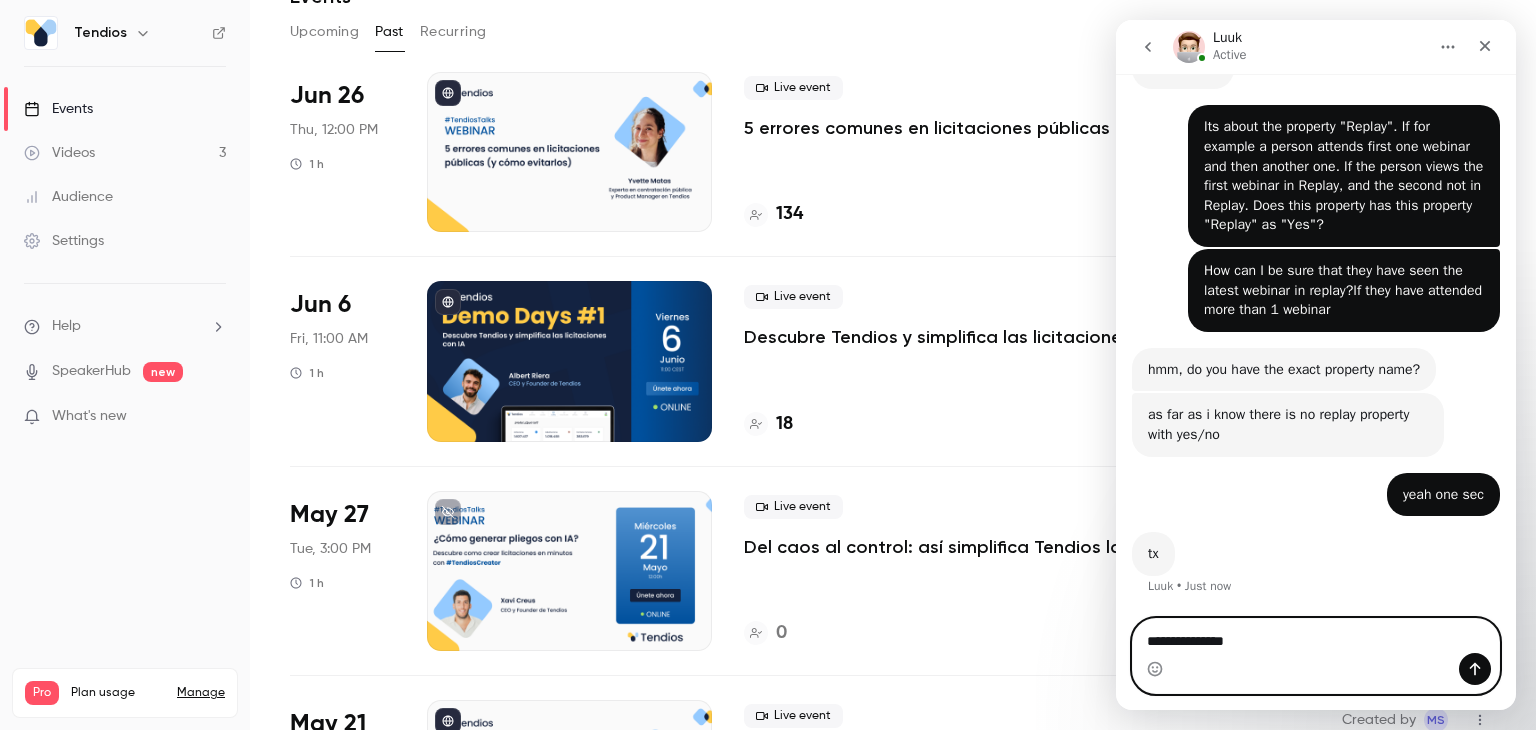 type on "**********" 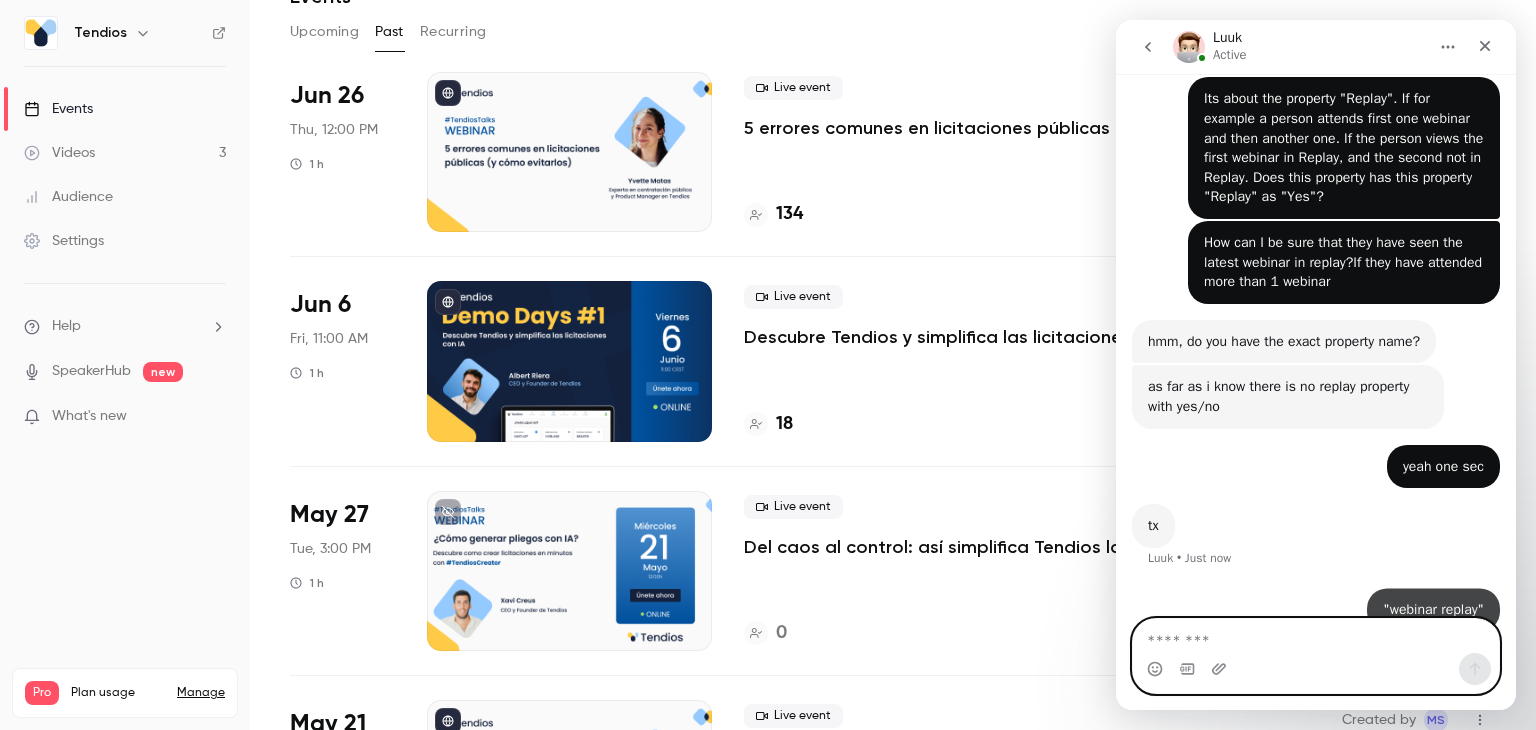 scroll, scrollTop: 272, scrollLeft: 0, axis: vertical 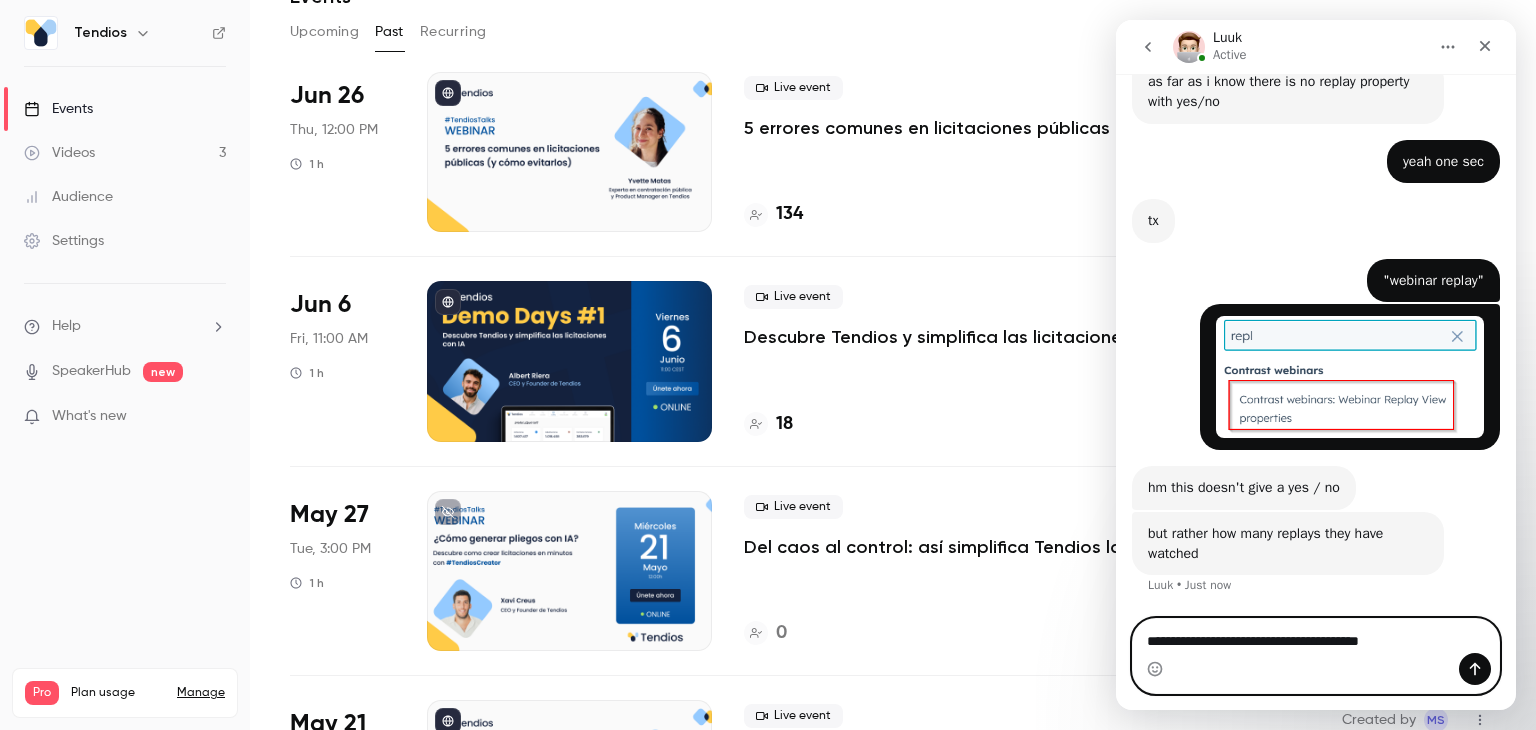 type on "**********" 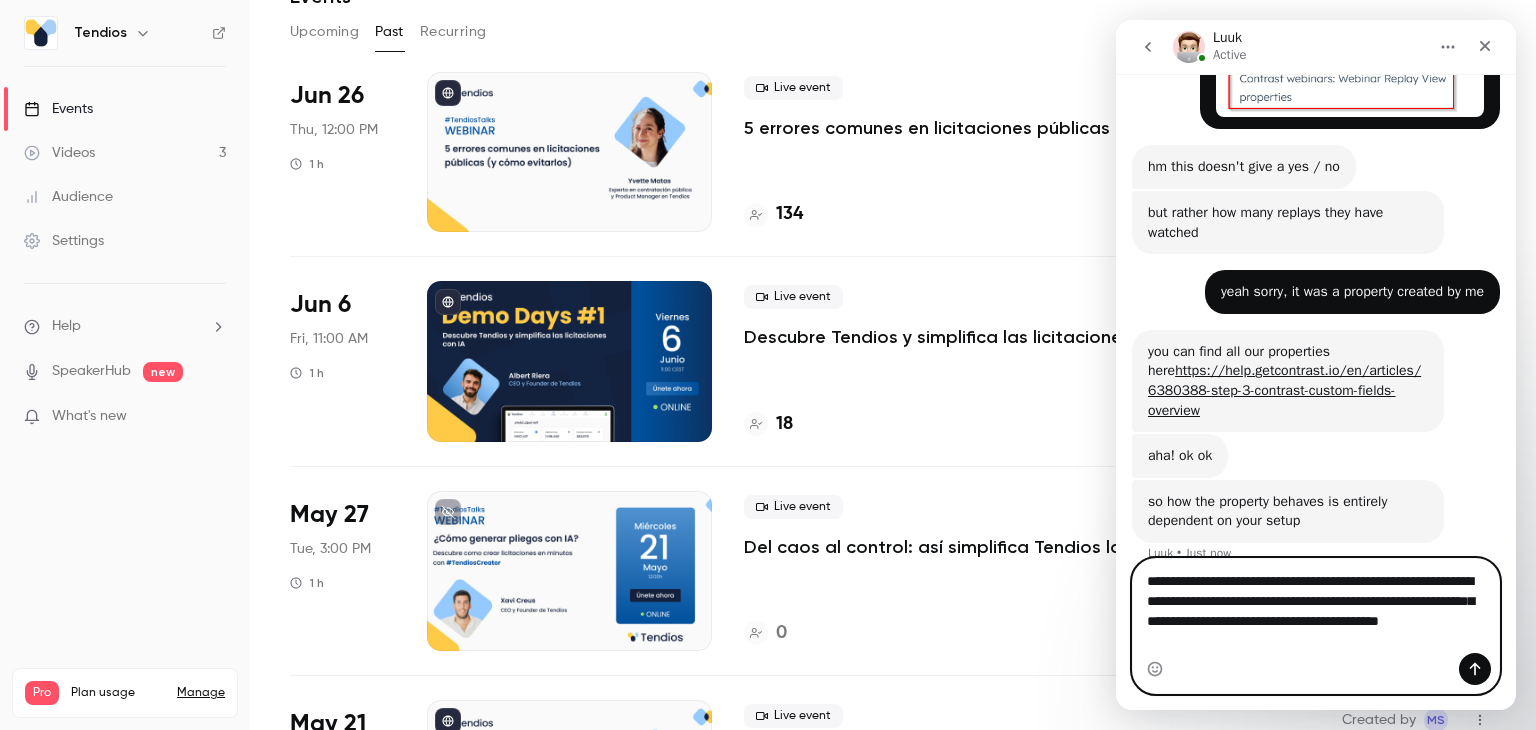scroll, scrollTop: 874, scrollLeft: 0, axis: vertical 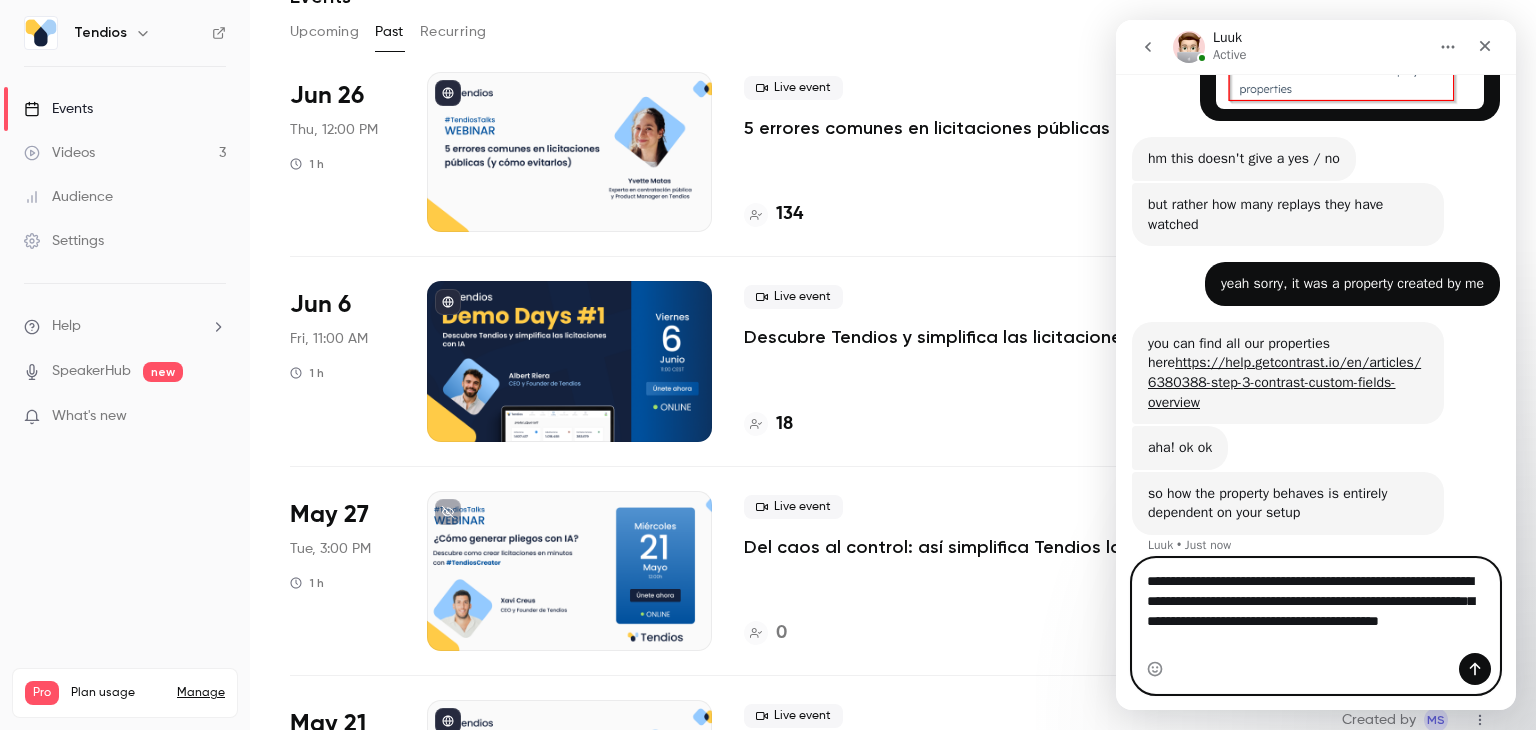 type on "**********" 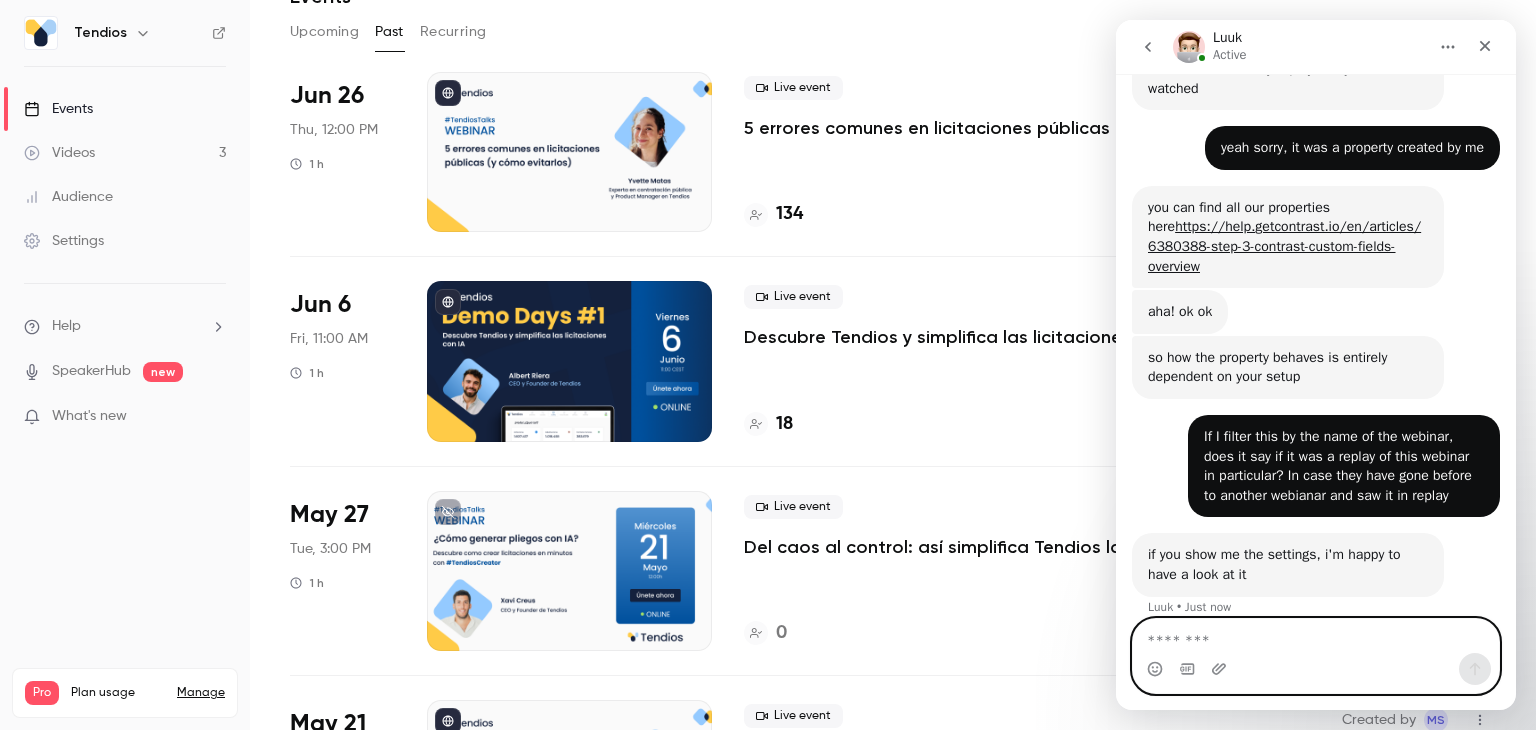 scroll, scrollTop: 1012, scrollLeft: 0, axis: vertical 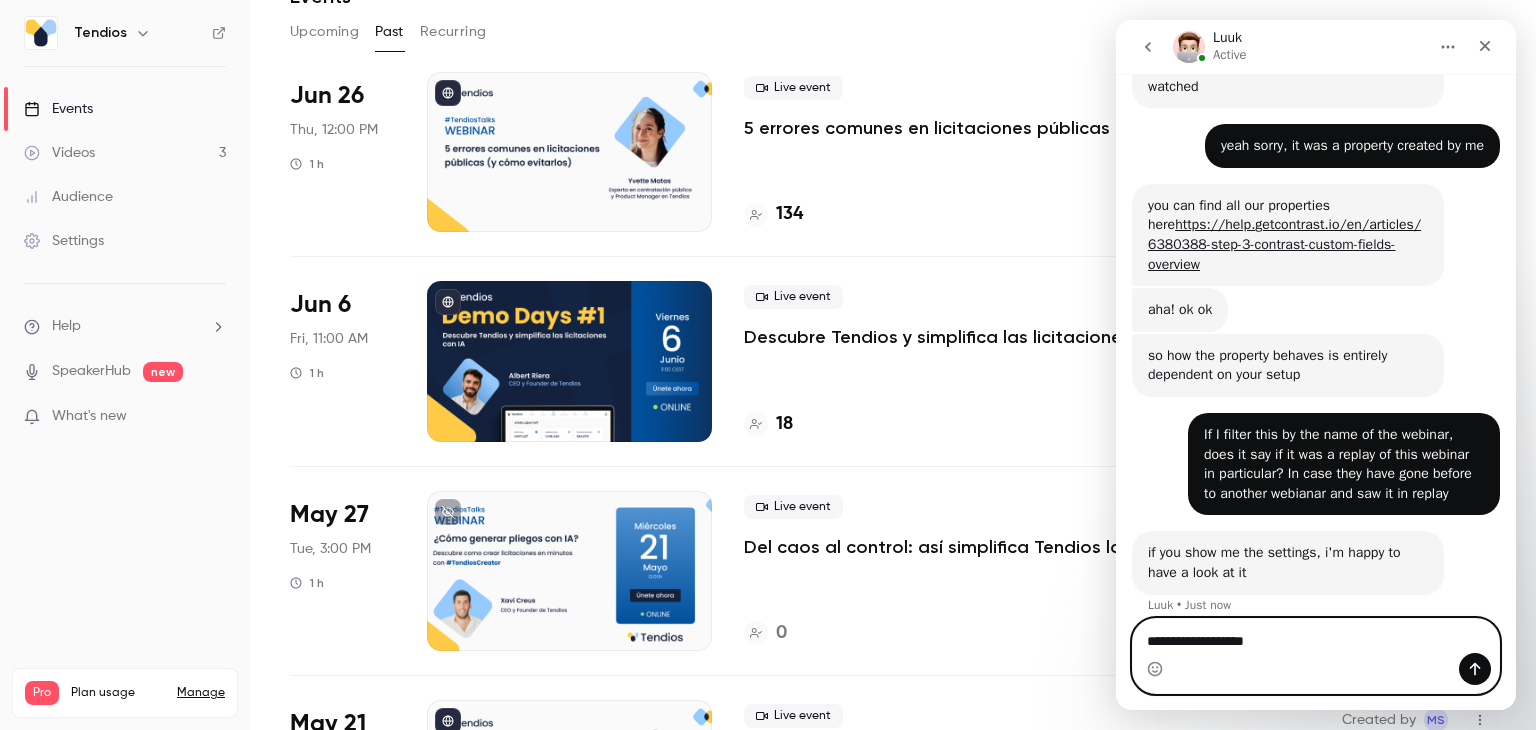 type on "**********" 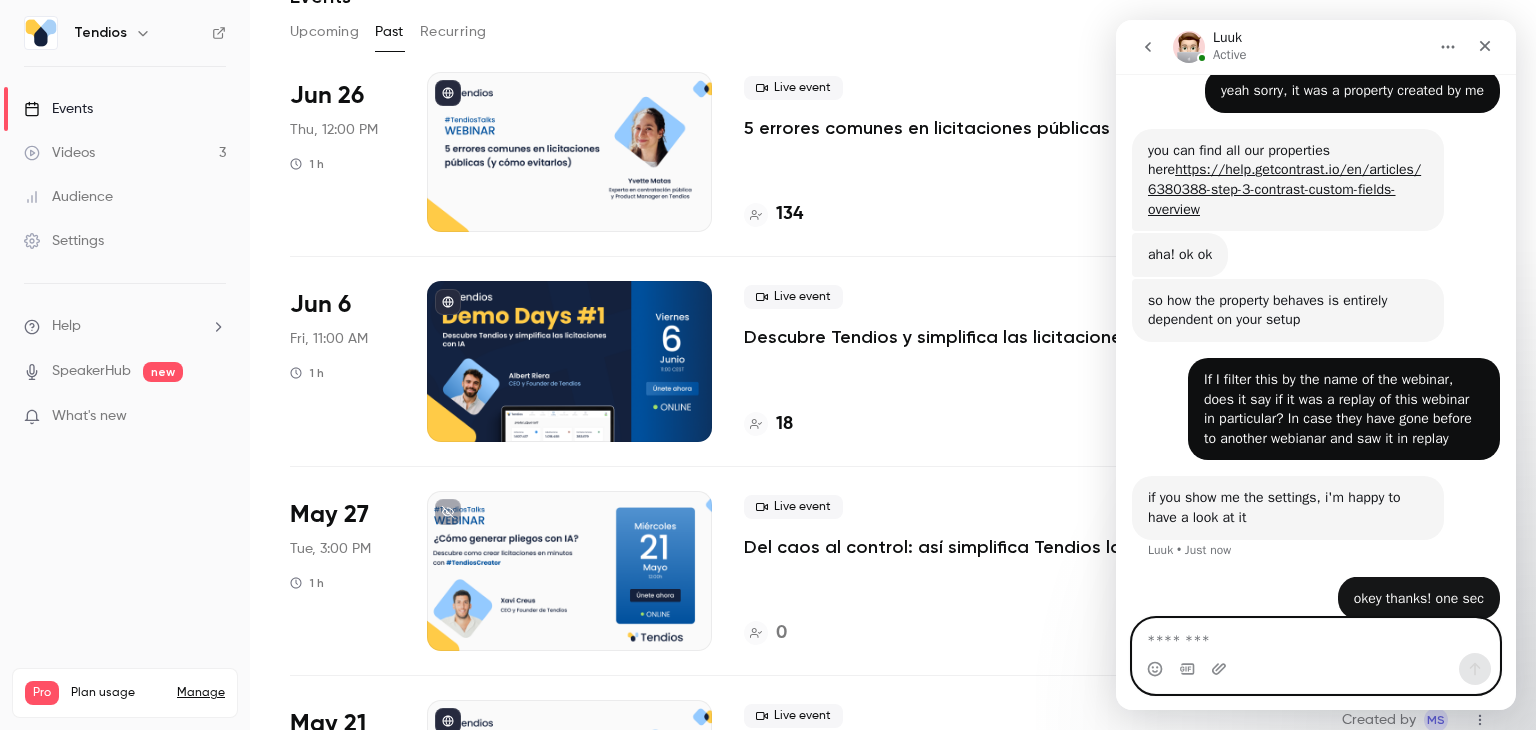 scroll, scrollTop: 1072, scrollLeft: 0, axis: vertical 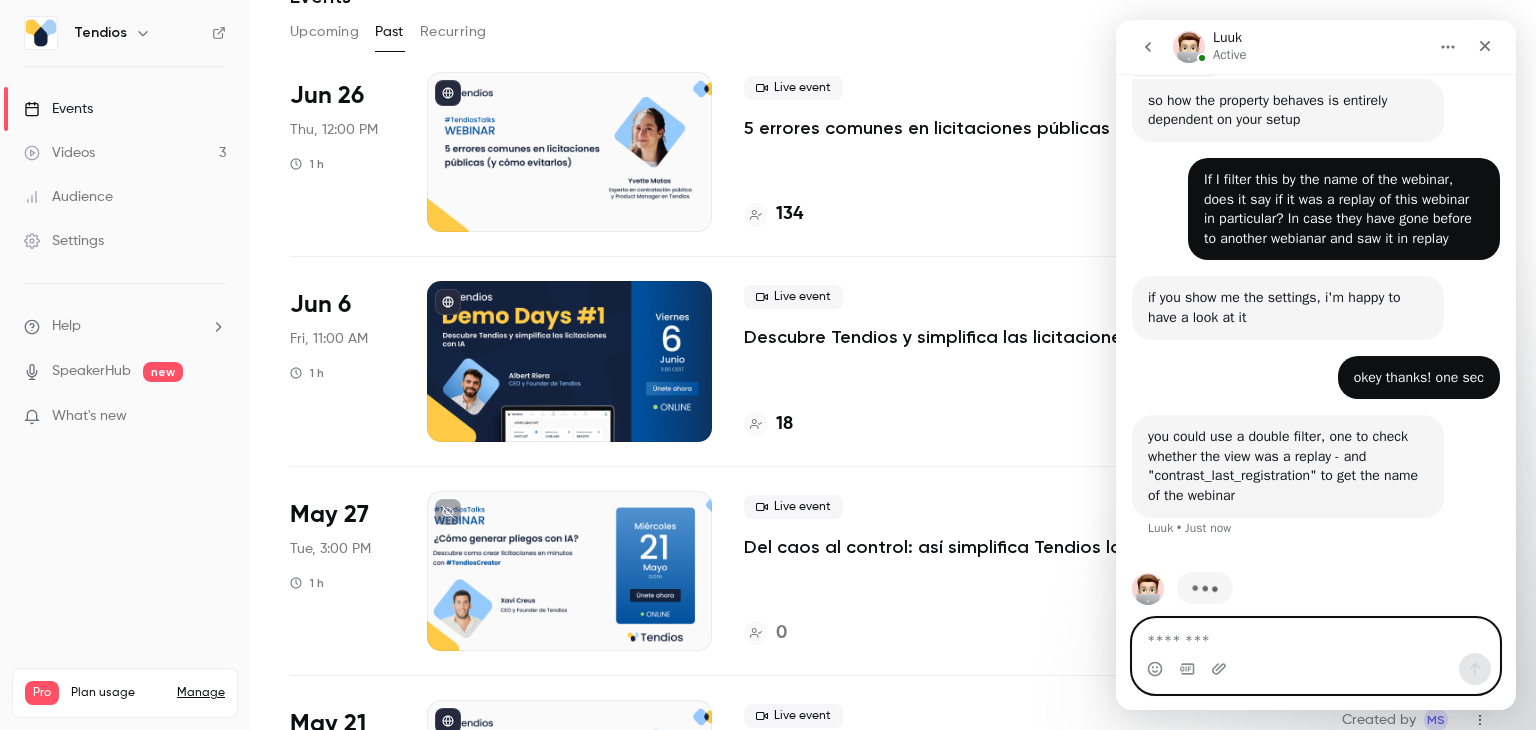 click at bounding box center (1316, 636) 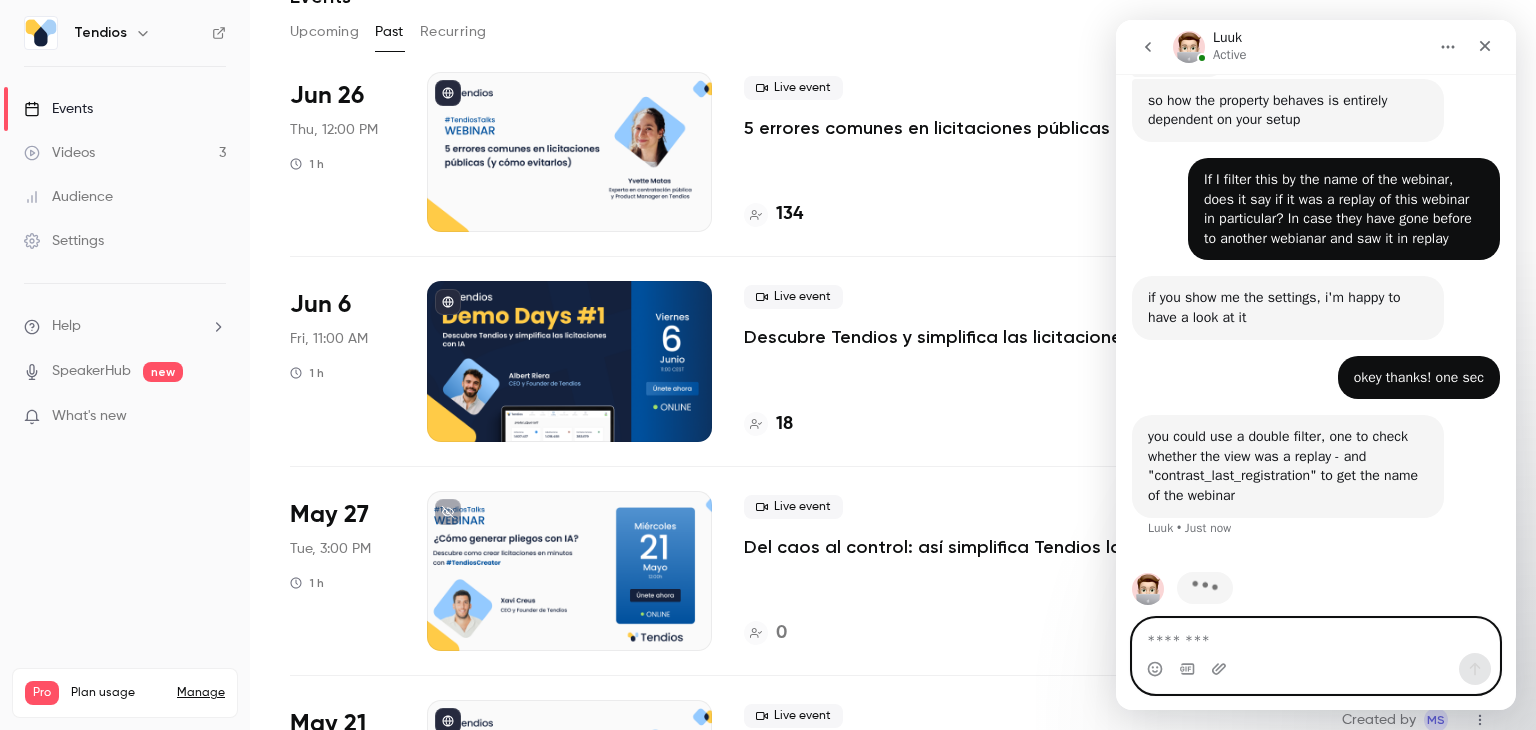 paste on "*" 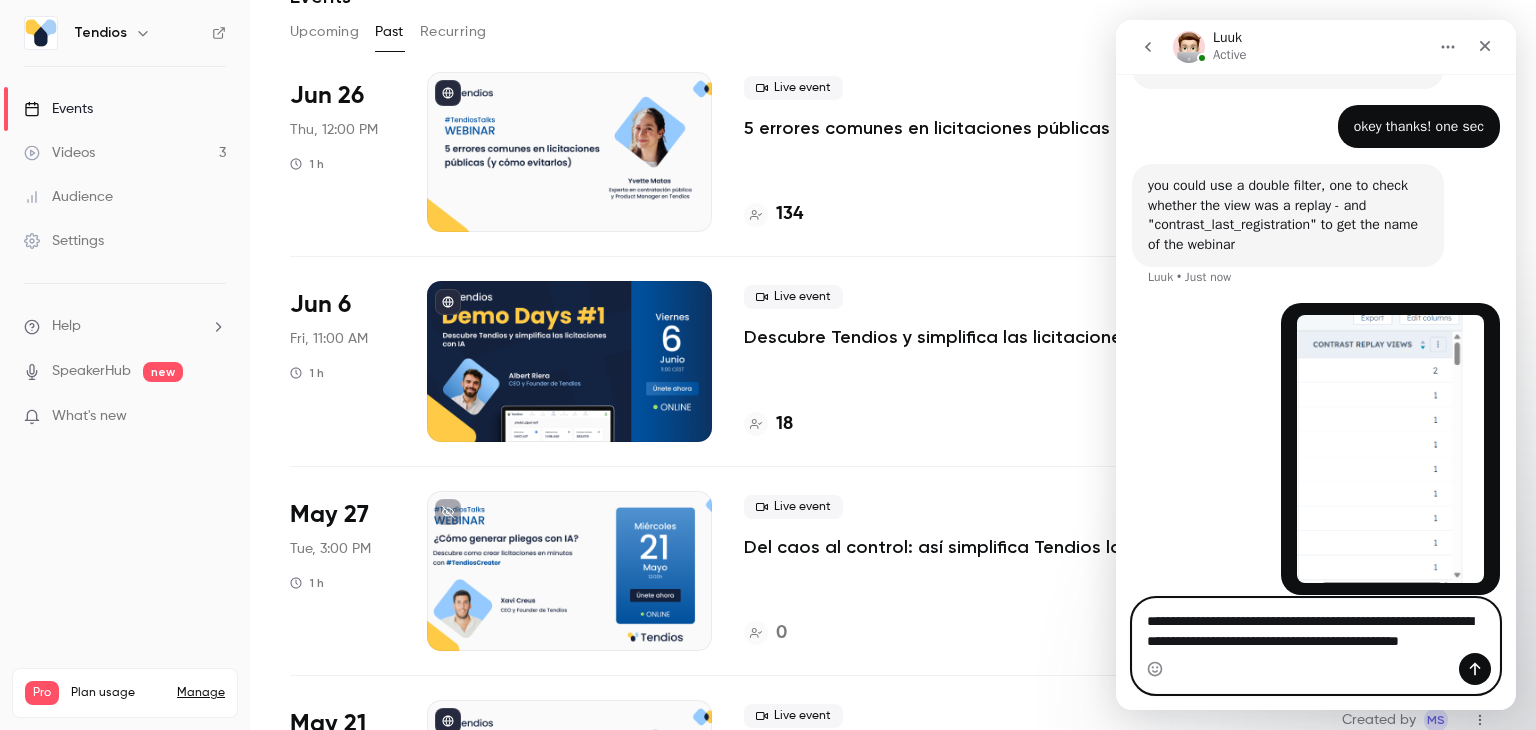 scroll, scrollTop: 1538, scrollLeft: 0, axis: vertical 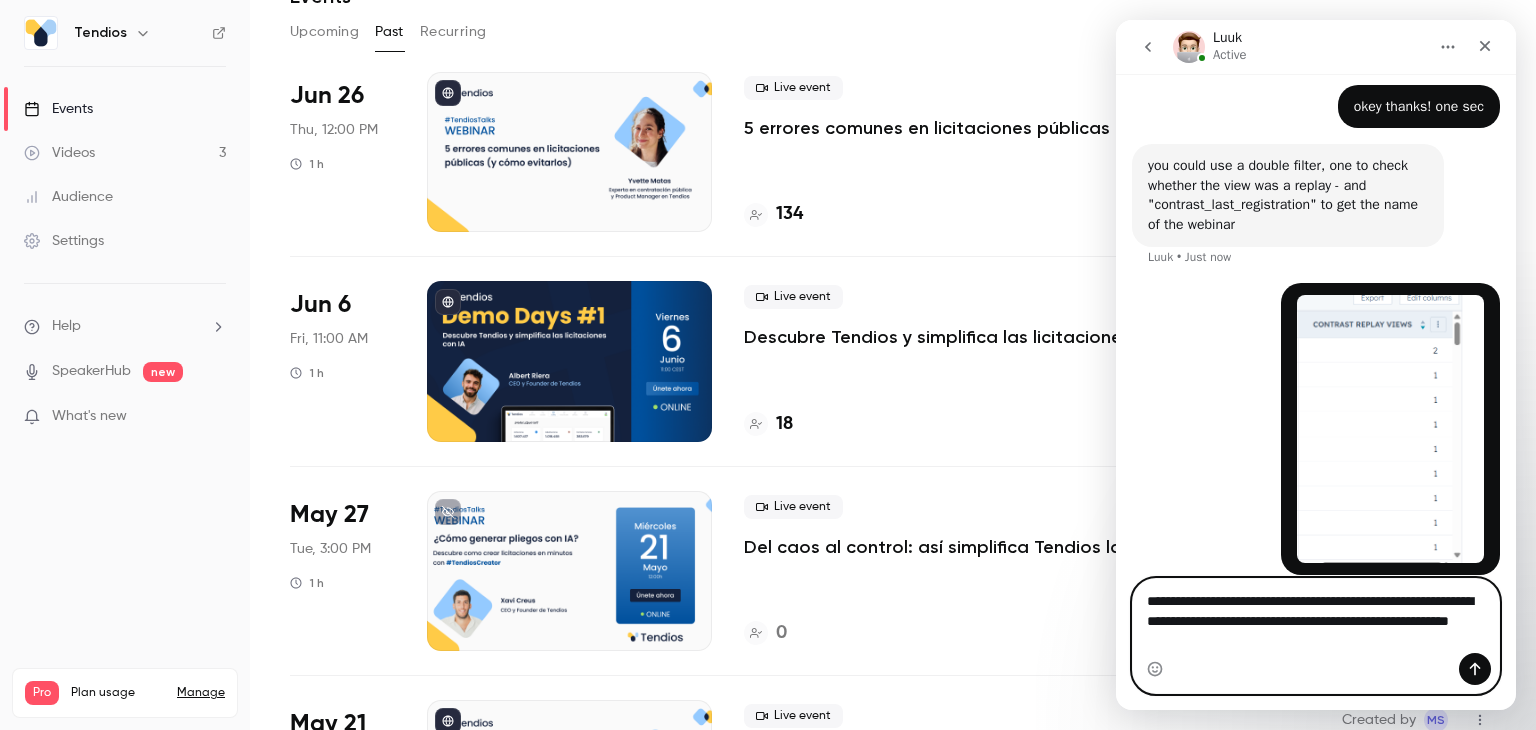 type on "**********" 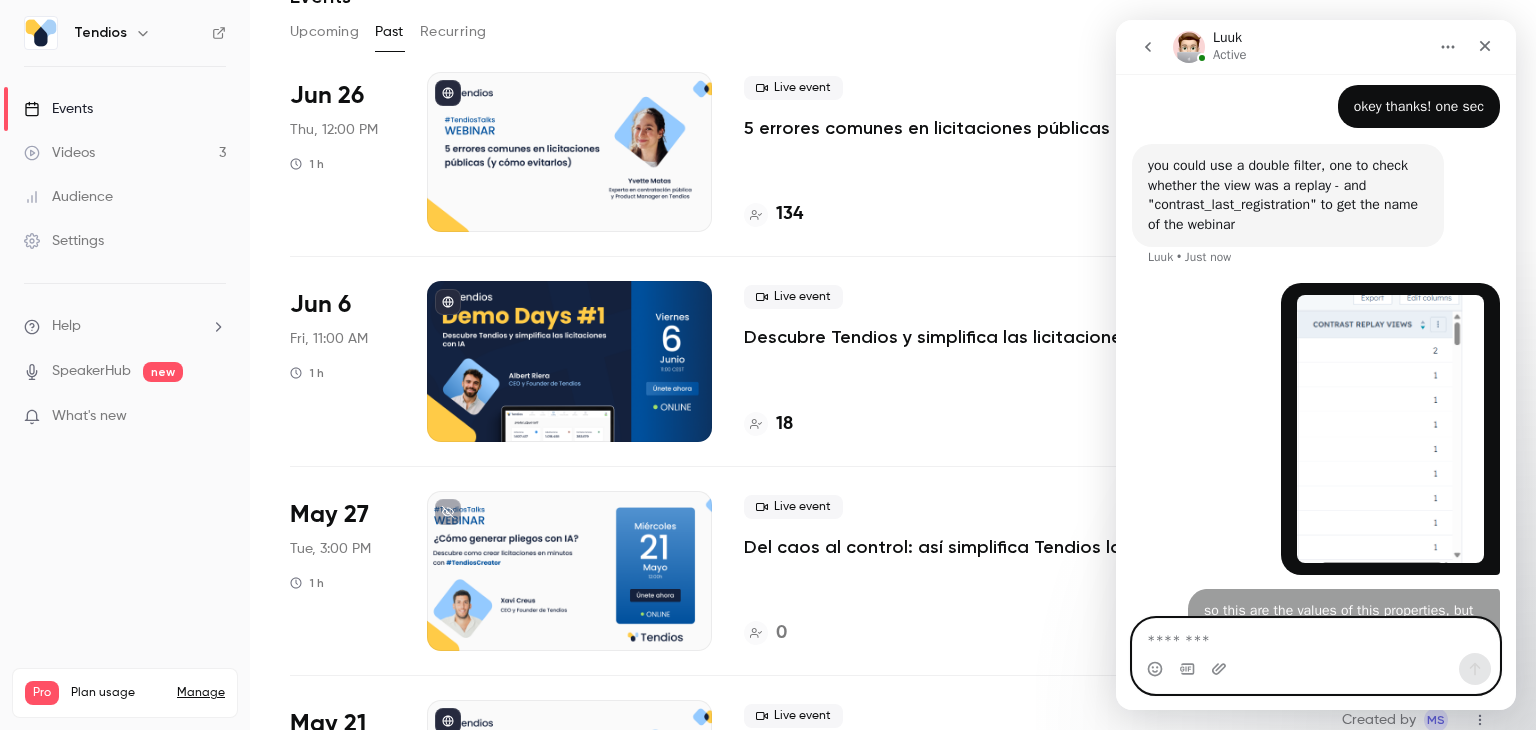 scroll, scrollTop: 1583, scrollLeft: 0, axis: vertical 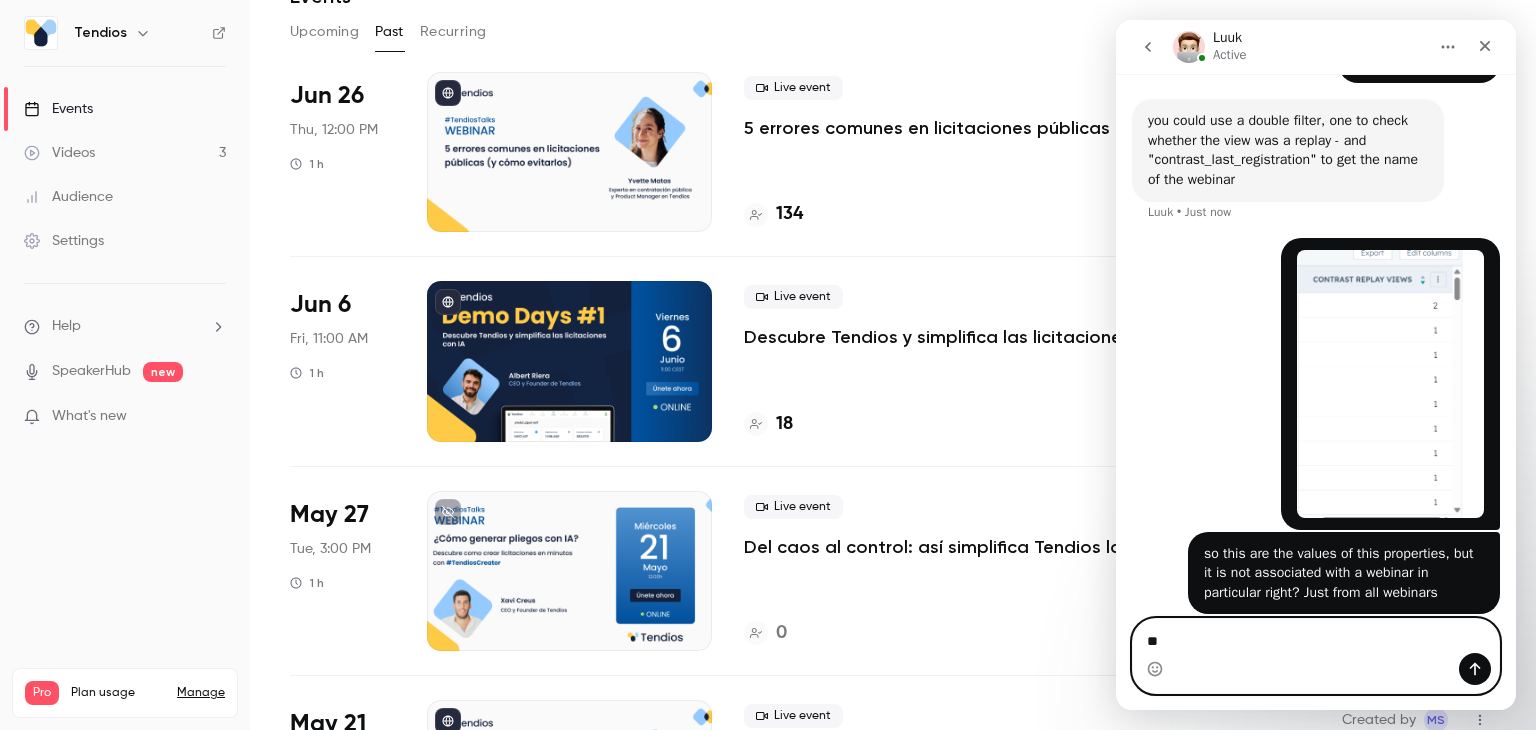 type on "*" 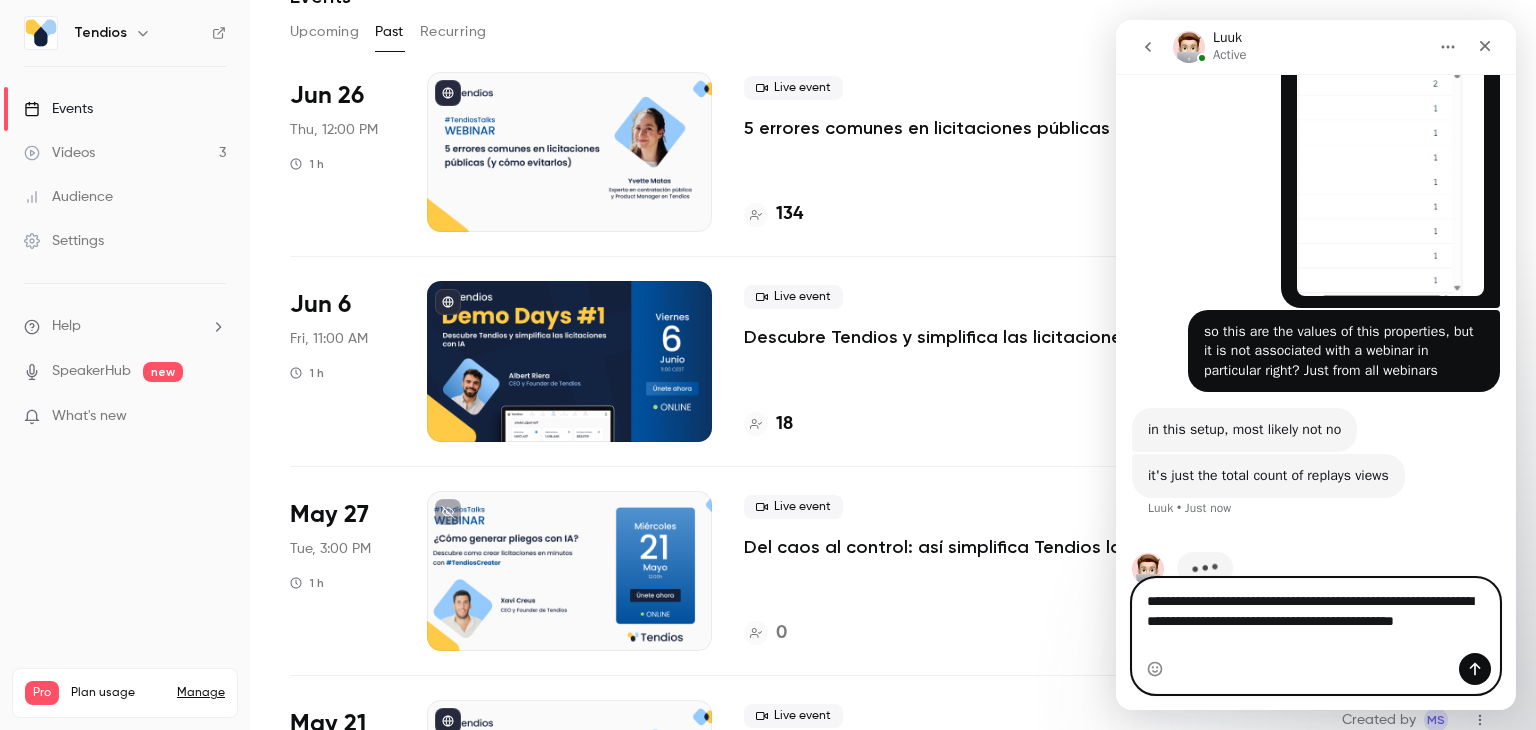scroll, scrollTop: 1805, scrollLeft: 0, axis: vertical 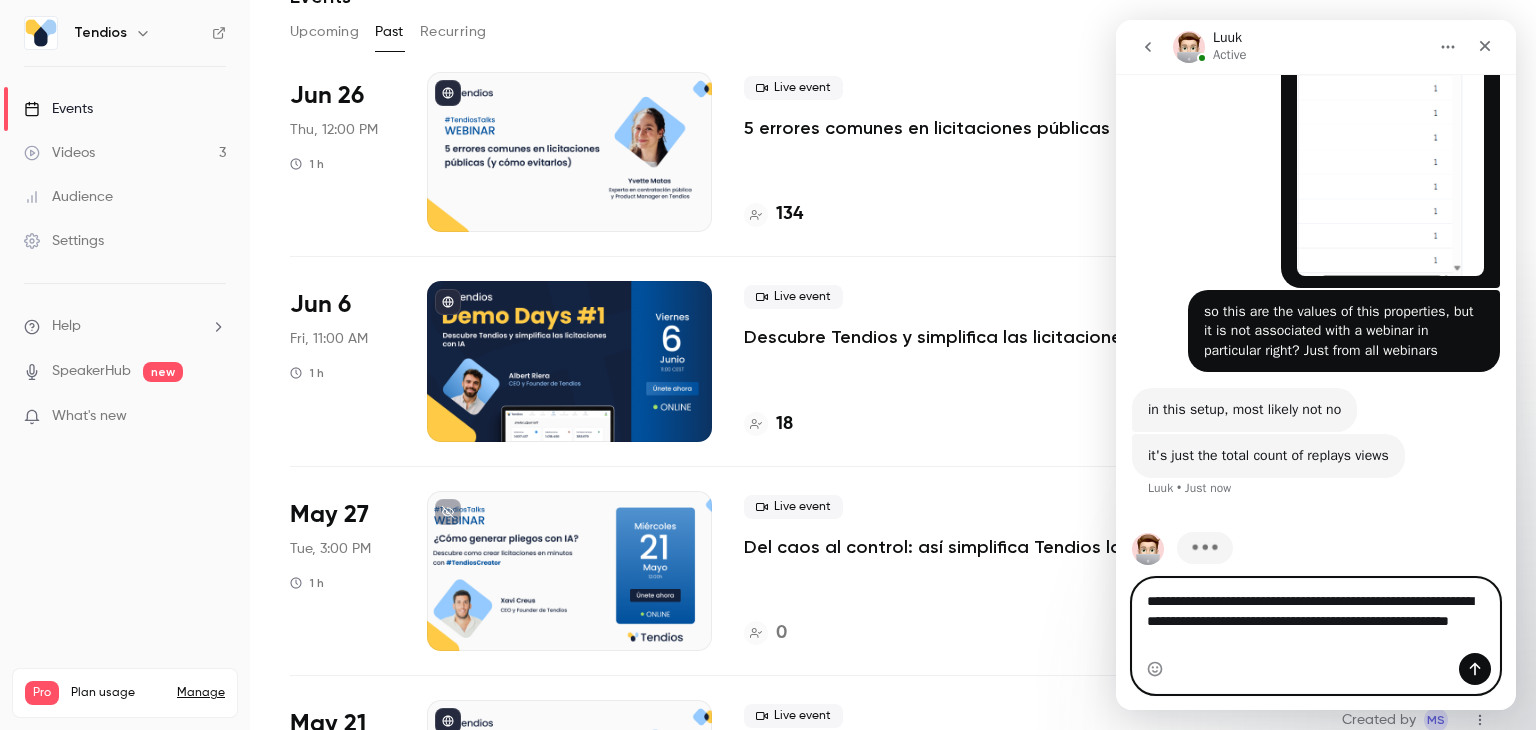 type on "**********" 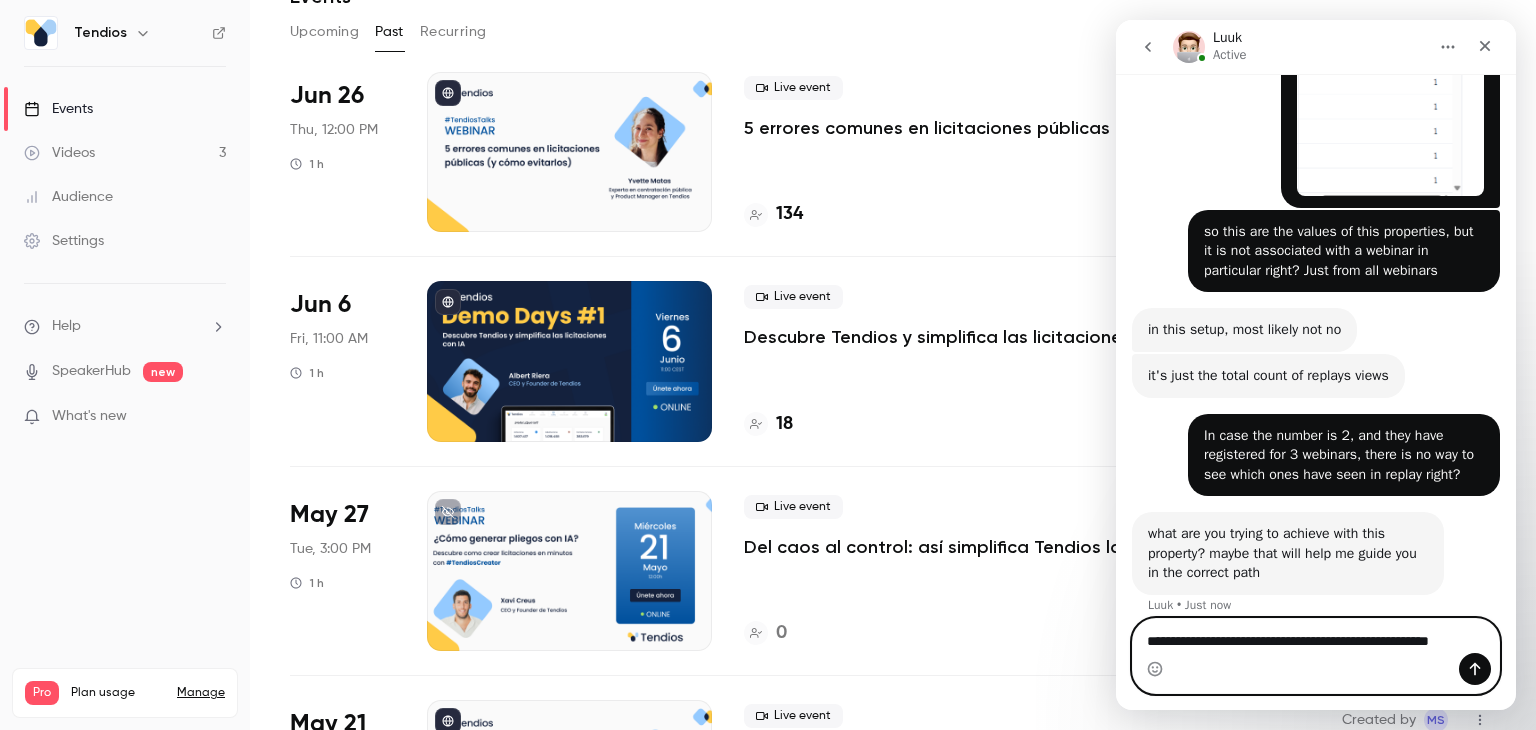 scroll, scrollTop: 1905, scrollLeft: 0, axis: vertical 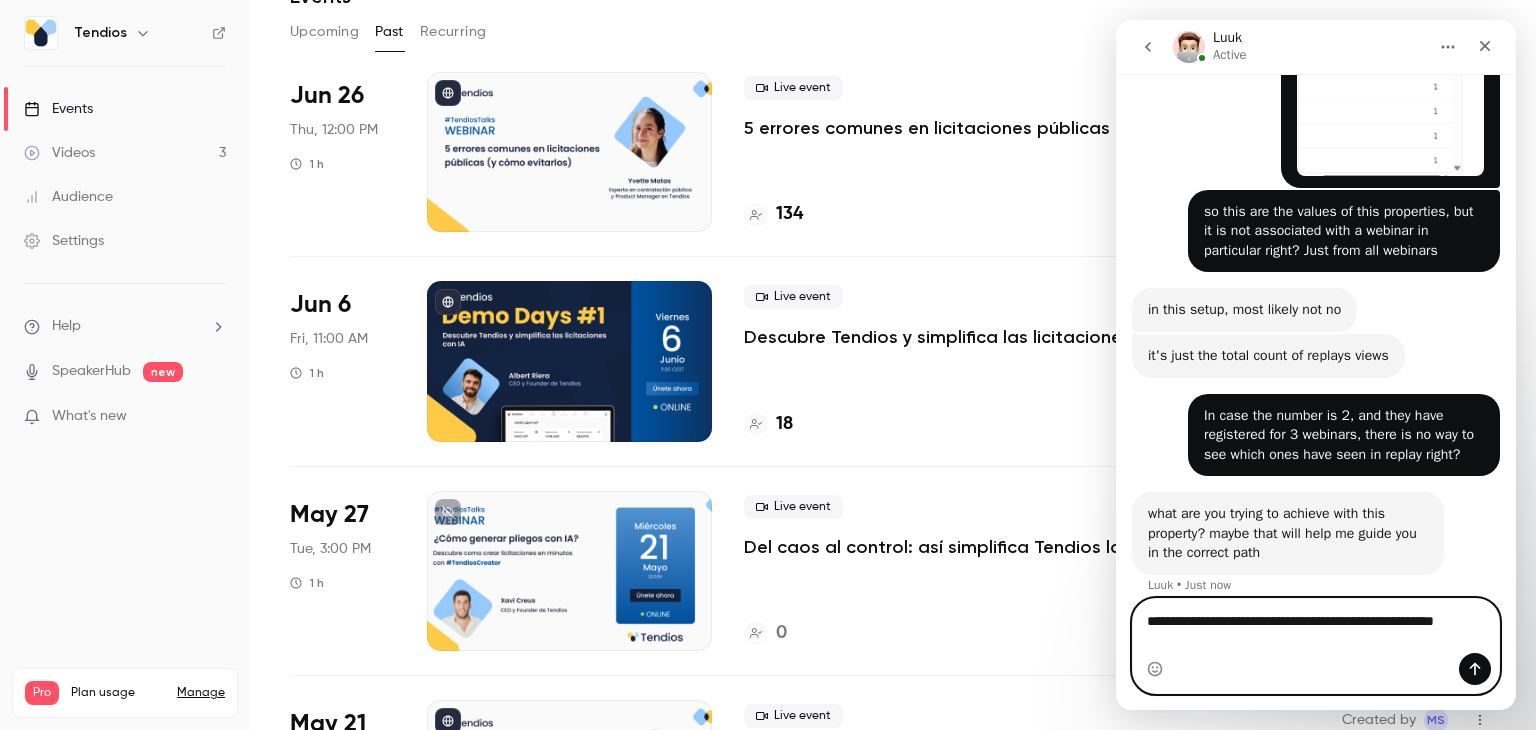 type on "**********" 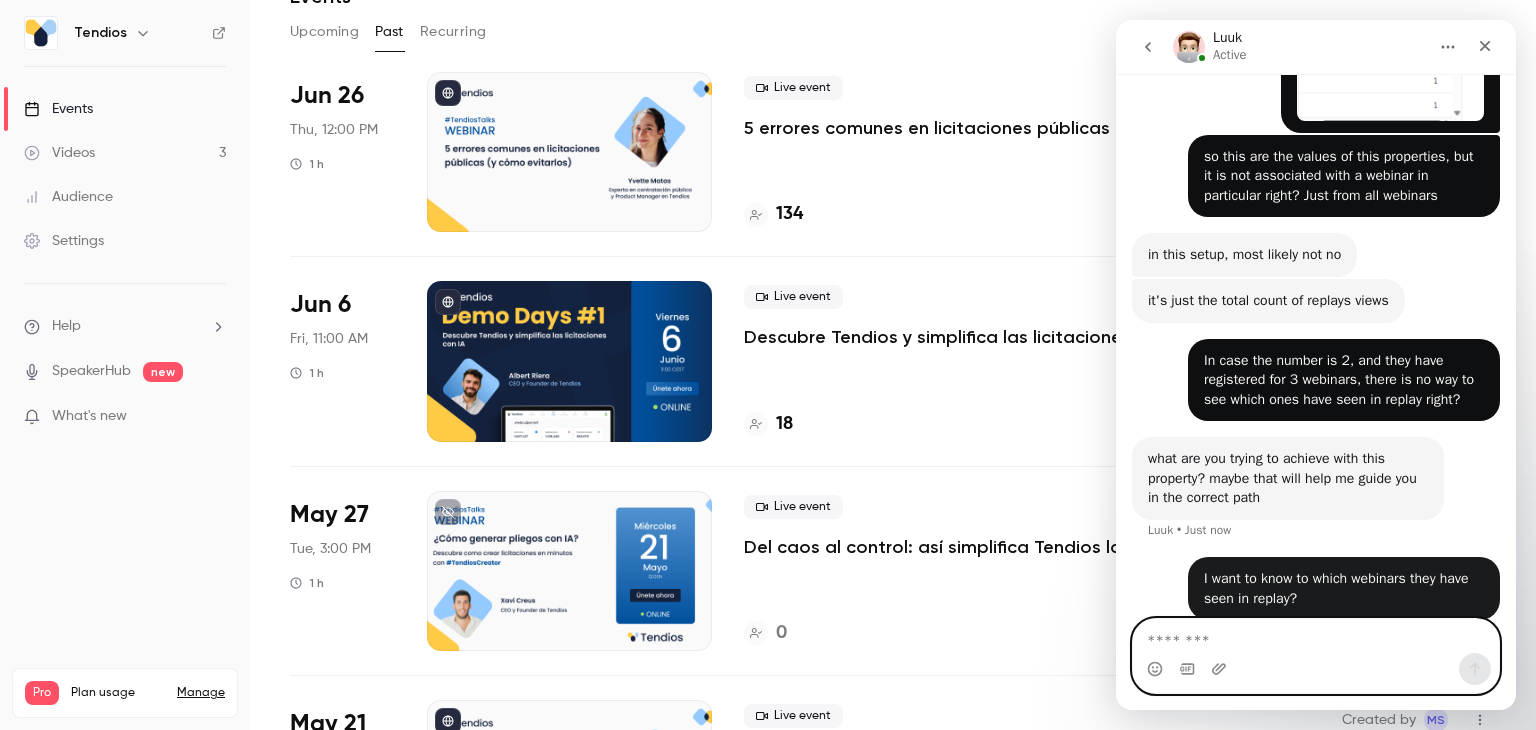 scroll, scrollTop: 1964, scrollLeft: 0, axis: vertical 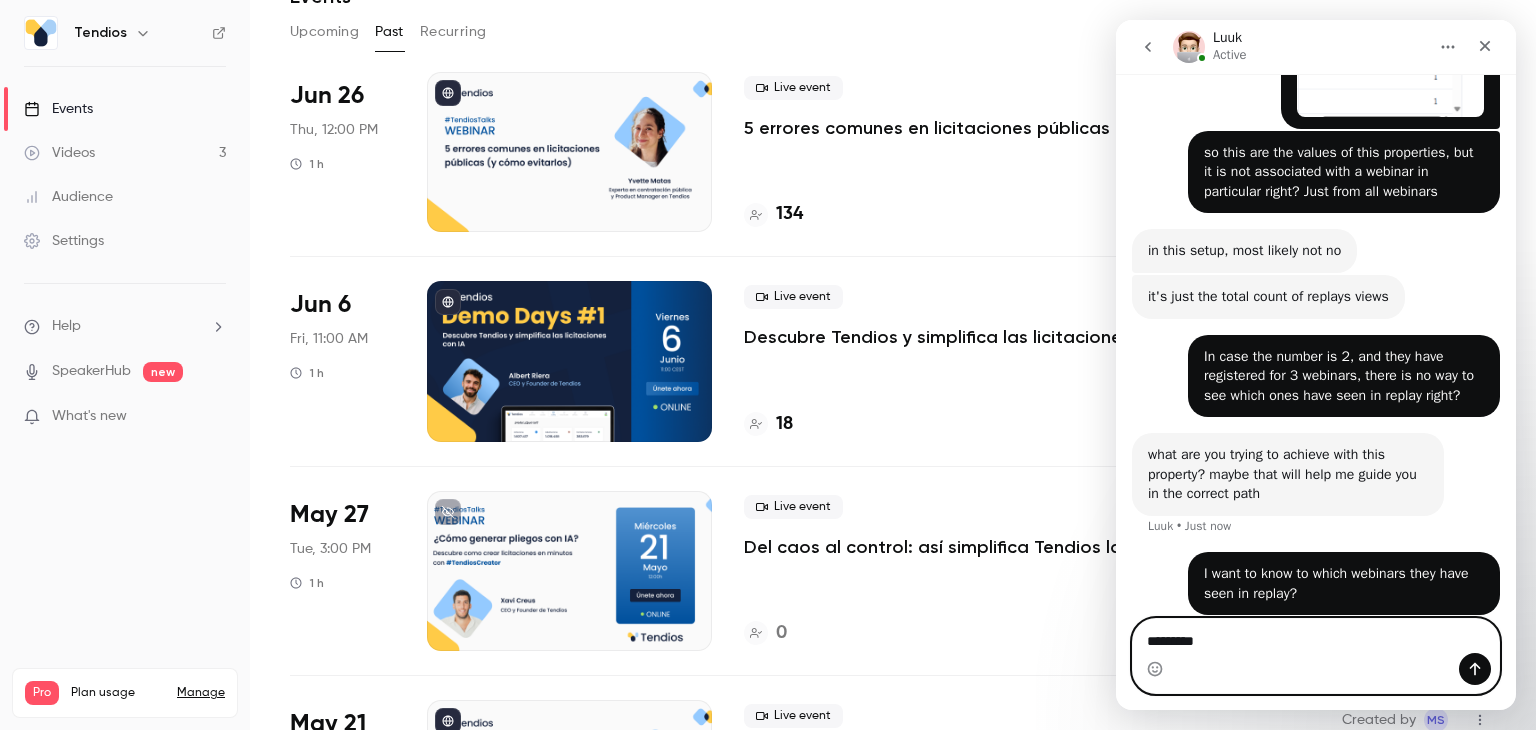 type on "**********" 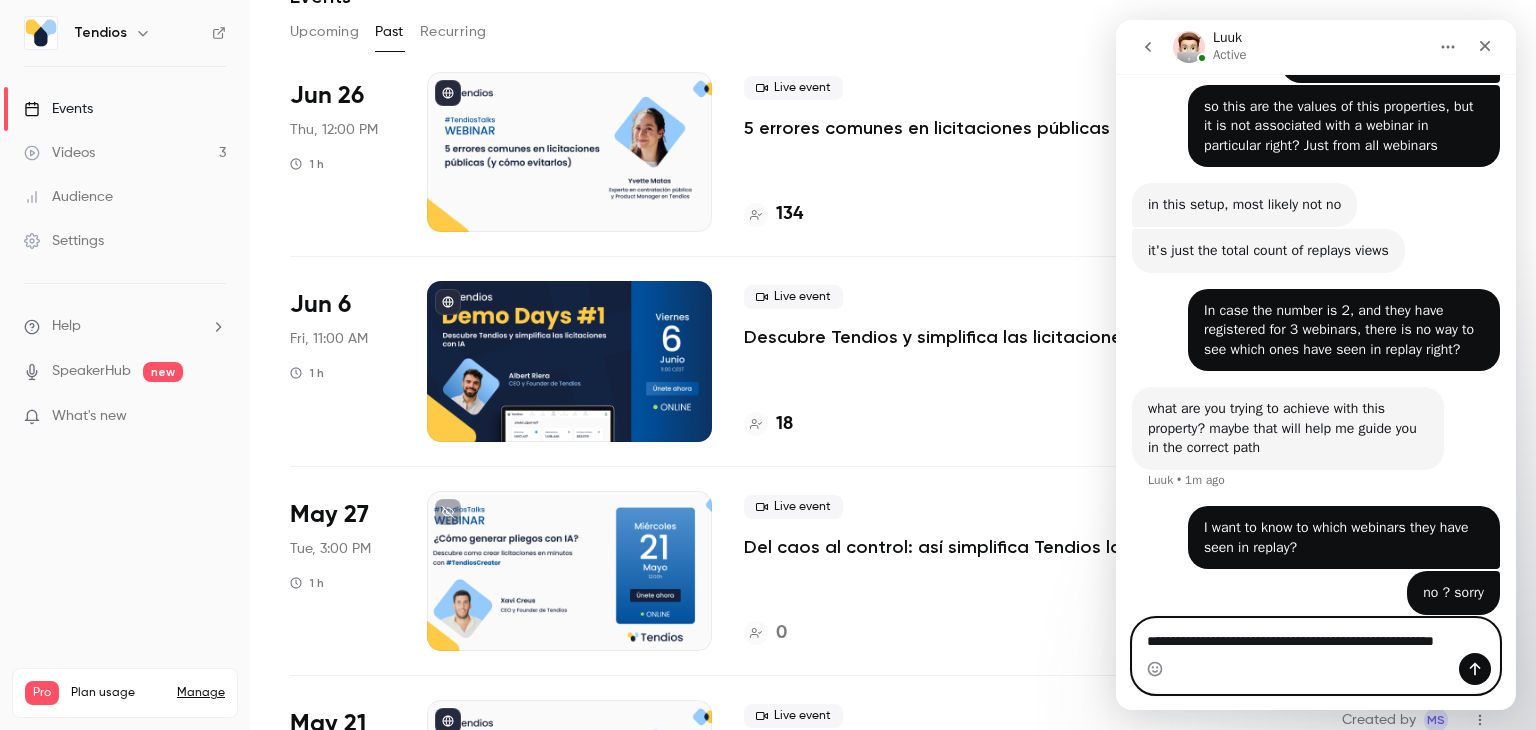 scroll, scrollTop: 2030, scrollLeft: 0, axis: vertical 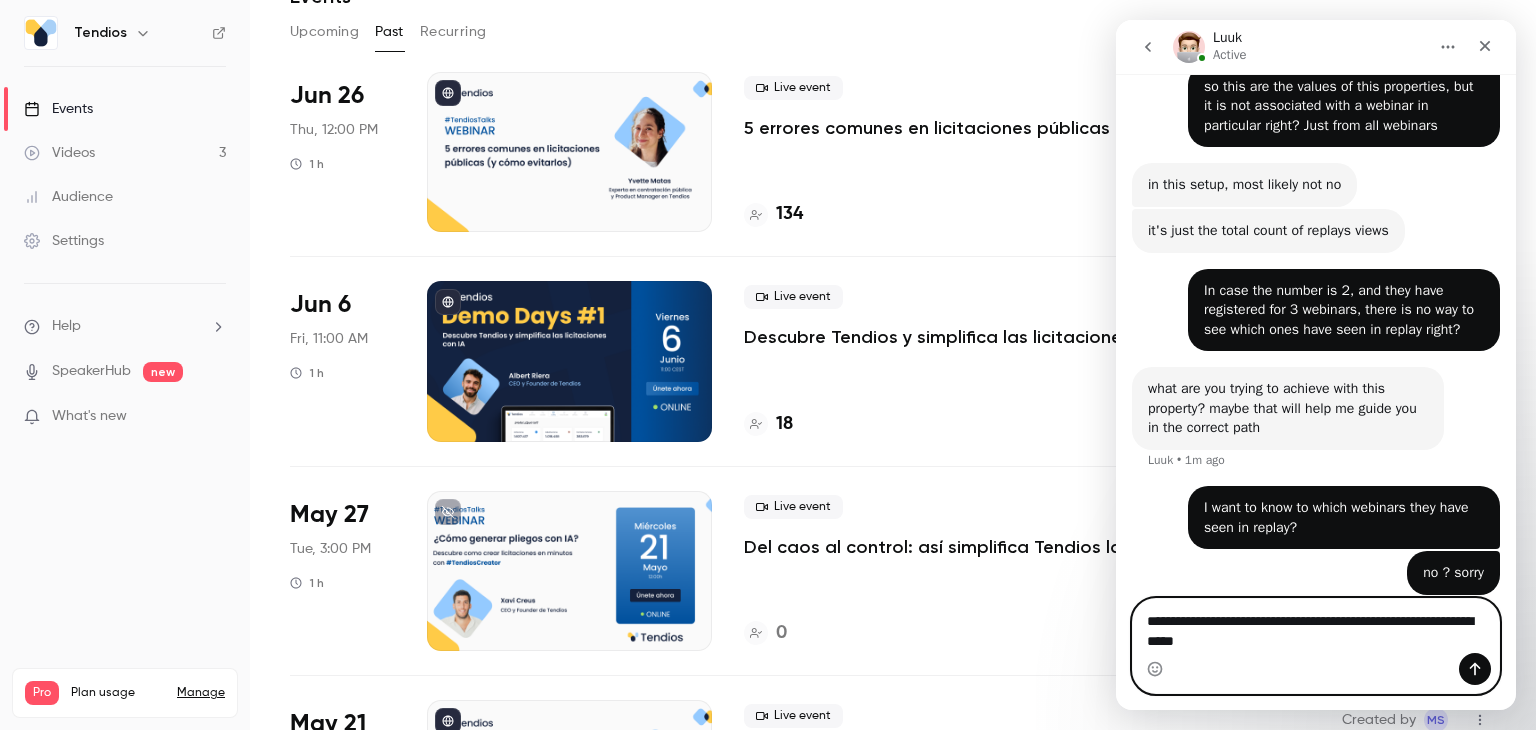type on "**********" 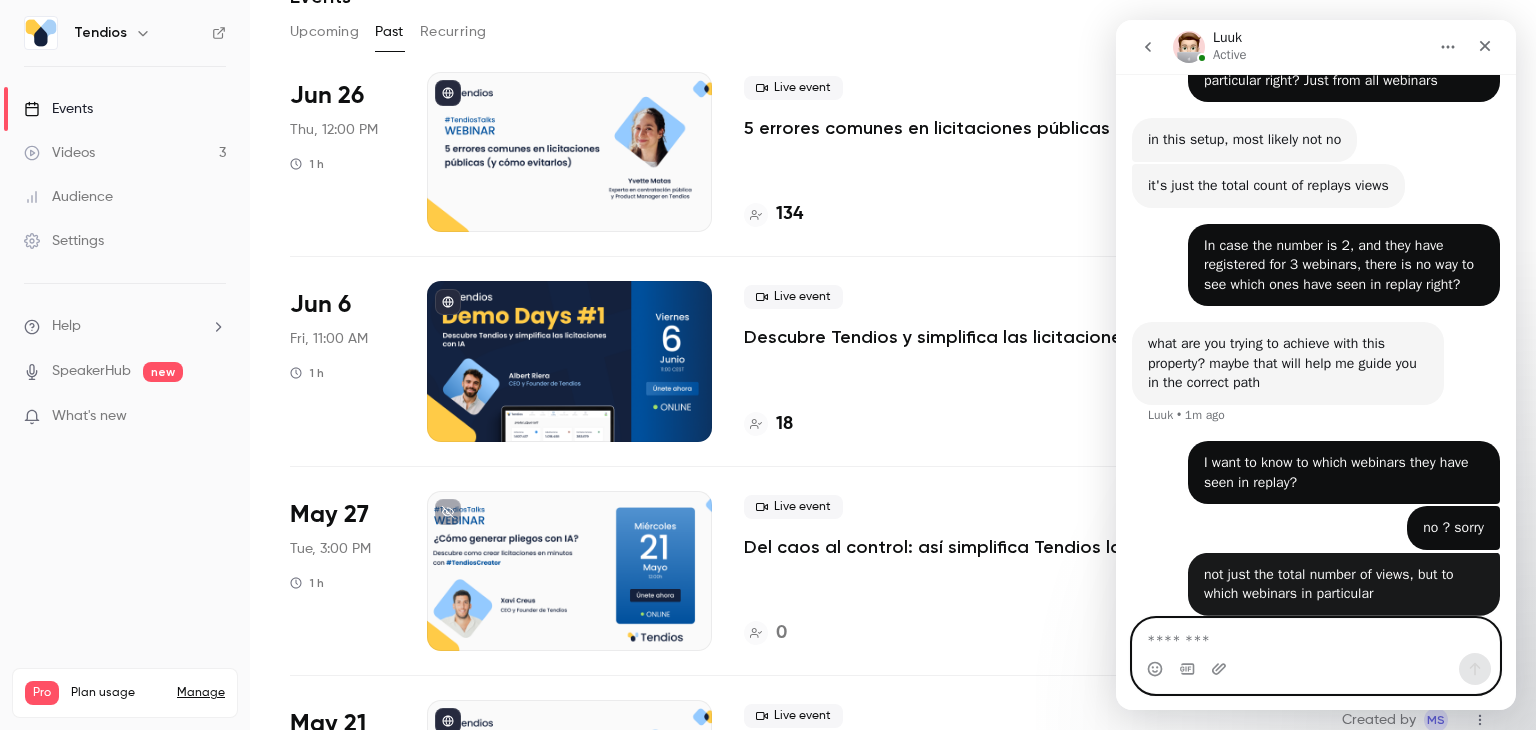 scroll, scrollTop: 2076, scrollLeft: 0, axis: vertical 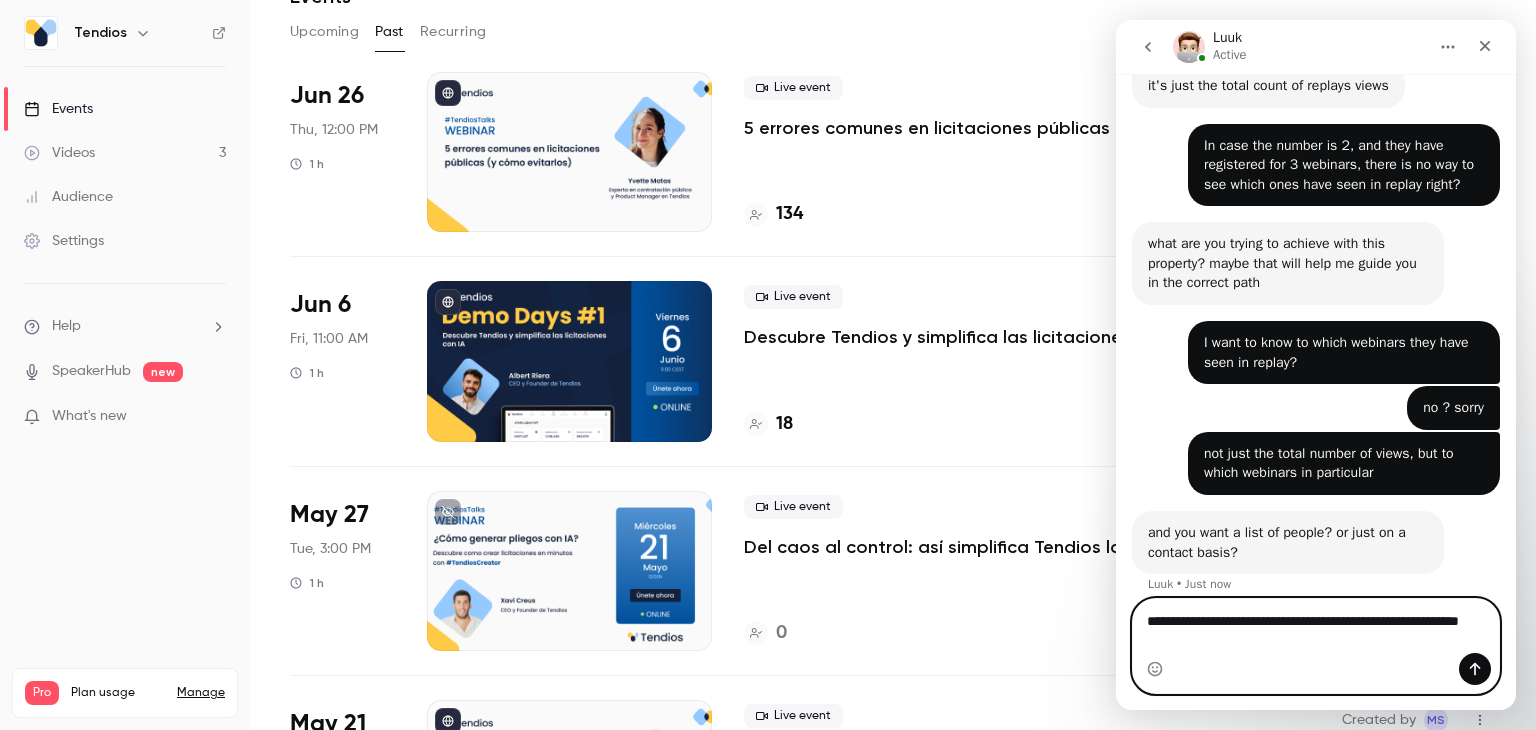 type on "**********" 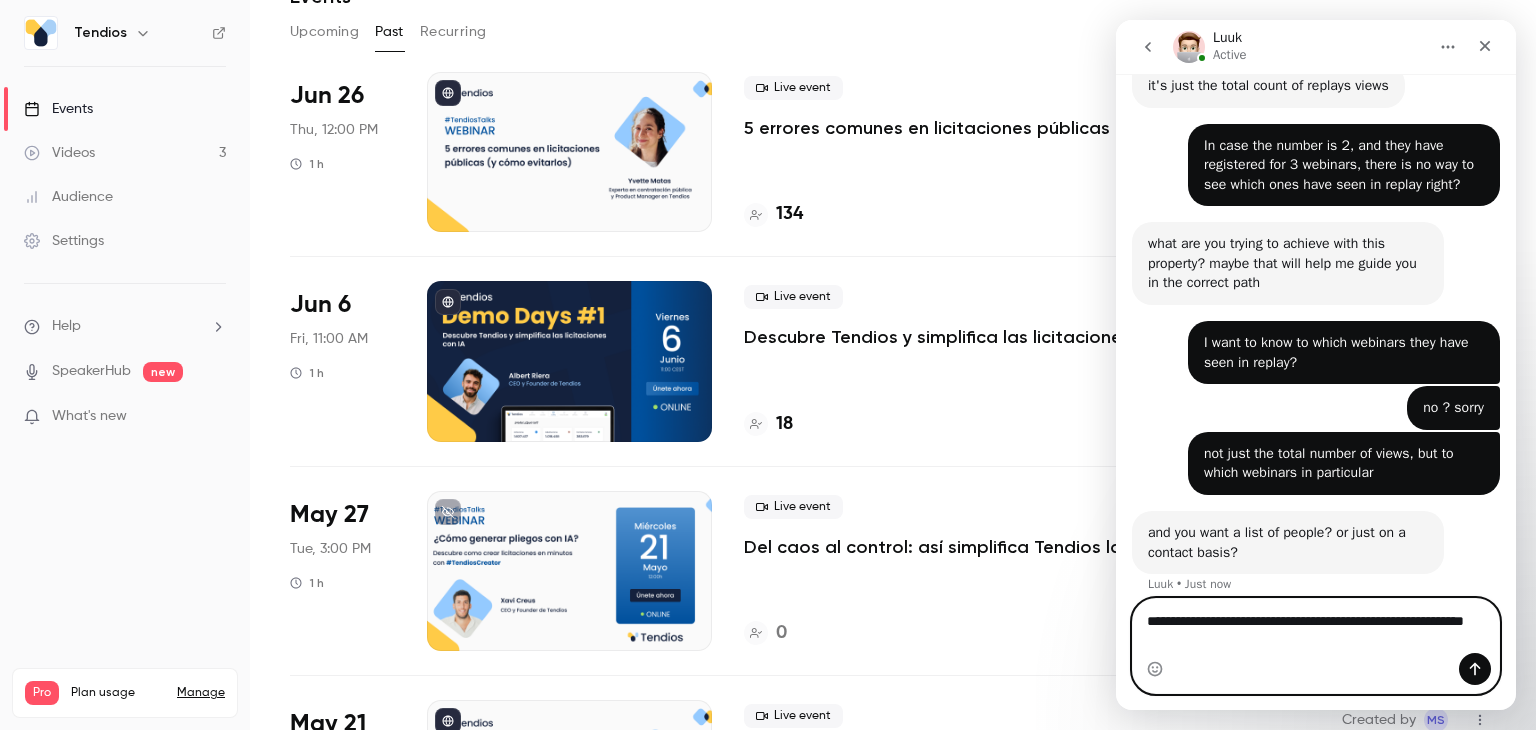 type 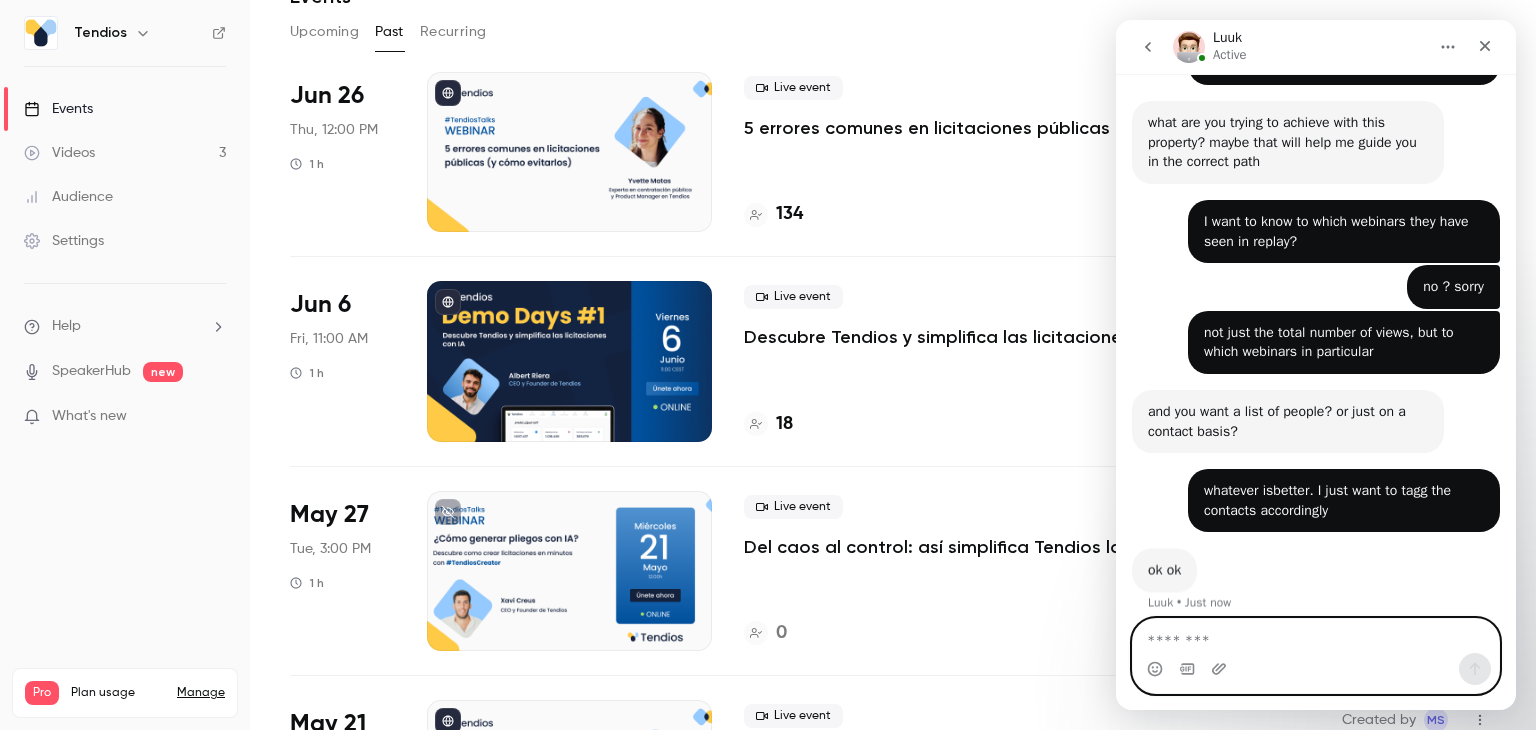 scroll, scrollTop: 2293, scrollLeft: 0, axis: vertical 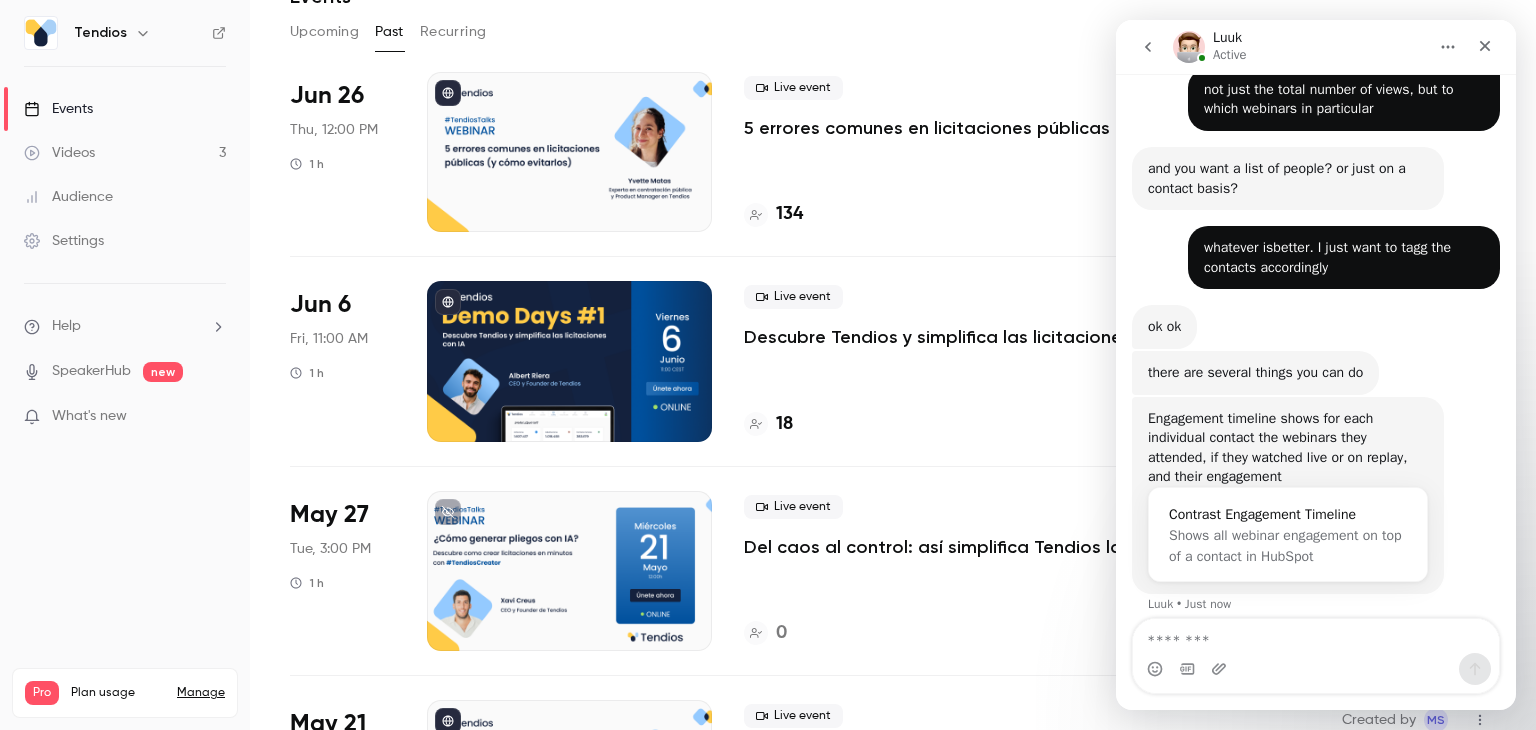 click on "Contrast Engagement Timeline" at bounding box center [1288, 514] 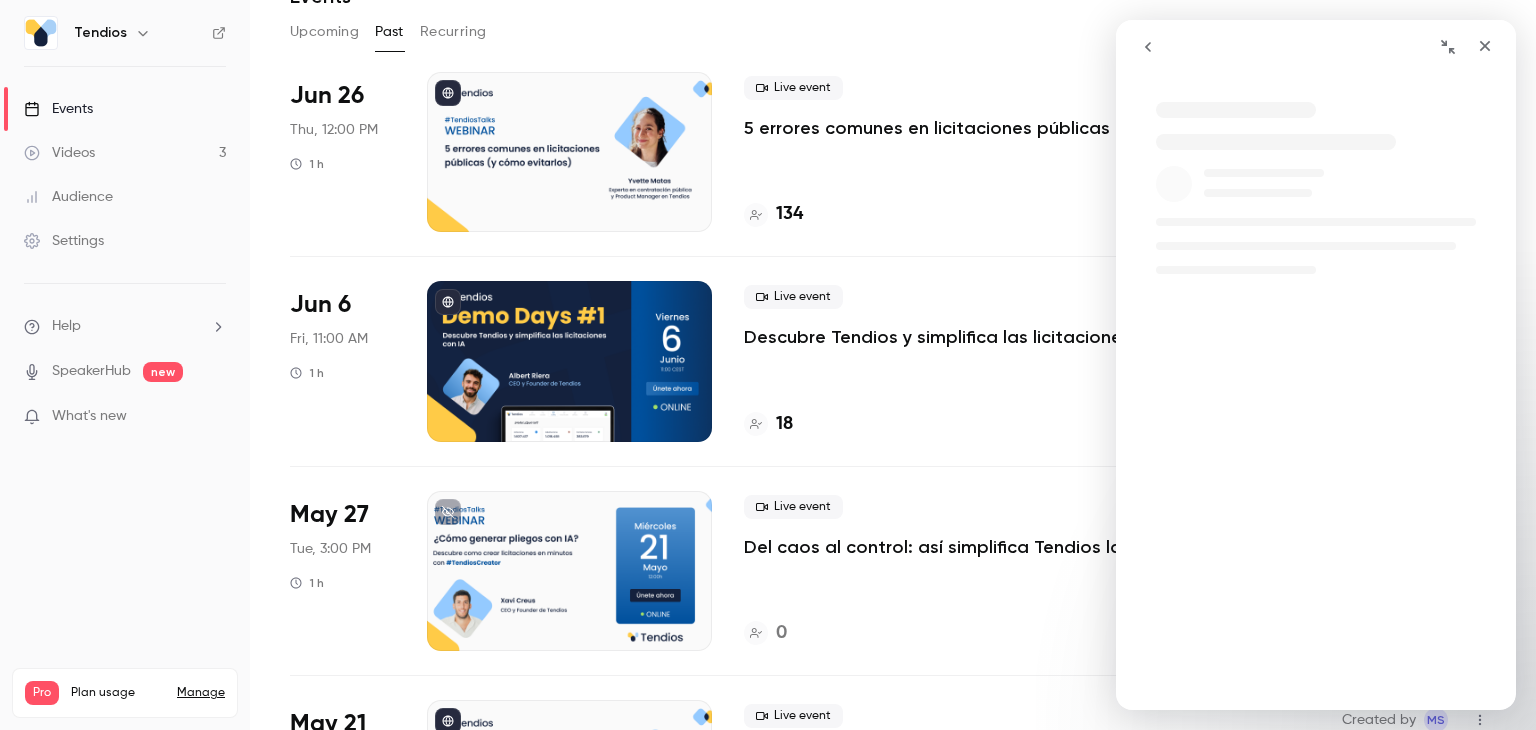 scroll, scrollTop: 0, scrollLeft: 0, axis: both 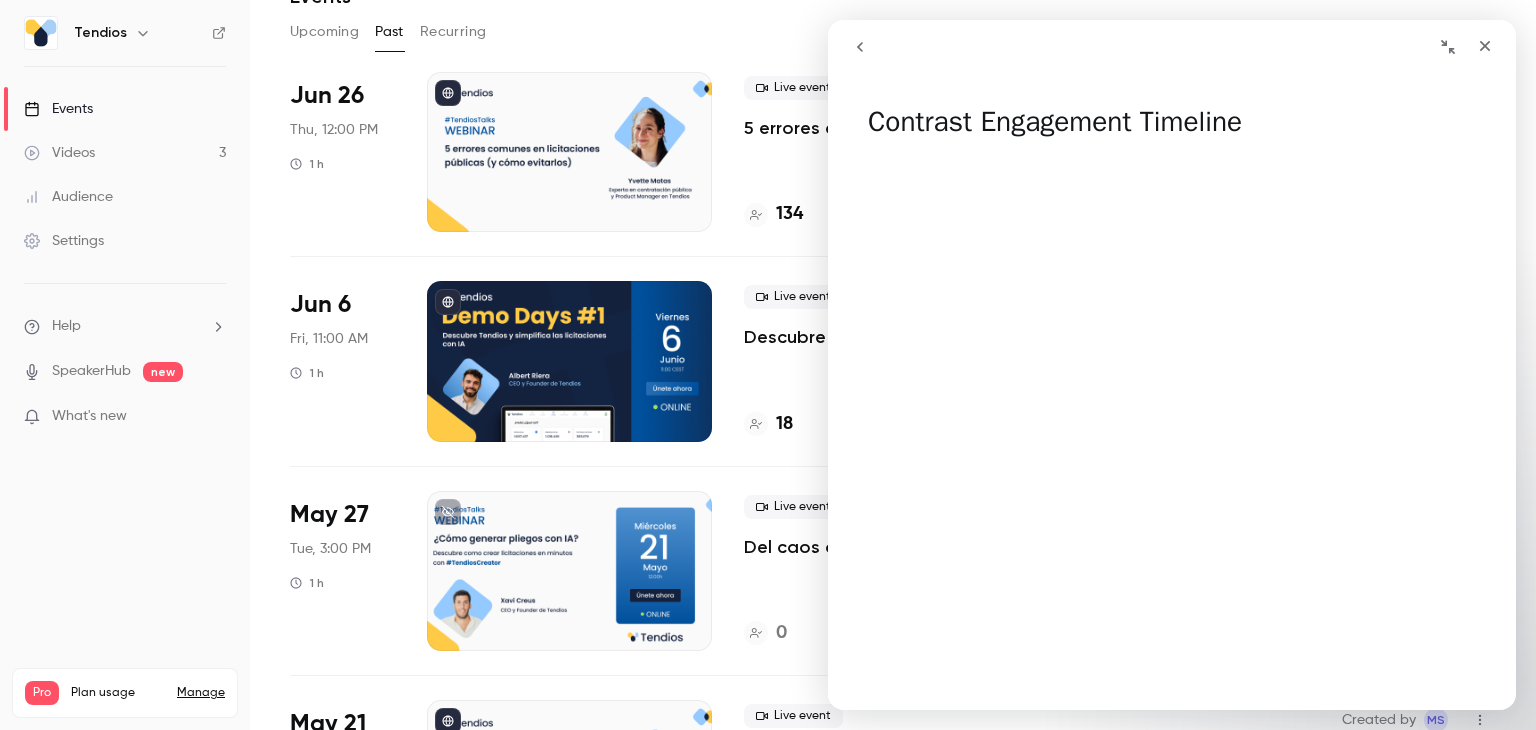 click 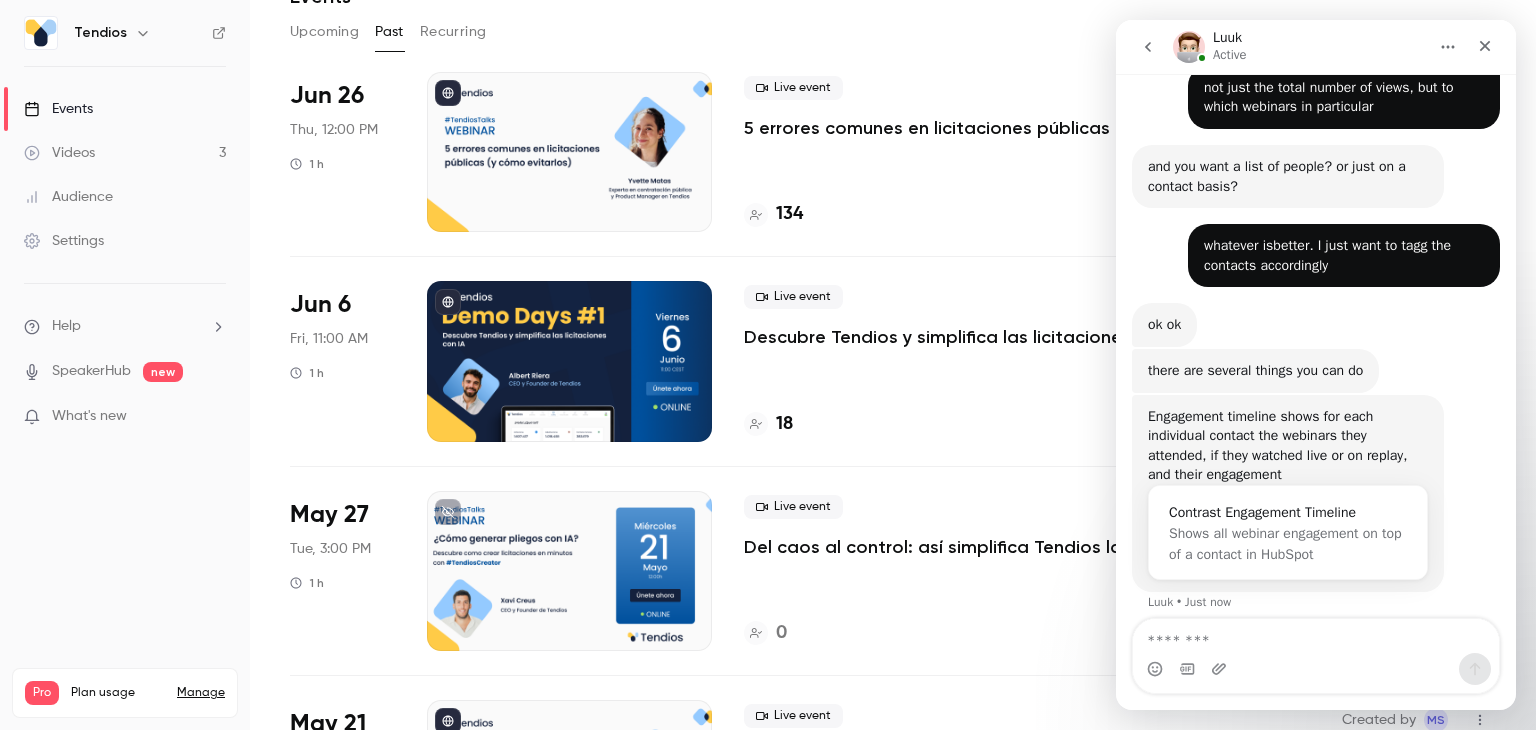 scroll, scrollTop: 2616, scrollLeft: 0, axis: vertical 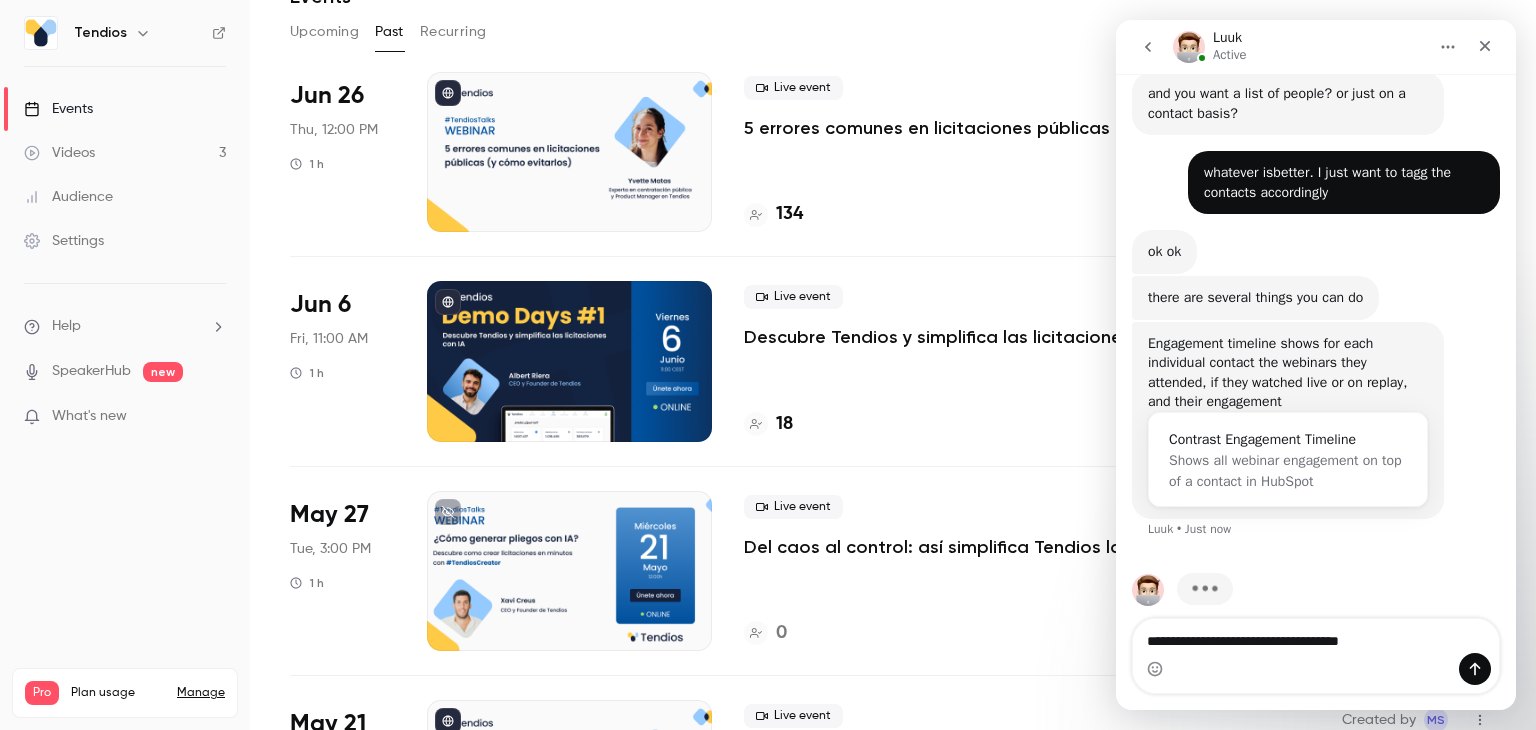 type on "**********" 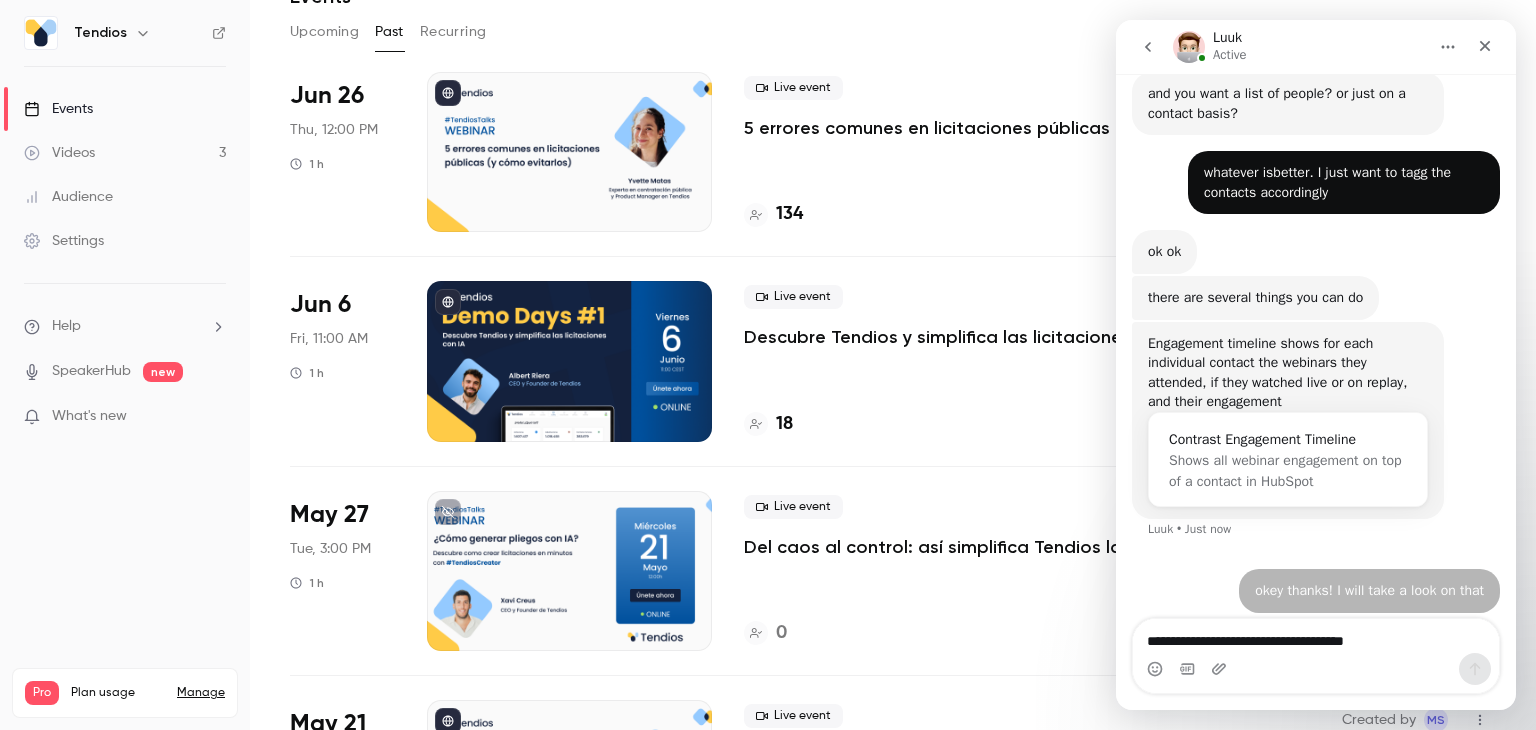 type 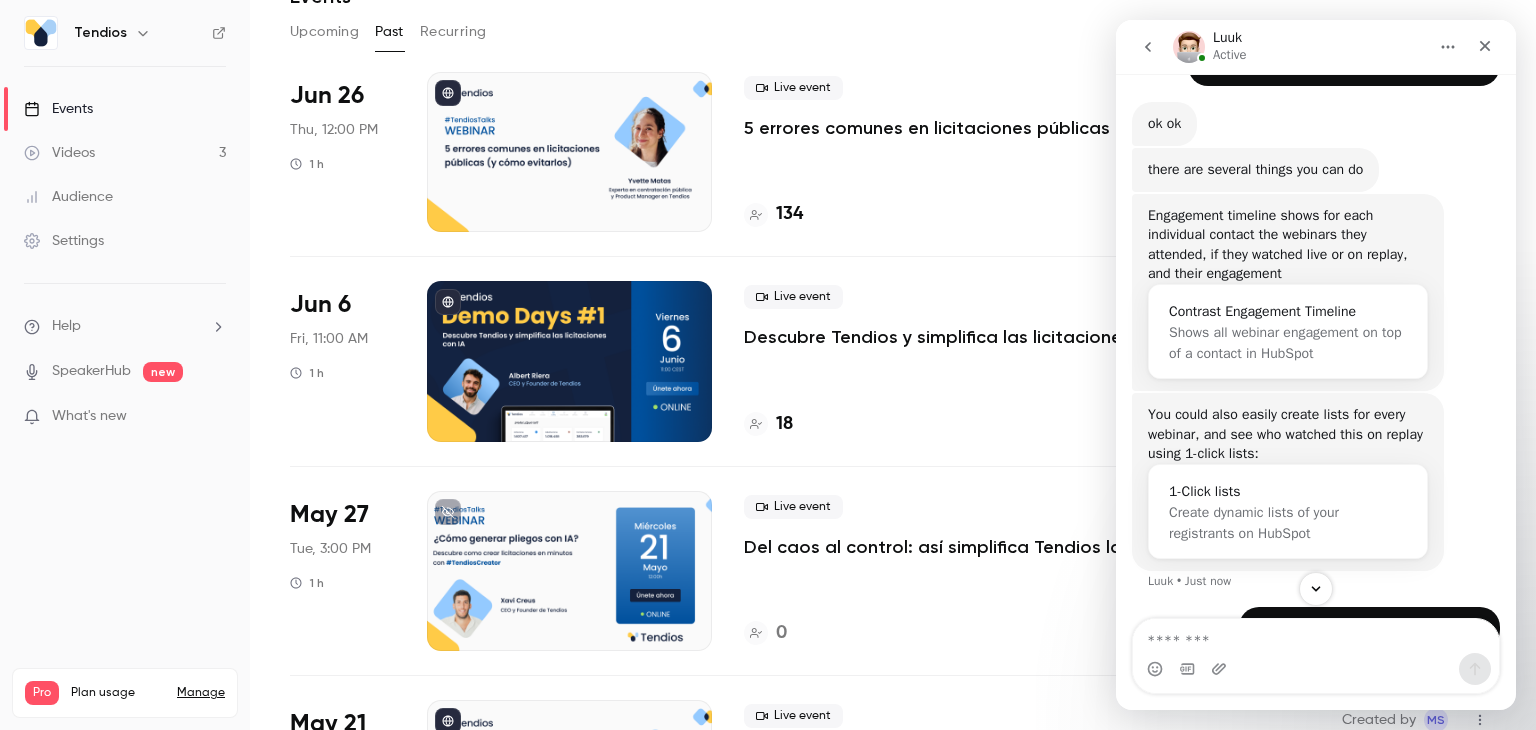 scroll, scrollTop: 2777, scrollLeft: 0, axis: vertical 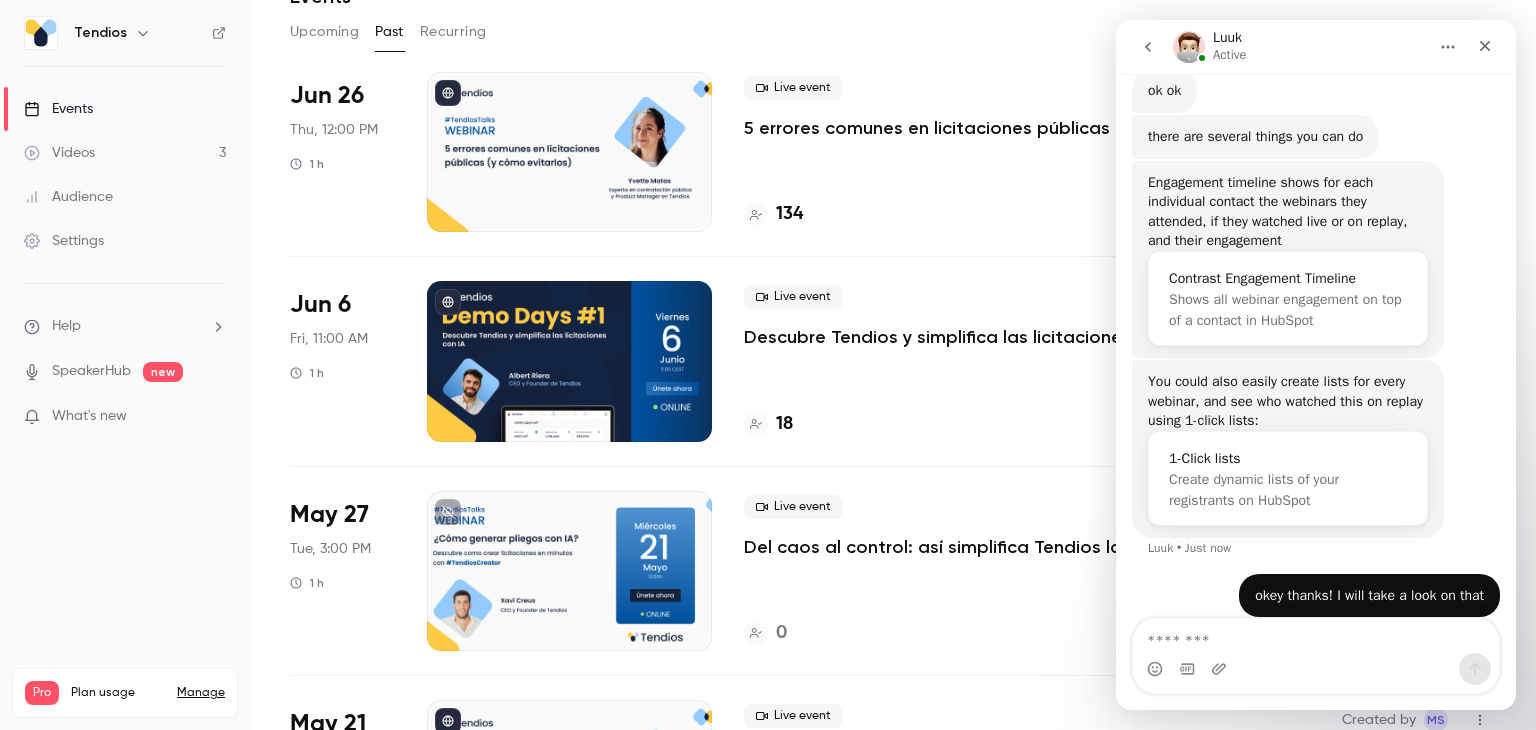 click on "1-Click lists" at bounding box center [1288, 458] 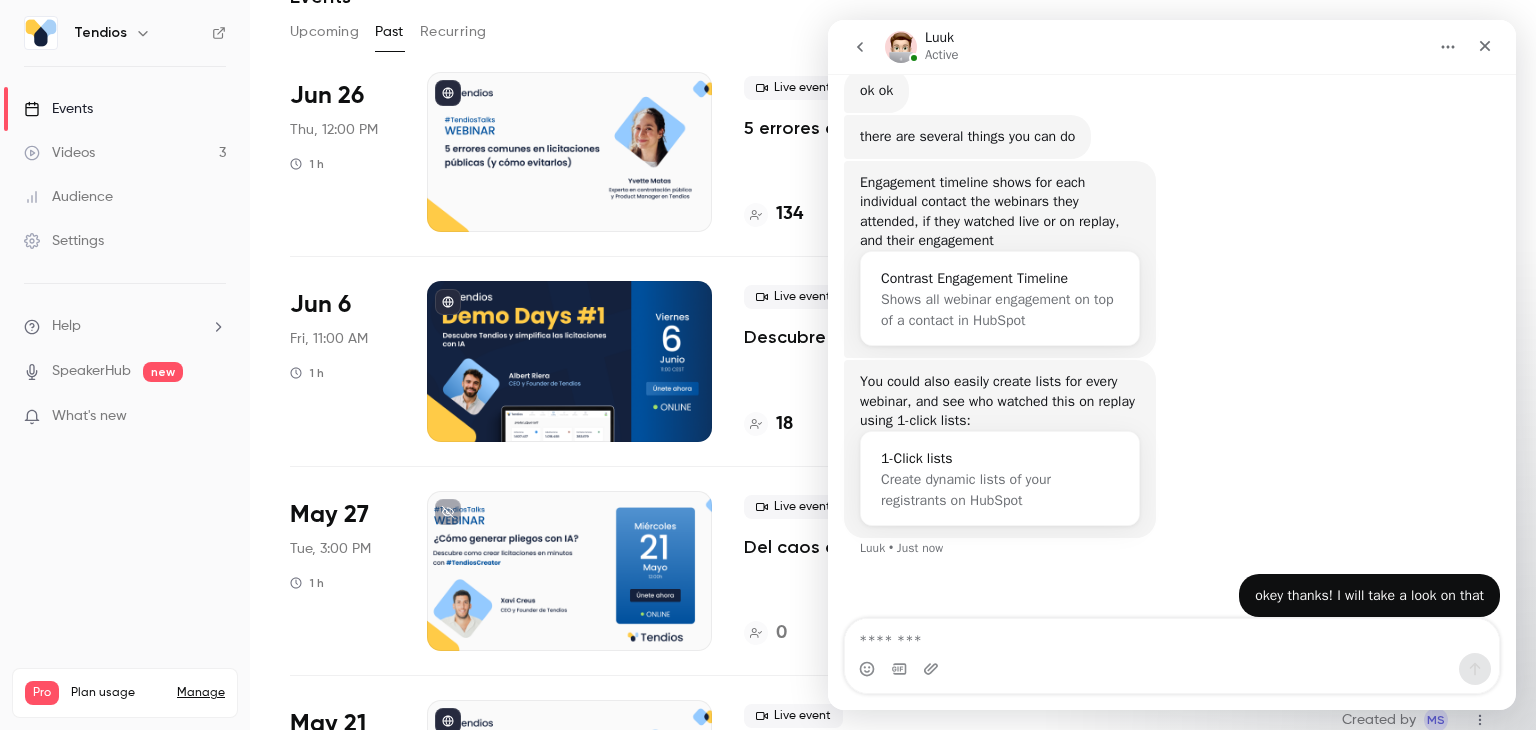 scroll, scrollTop: 0, scrollLeft: 0, axis: both 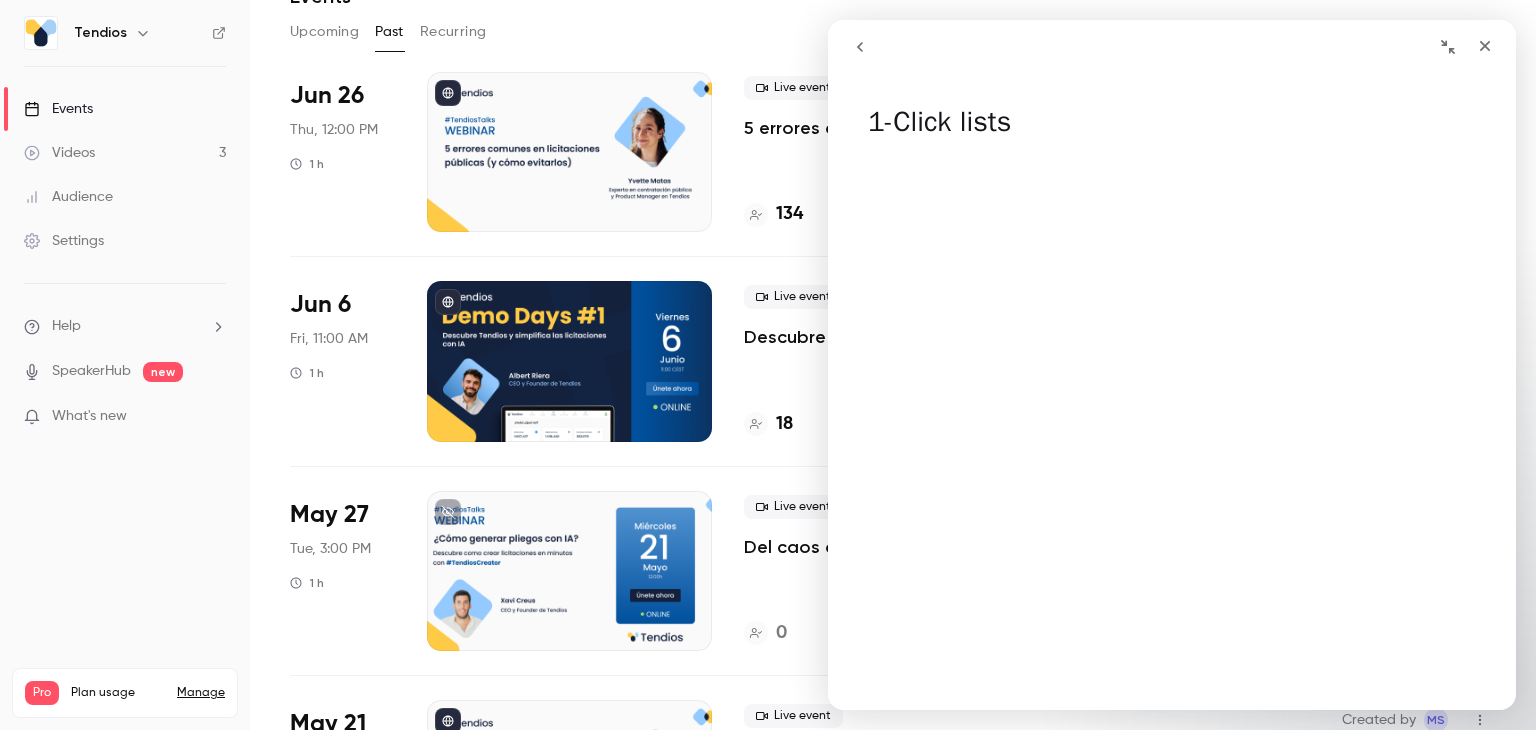 click at bounding box center [860, 47] 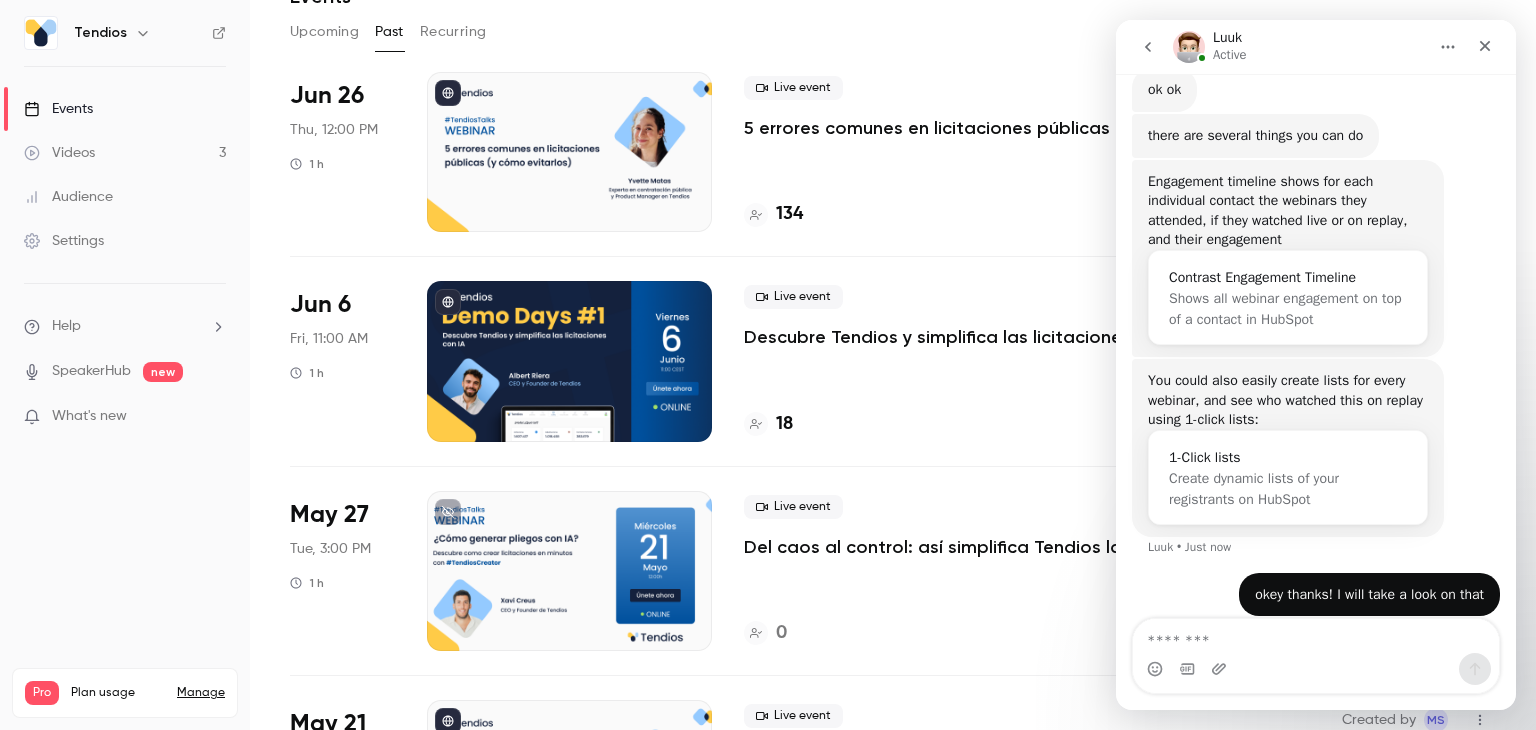scroll, scrollTop: 2777, scrollLeft: 0, axis: vertical 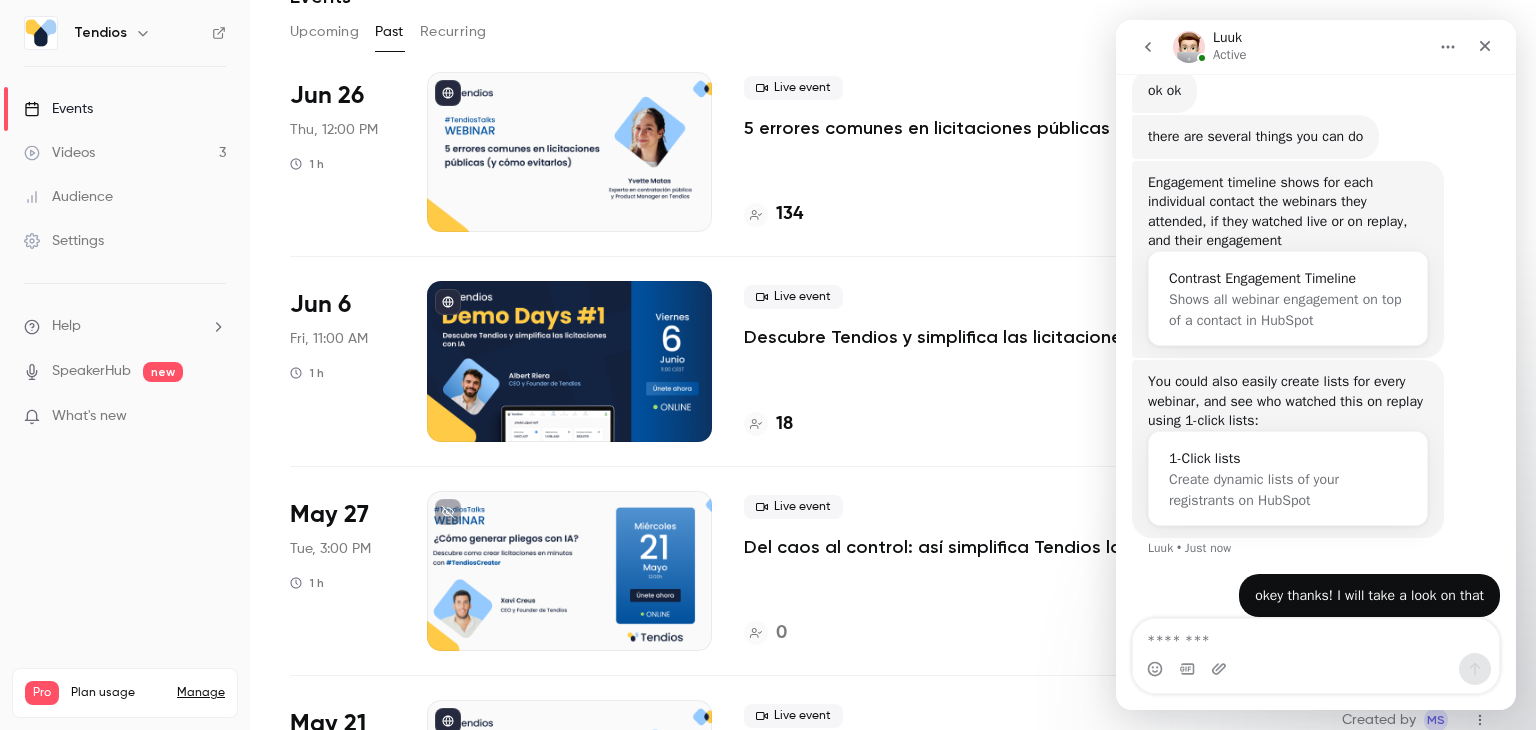 click at bounding box center [1316, 636] 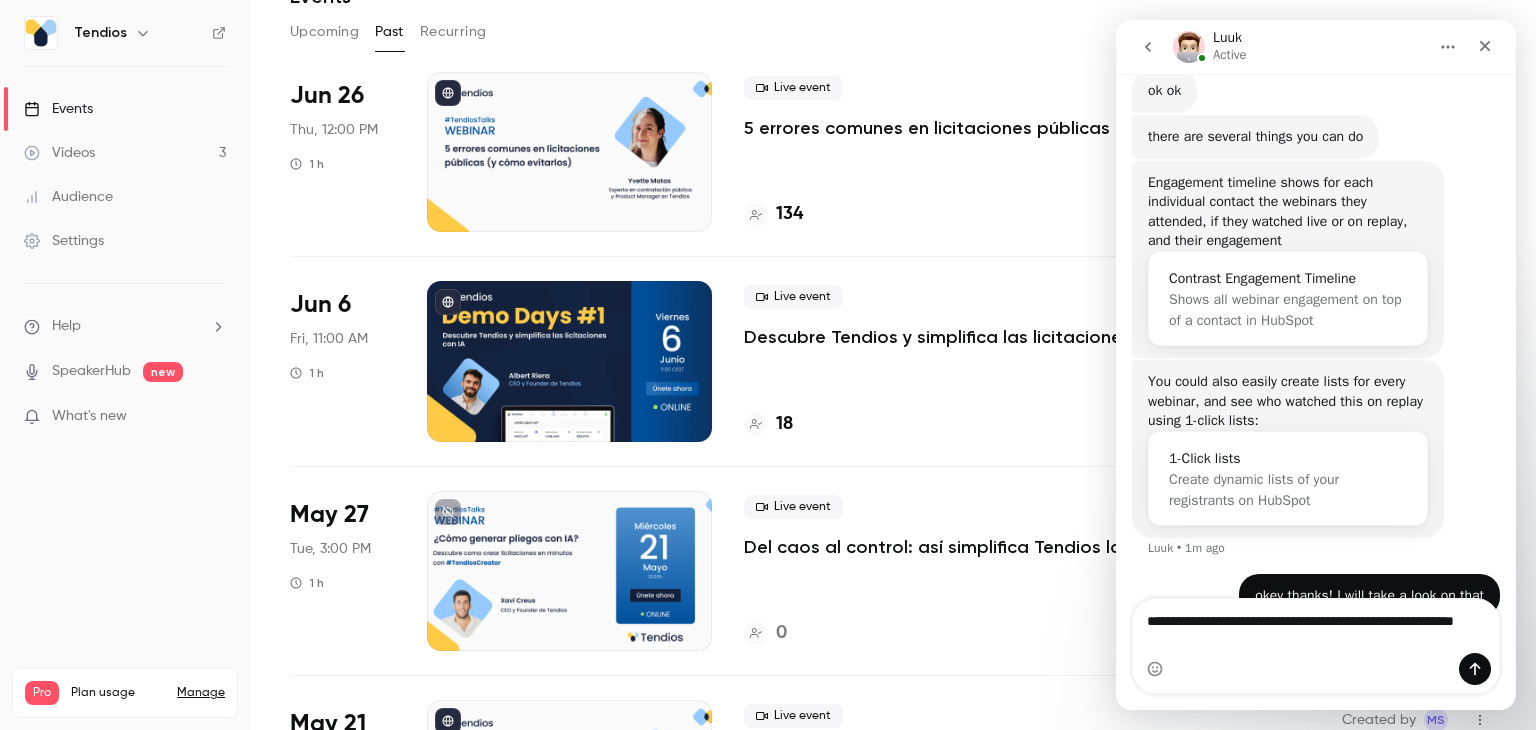 scroll, scrollTop: 2798, scrollLeft: 0, axis: vertical 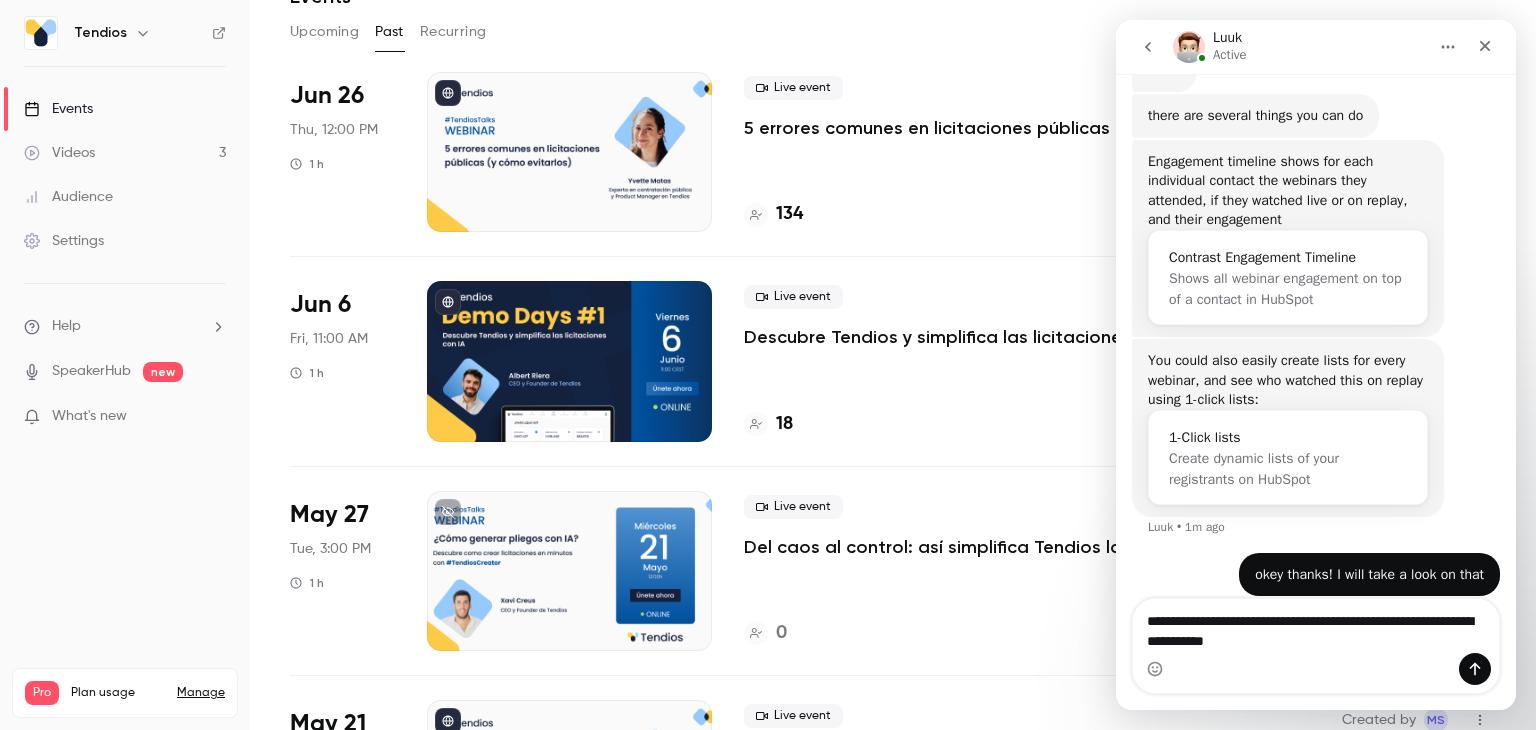 type on "**********" 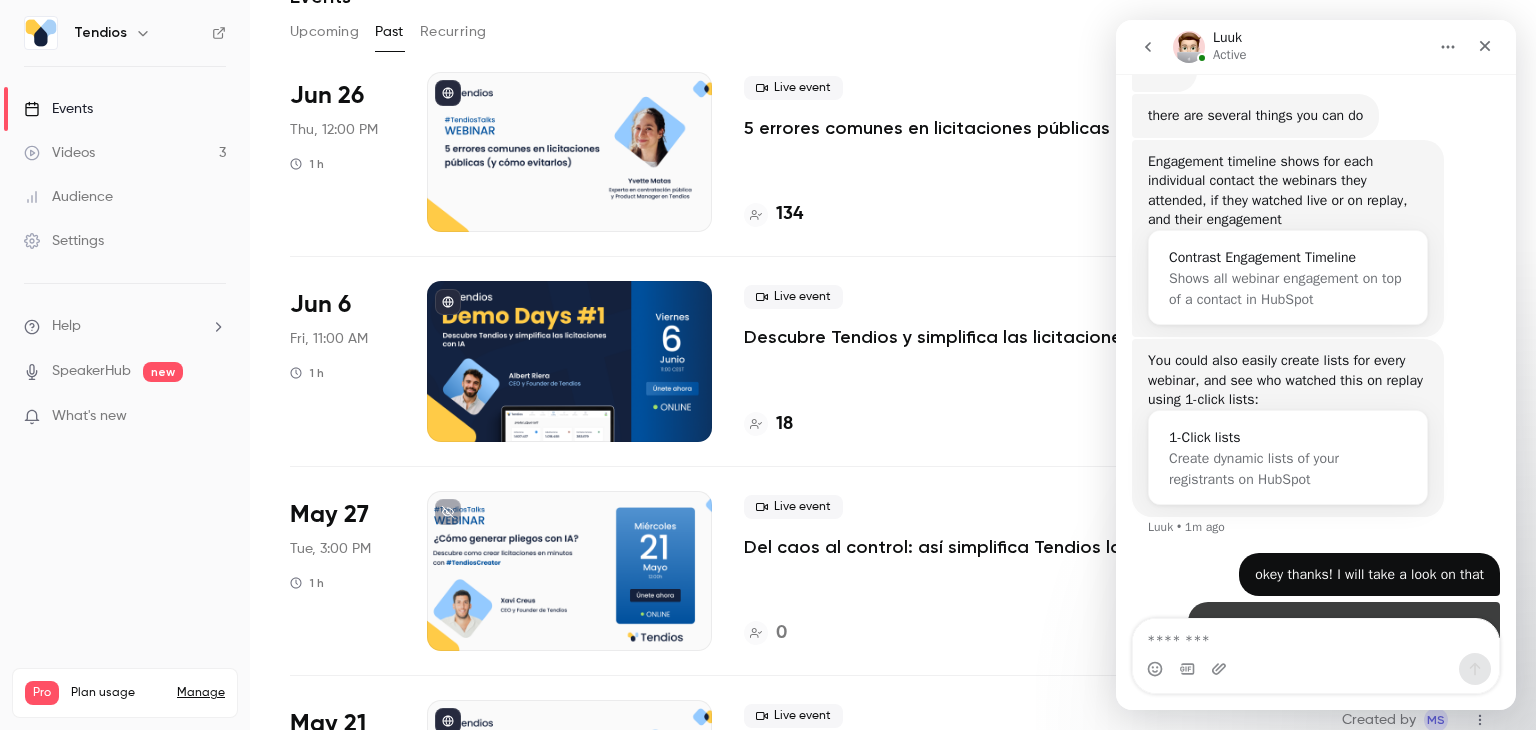 scroll, scrollTop: 2843, scrollLeft: 0, axis: vertical 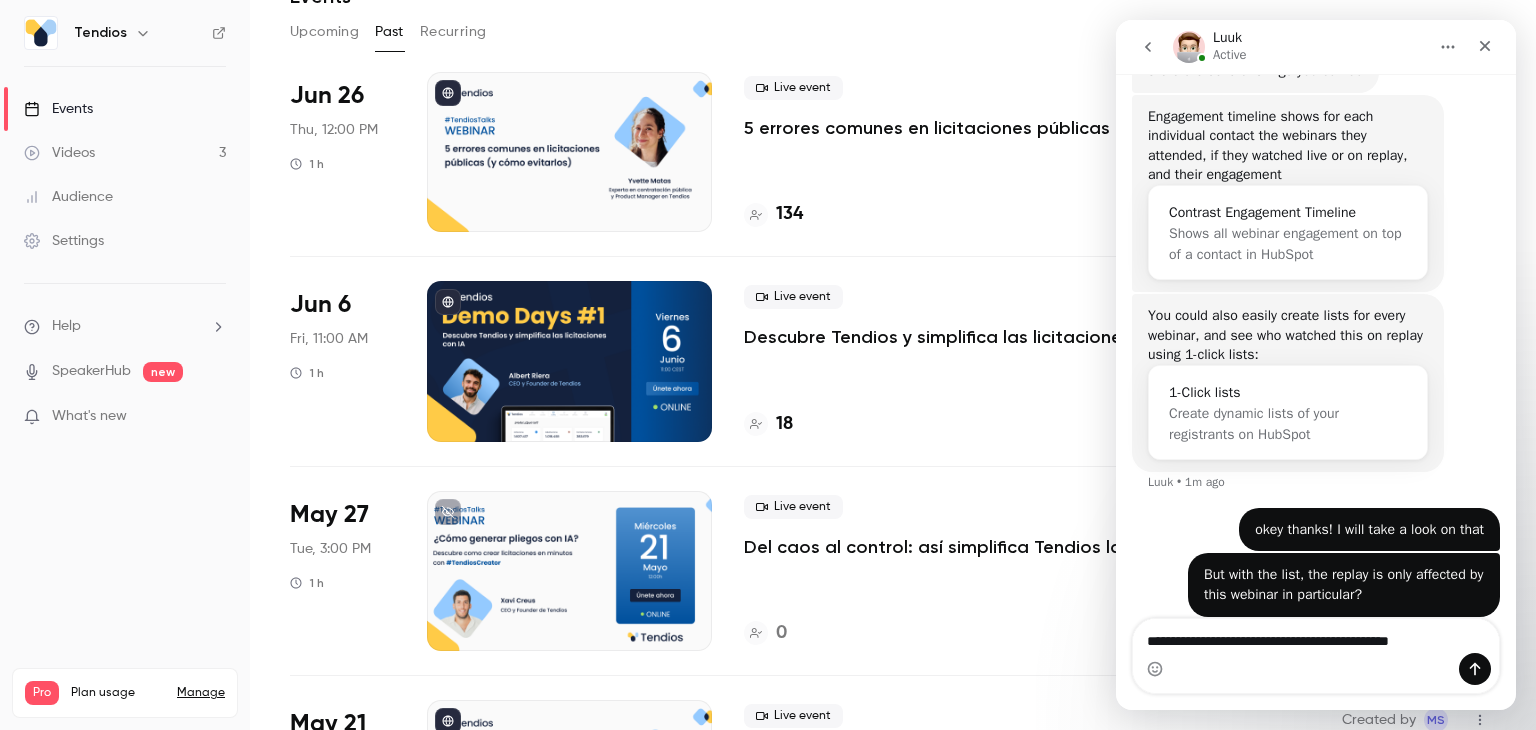 type on "**********" 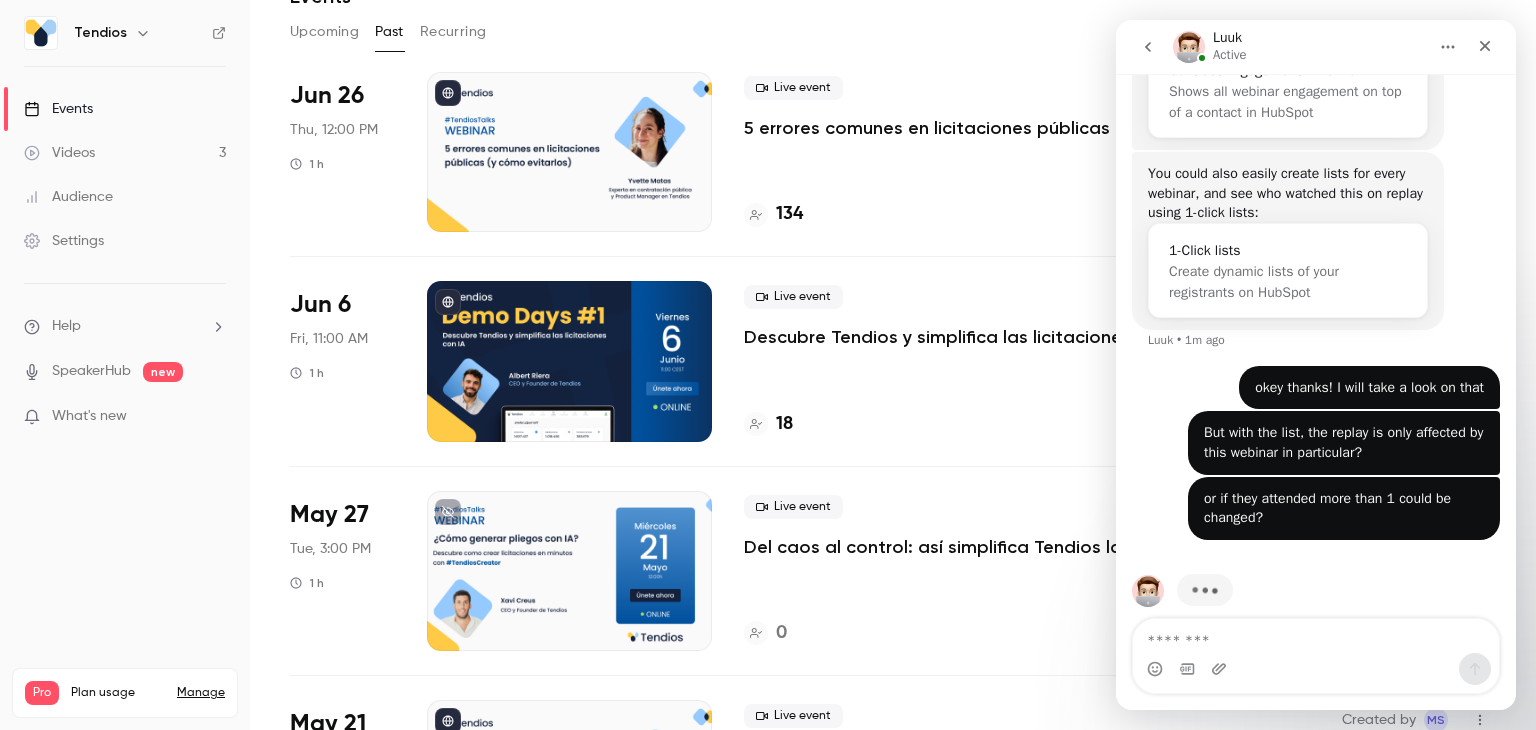 scroll, scrollTop: 2908, scrollLeft: 0, axis: vertical 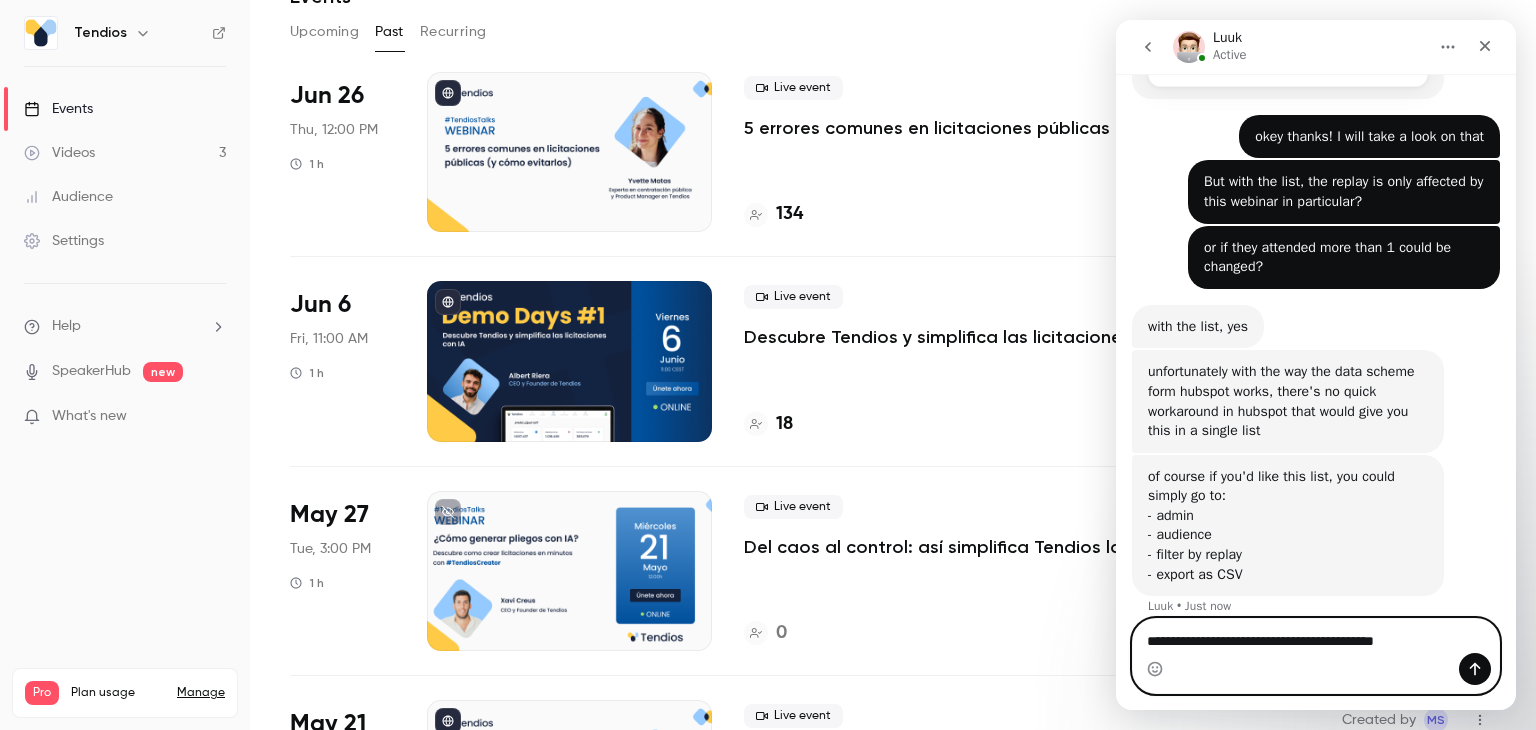 type on "**********" 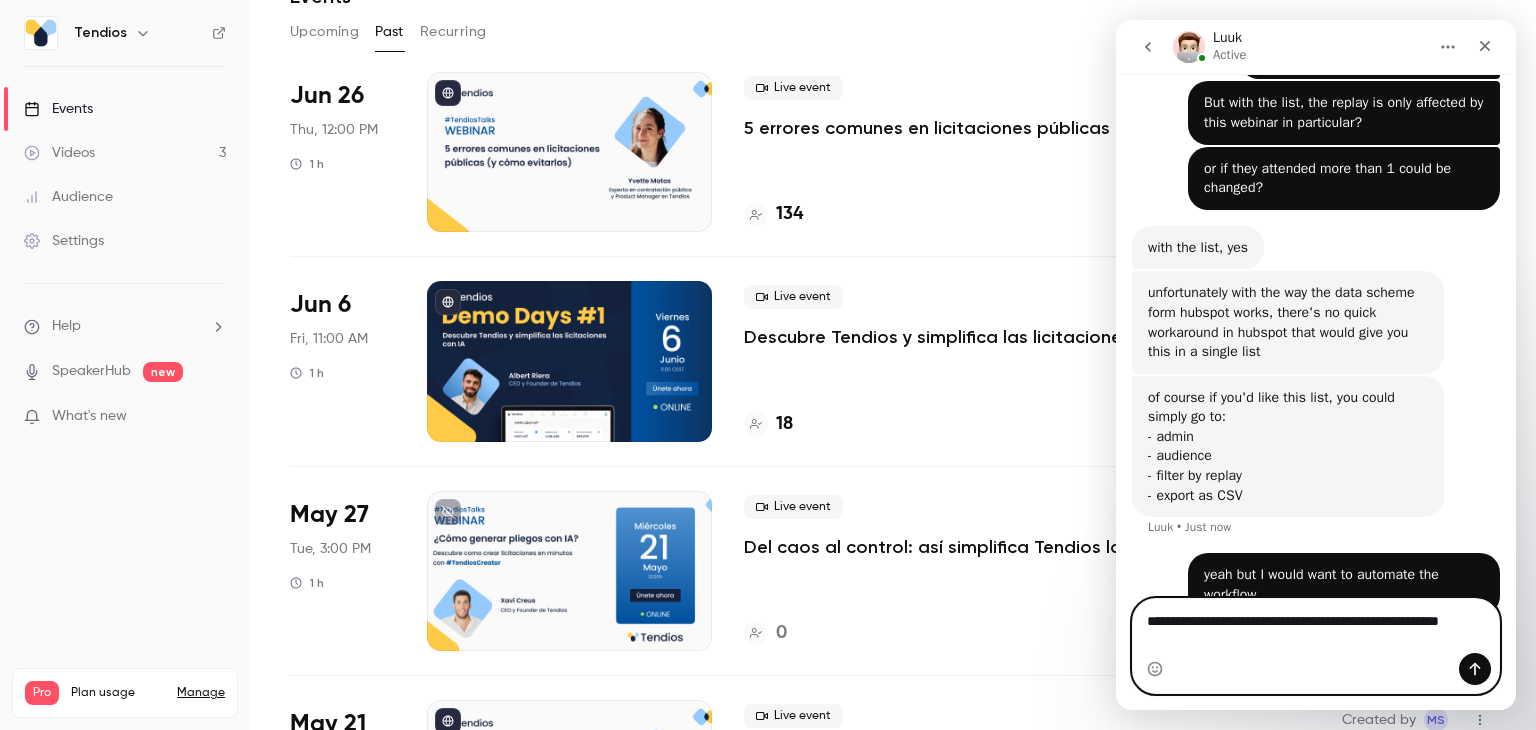 scroll, scrollTop: 3315, scrollLeft: 0, axis: vertical 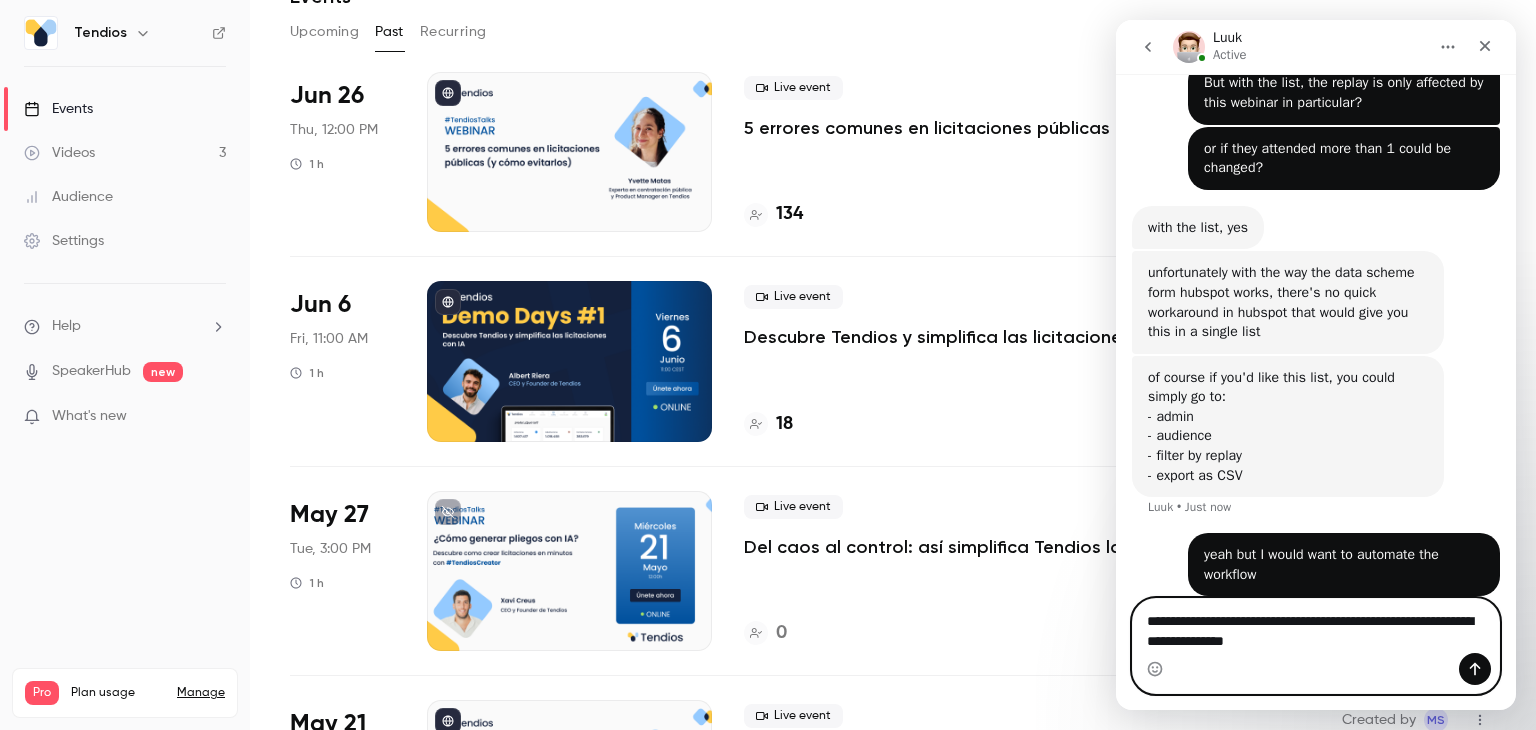 type on "**********" 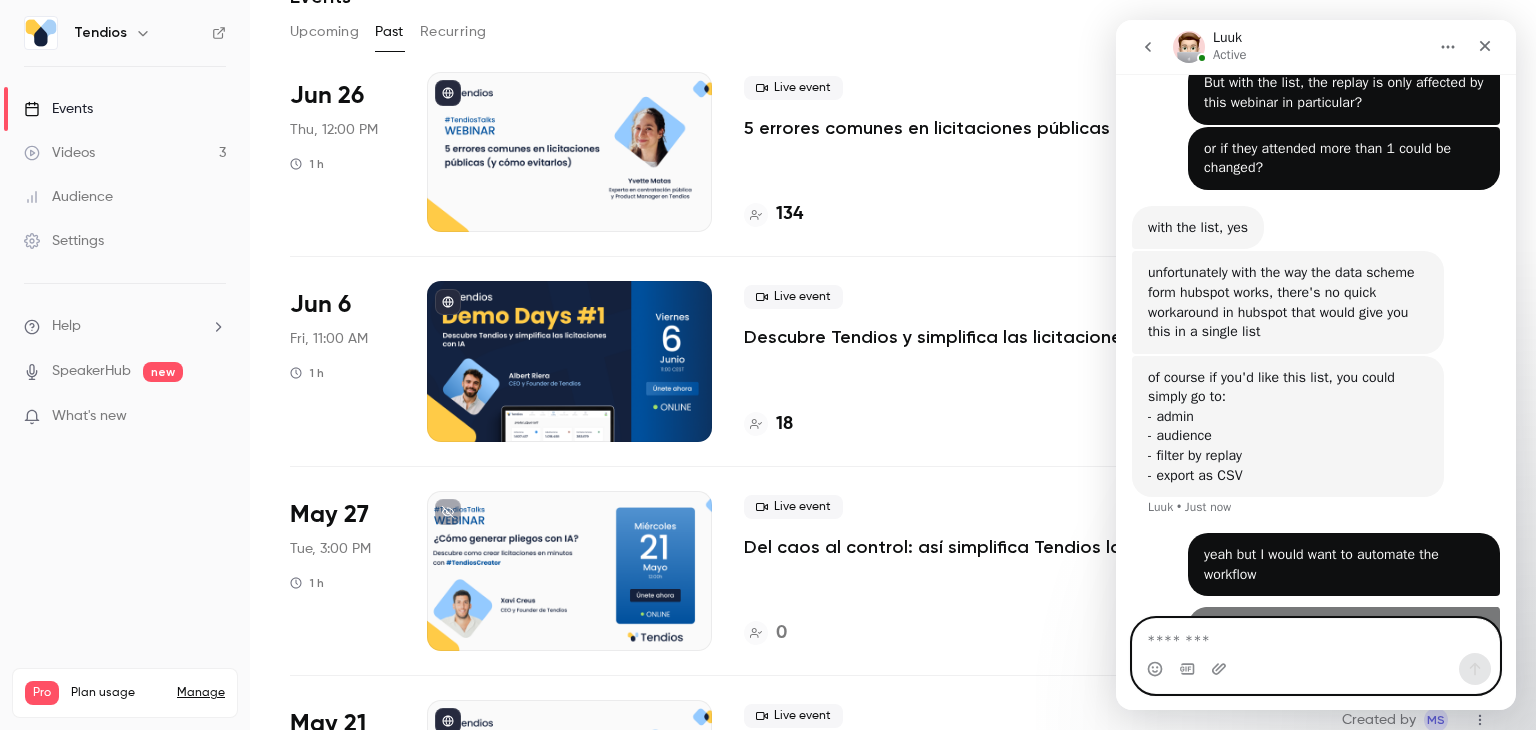 scroll, scrollTop: 3360, scrollLeft: 0, axis: vertical 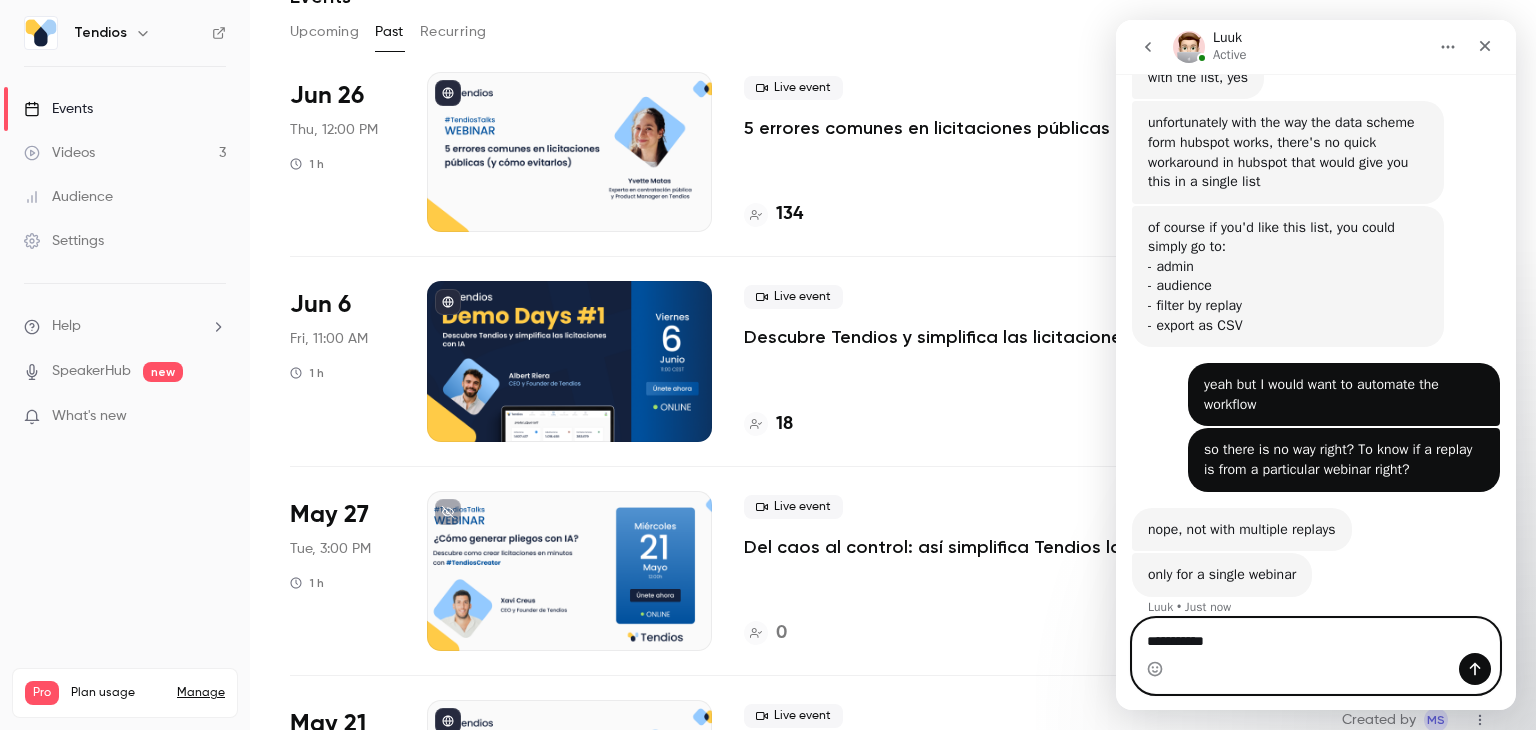 type on "**********" 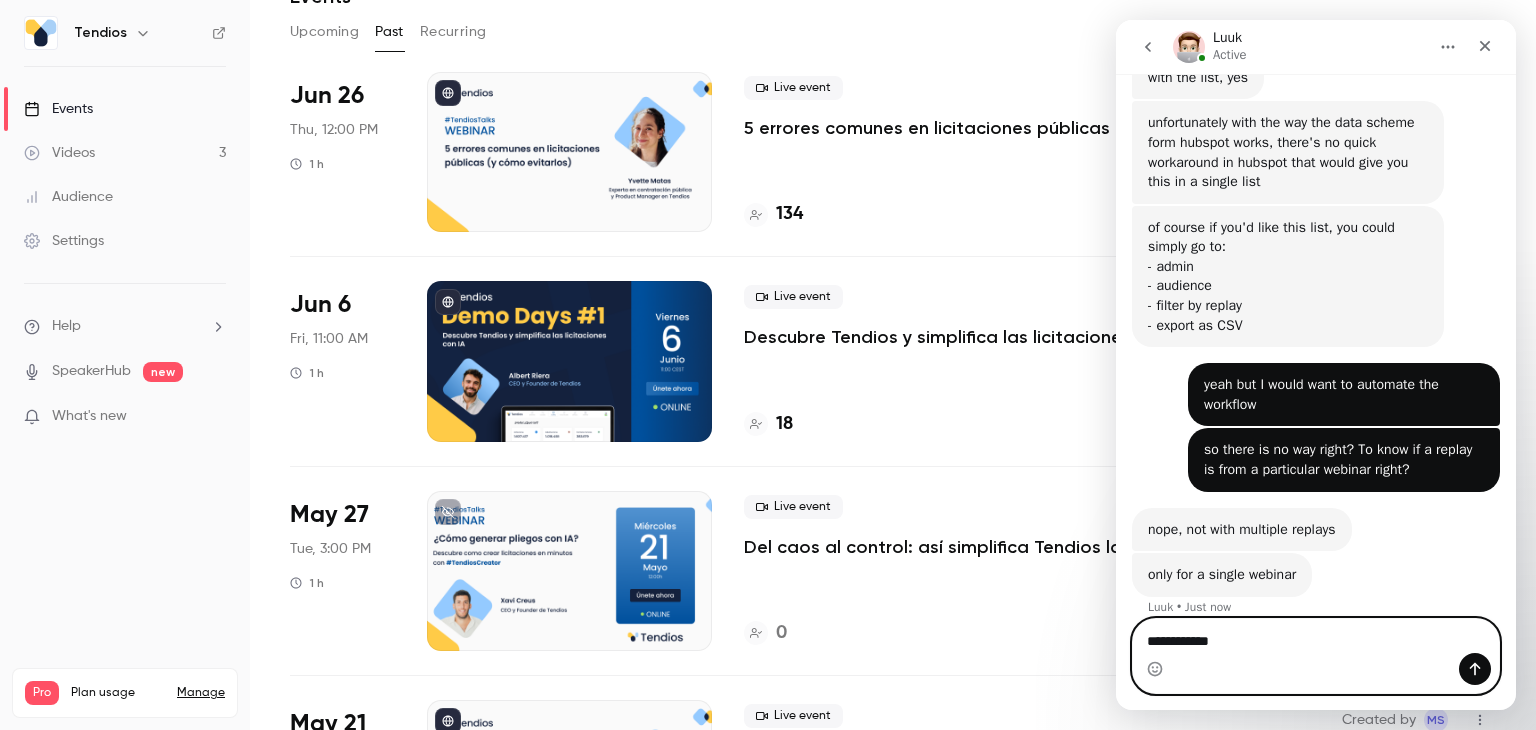 type 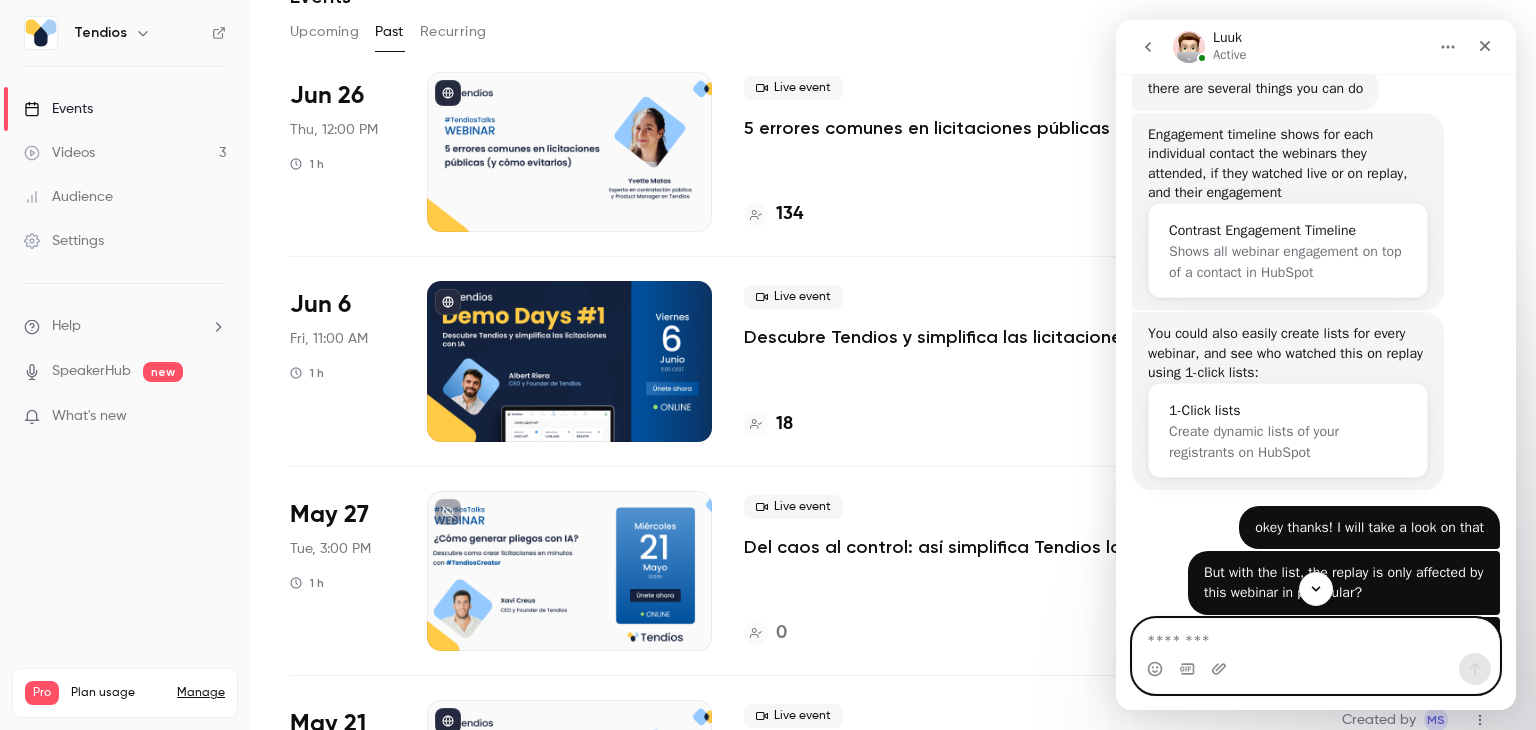 scroll, scrollTop: 2625, scrollLeft: 0, axis: vertical 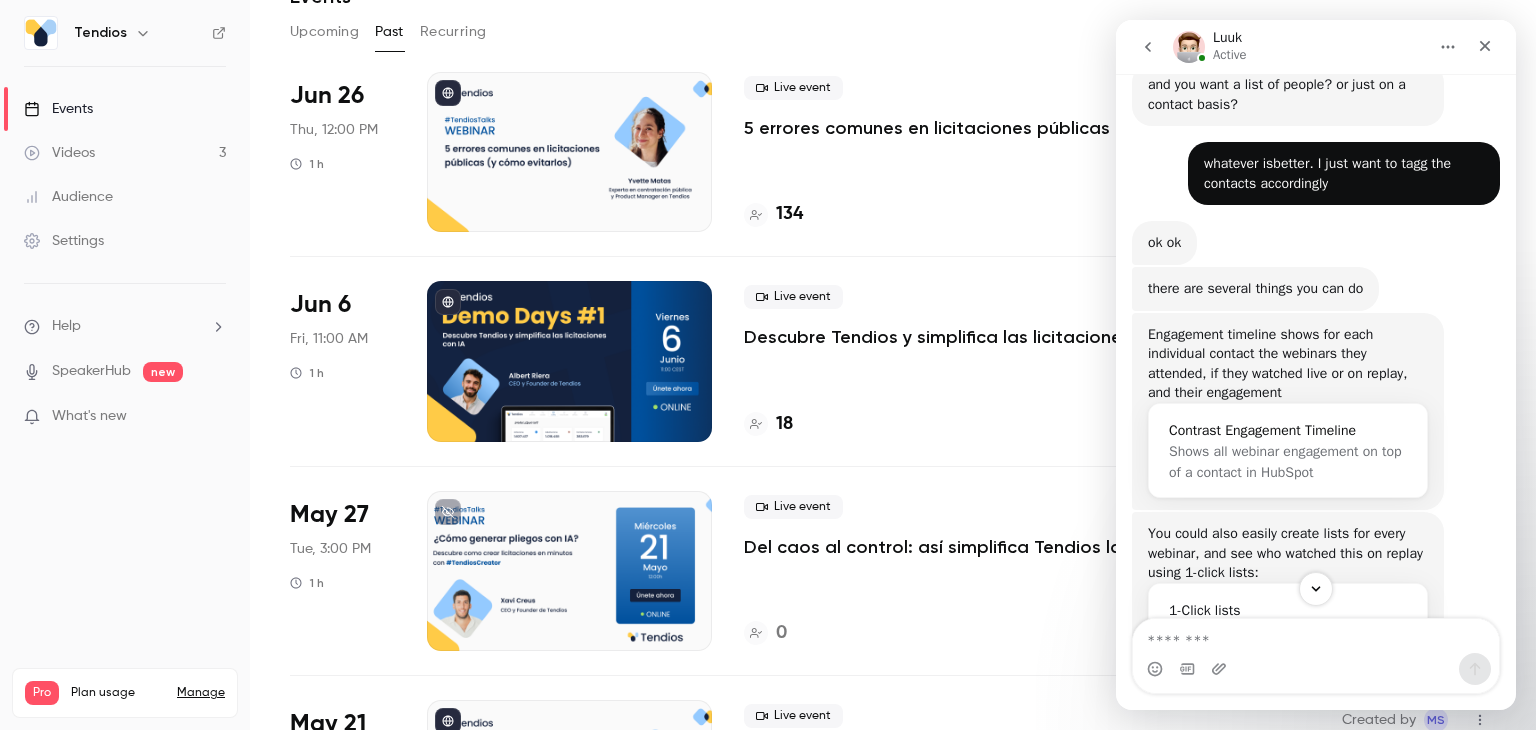 click on "Contrast Engagement Timeline" at bounding box center [1288, 430] 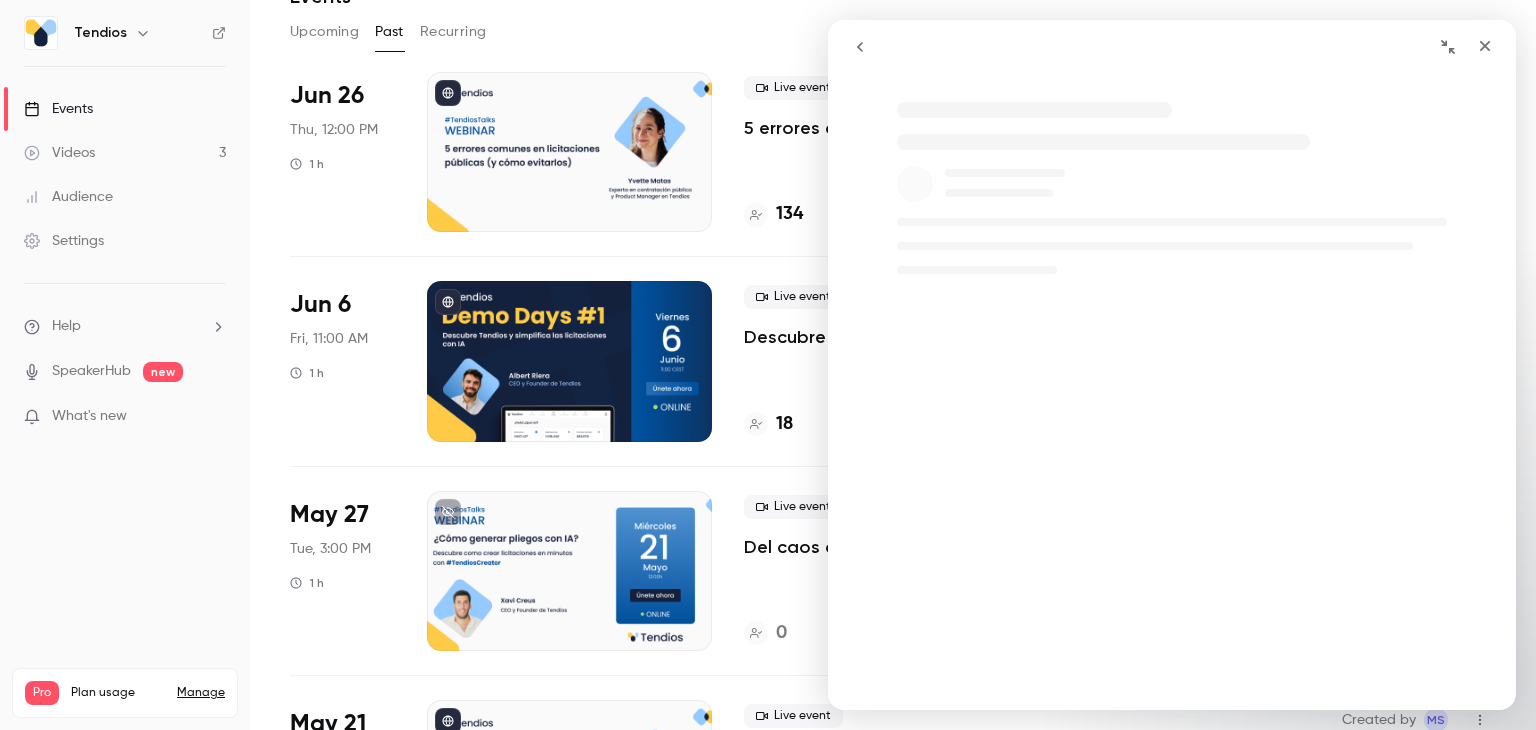 scroll, scrollTop: 0, scrollLeft: 0, axis: both 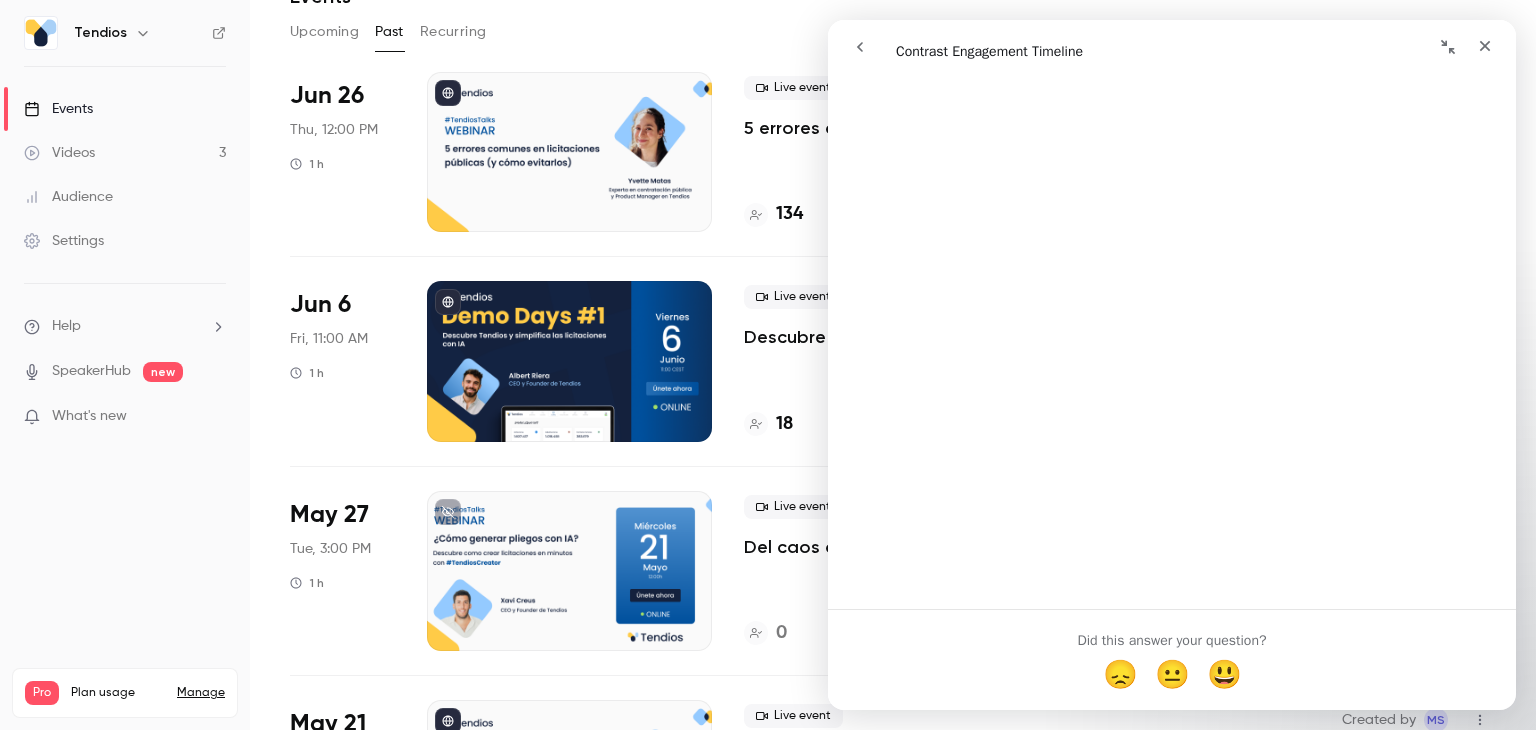 click at bounding box center (860, 47) 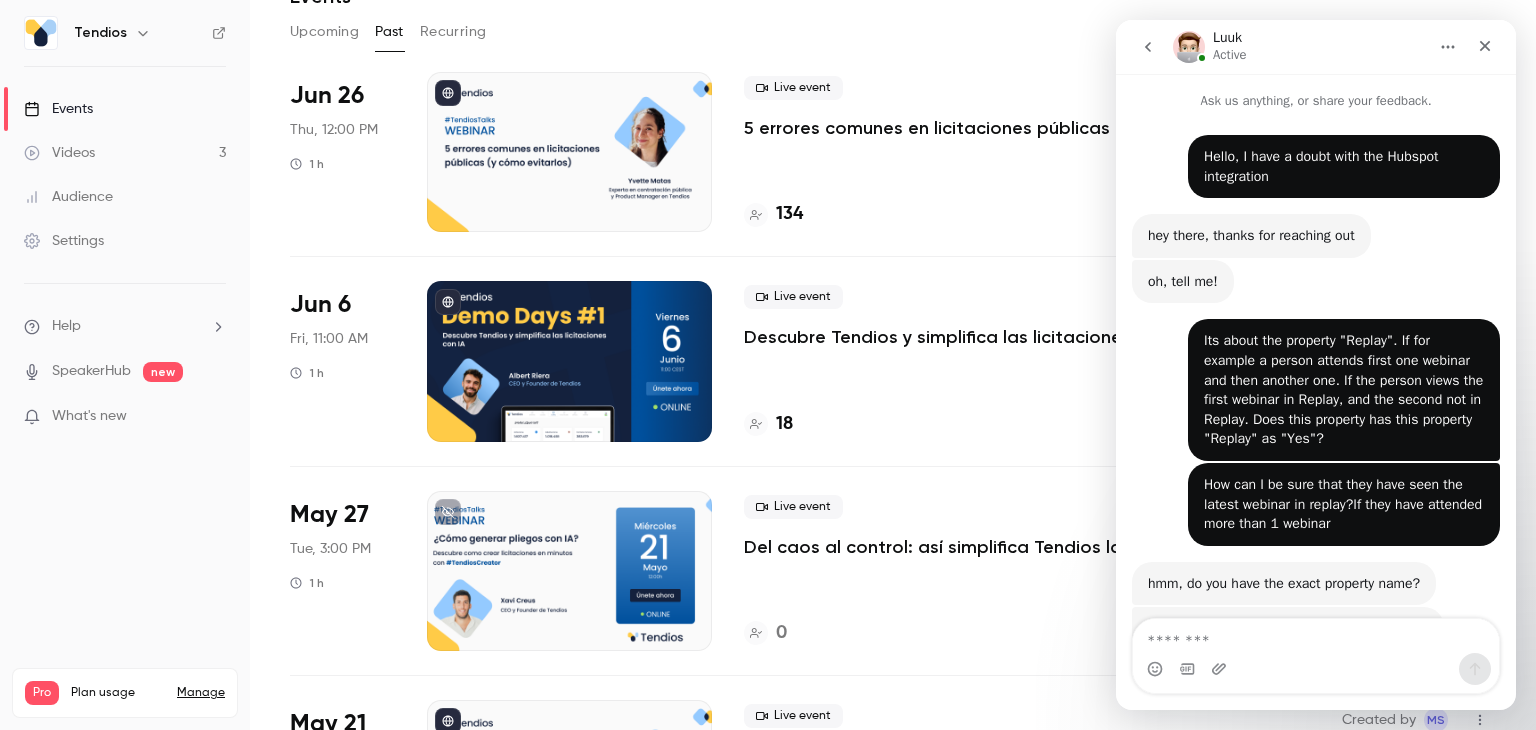 scroll, scrollTop: 0, scrollLeft: 0, axis: both 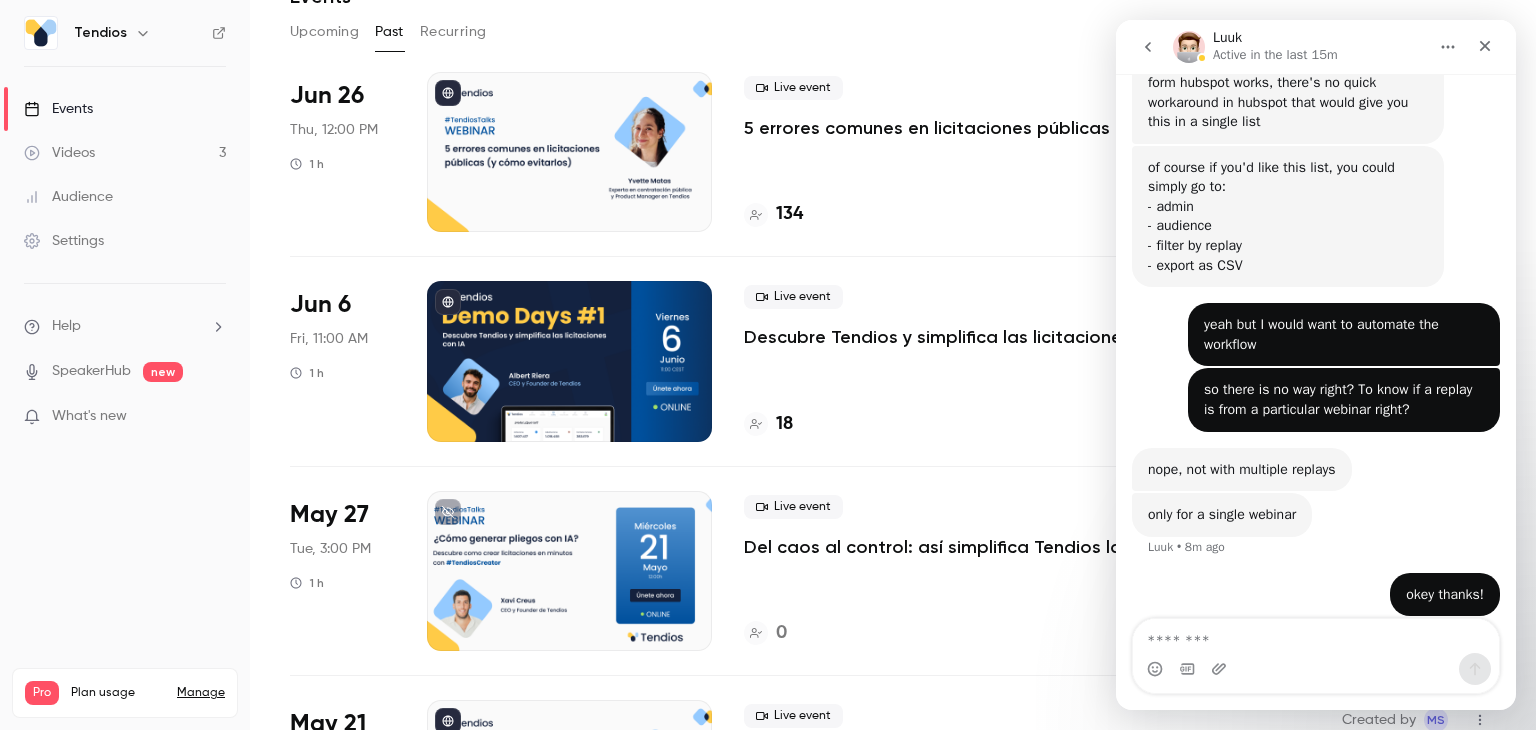 click at bounding box center (1316, 636) 